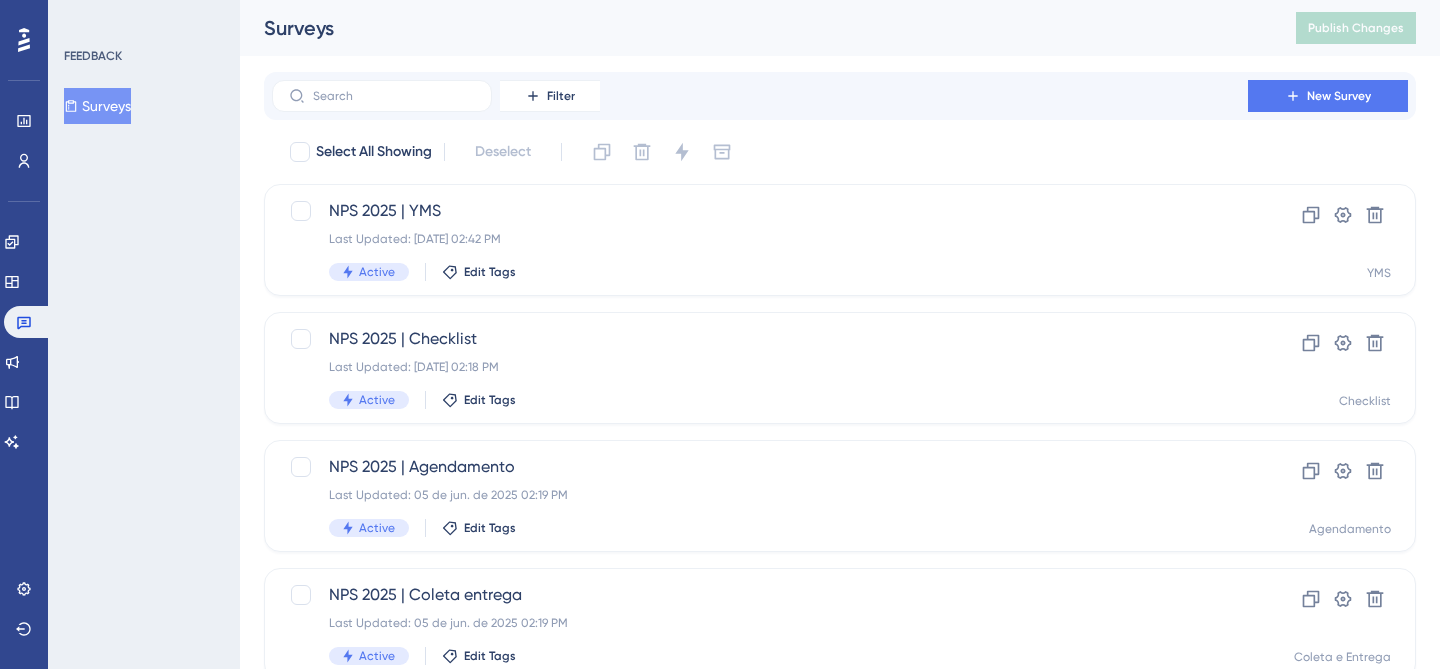 scroll, scrollTop: 0, scrollLeft: 0, axis: both 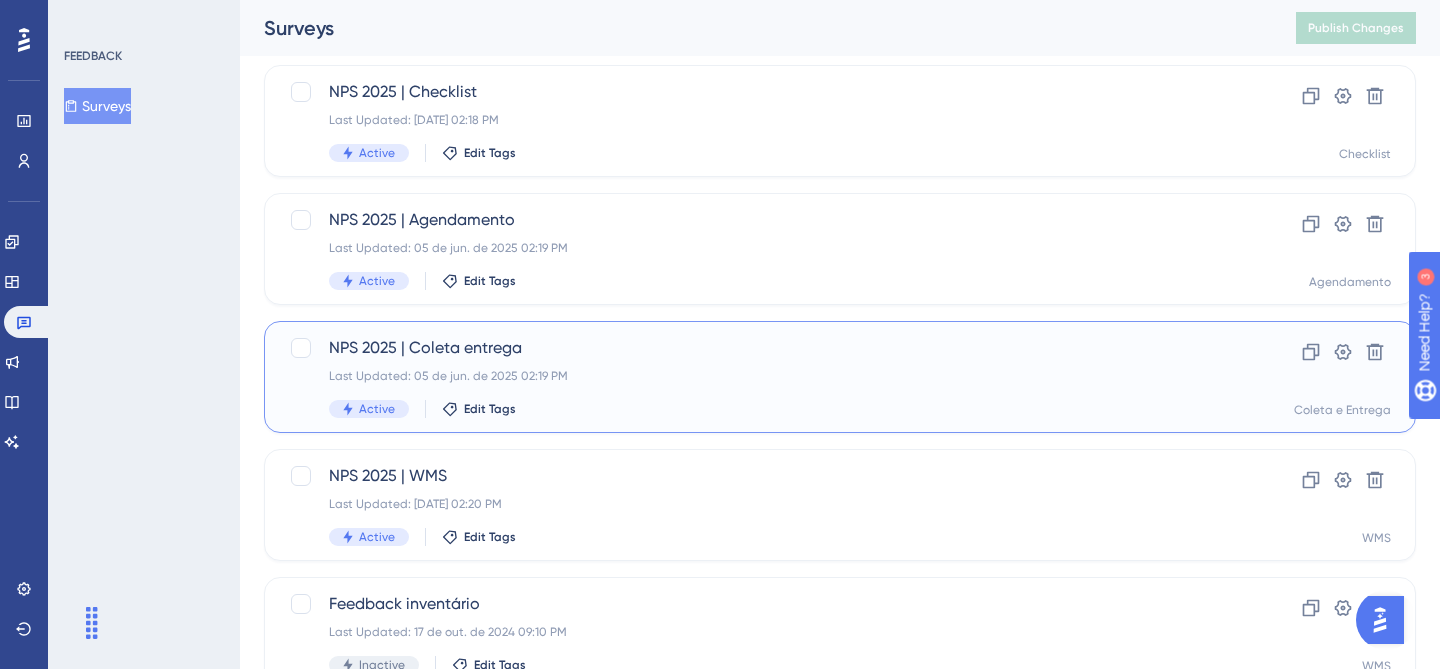 click on "Last Updated: 05 de jun. de 2025 02:19 PM" at bounding box center [760, 376] 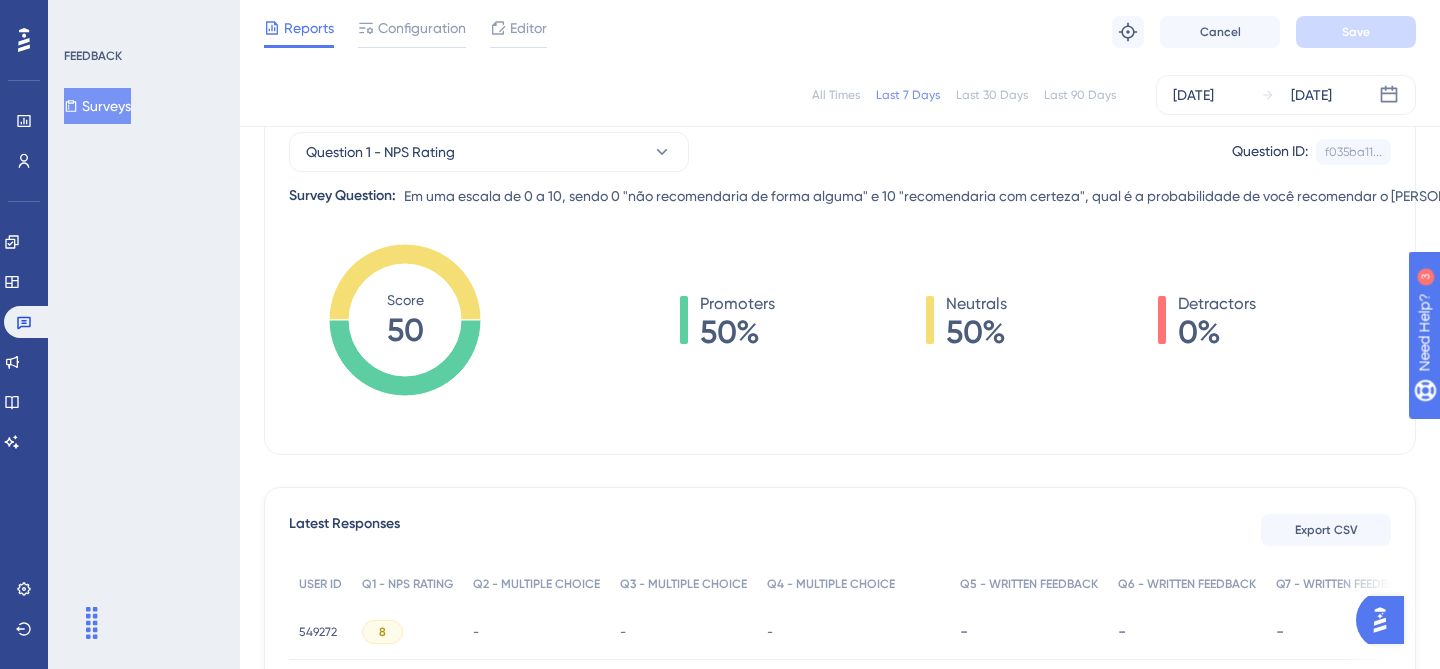 scroll, scrollTop: 149, scrollLeft: 0, axis: vertical 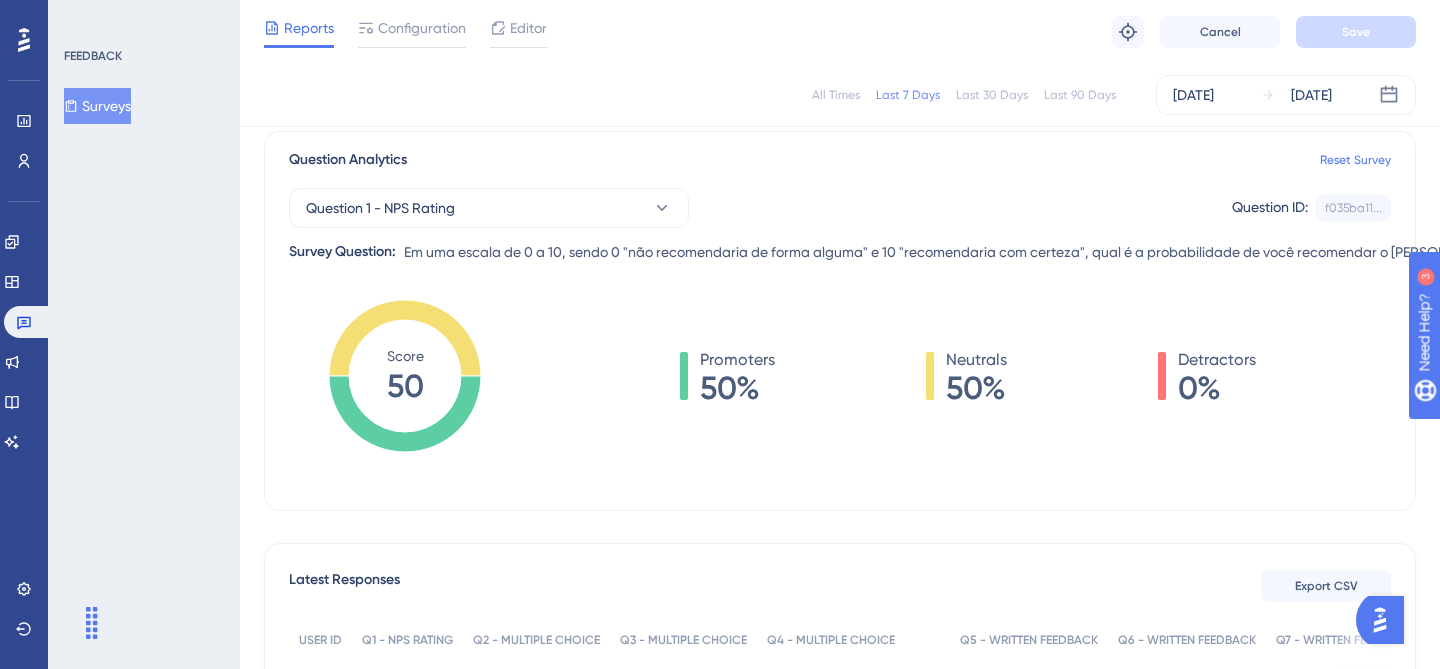 click on "Last 90 Days" at bounding box center (1080, 95) 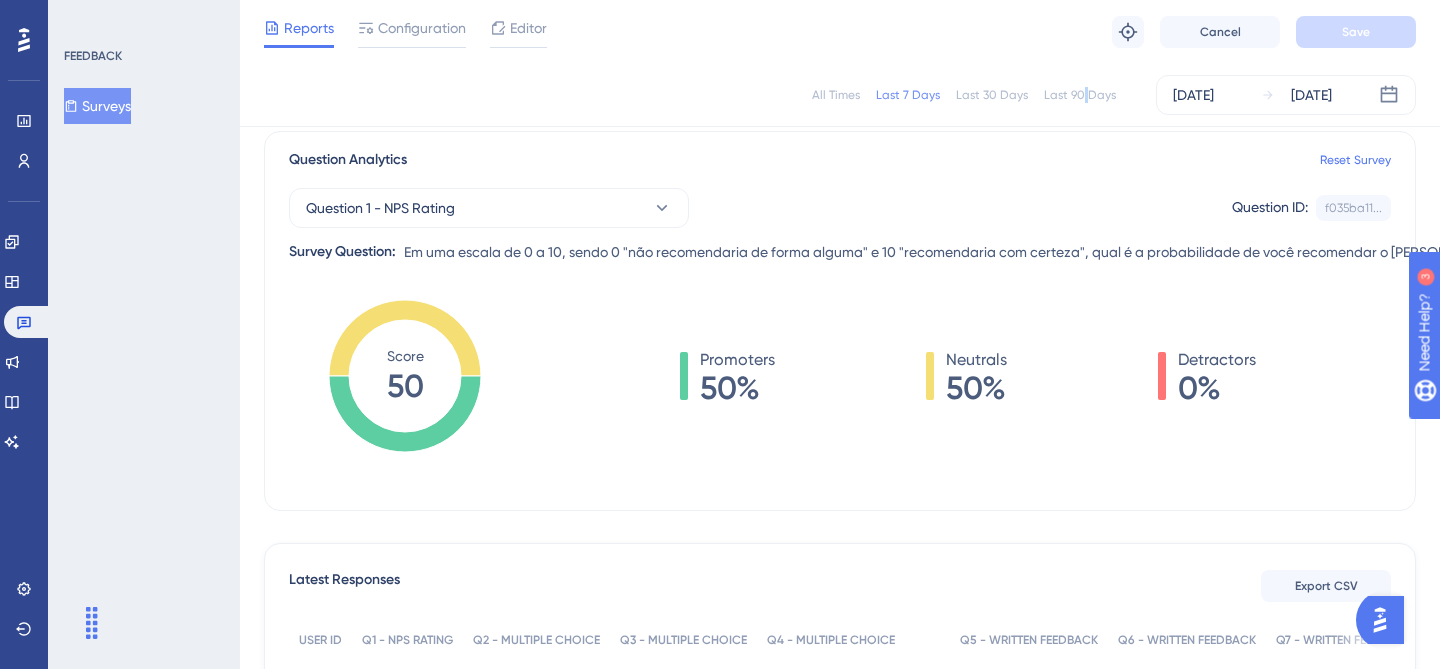 click on "Last 90 Days" at bounding box center [1080, 95] 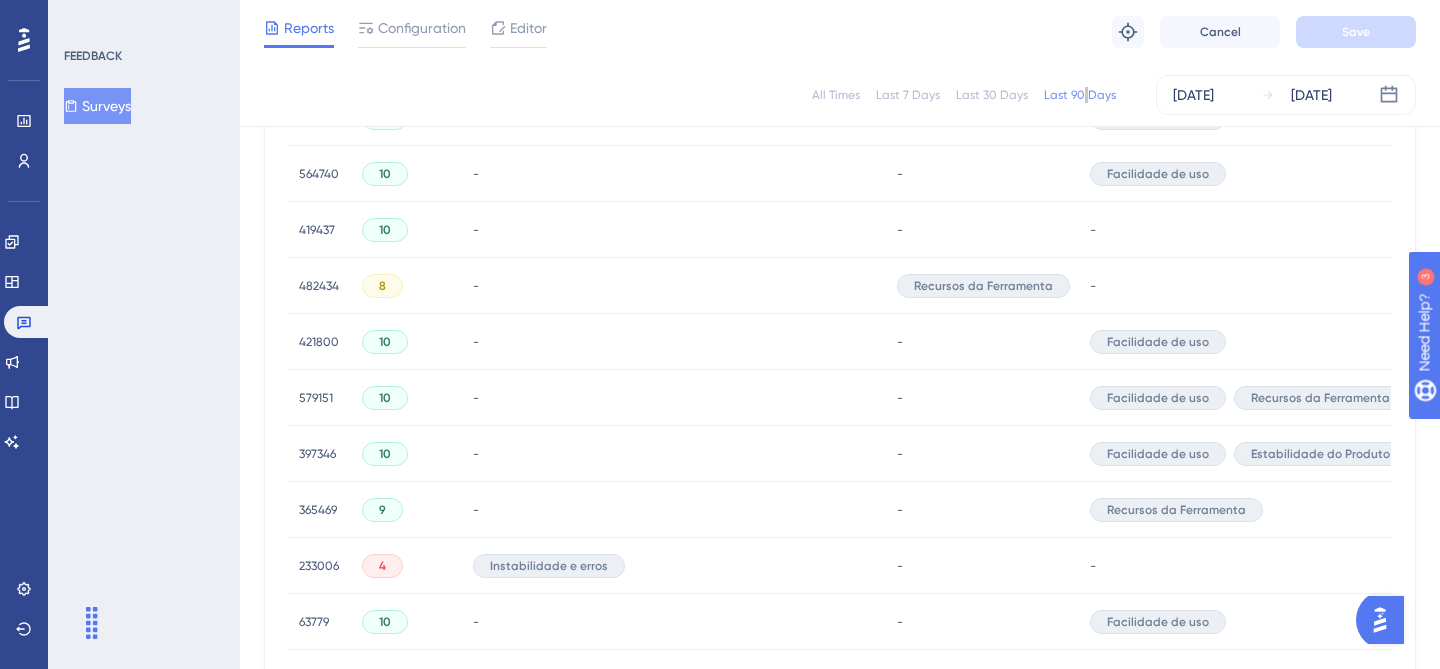 scroll, scrollTop: 1460, scrollLeft: 0, axis: vertical 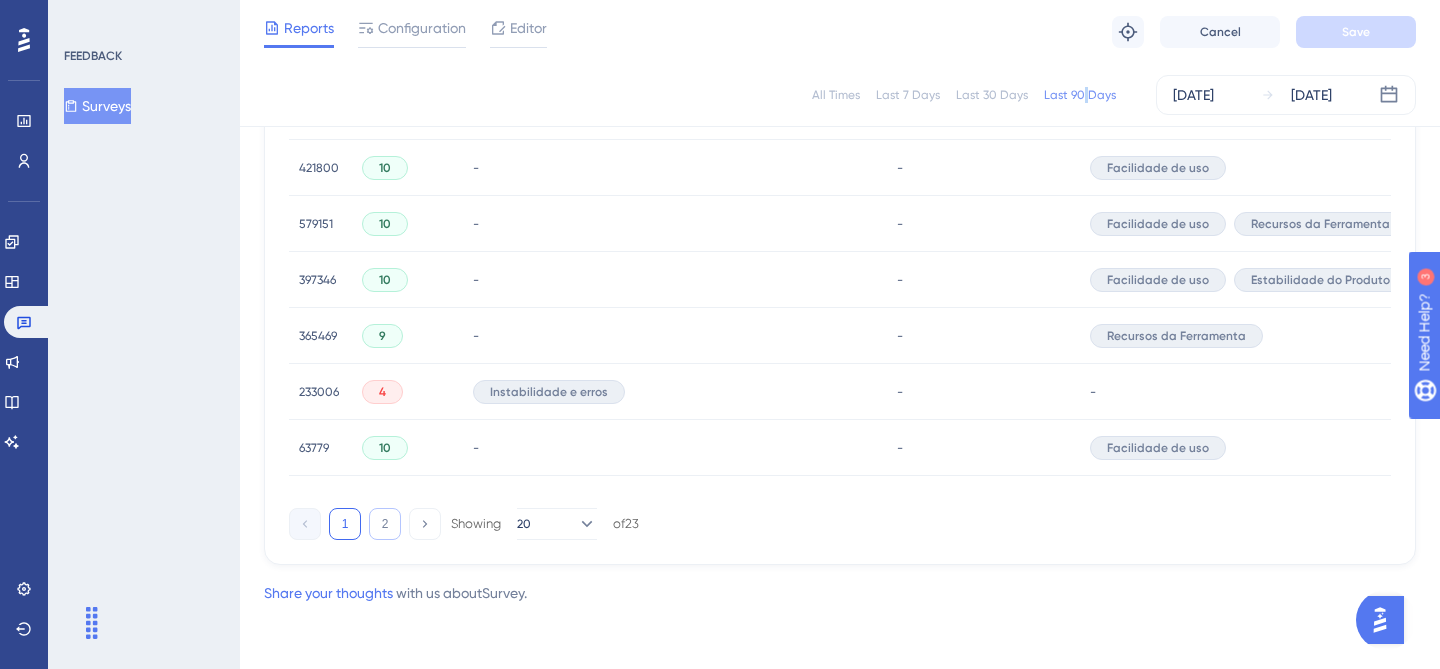 click on "2" at bounding box center (385, 524) 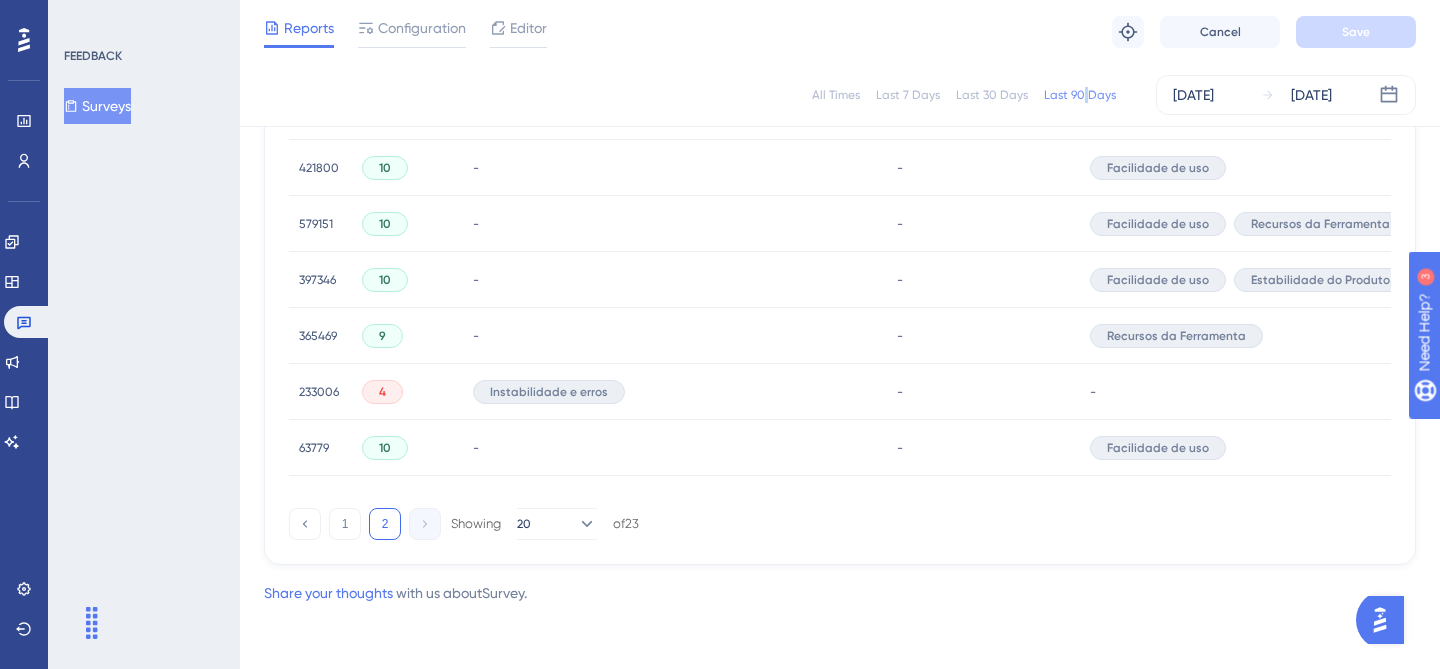 click on "2" at bounding box center (385, 524) 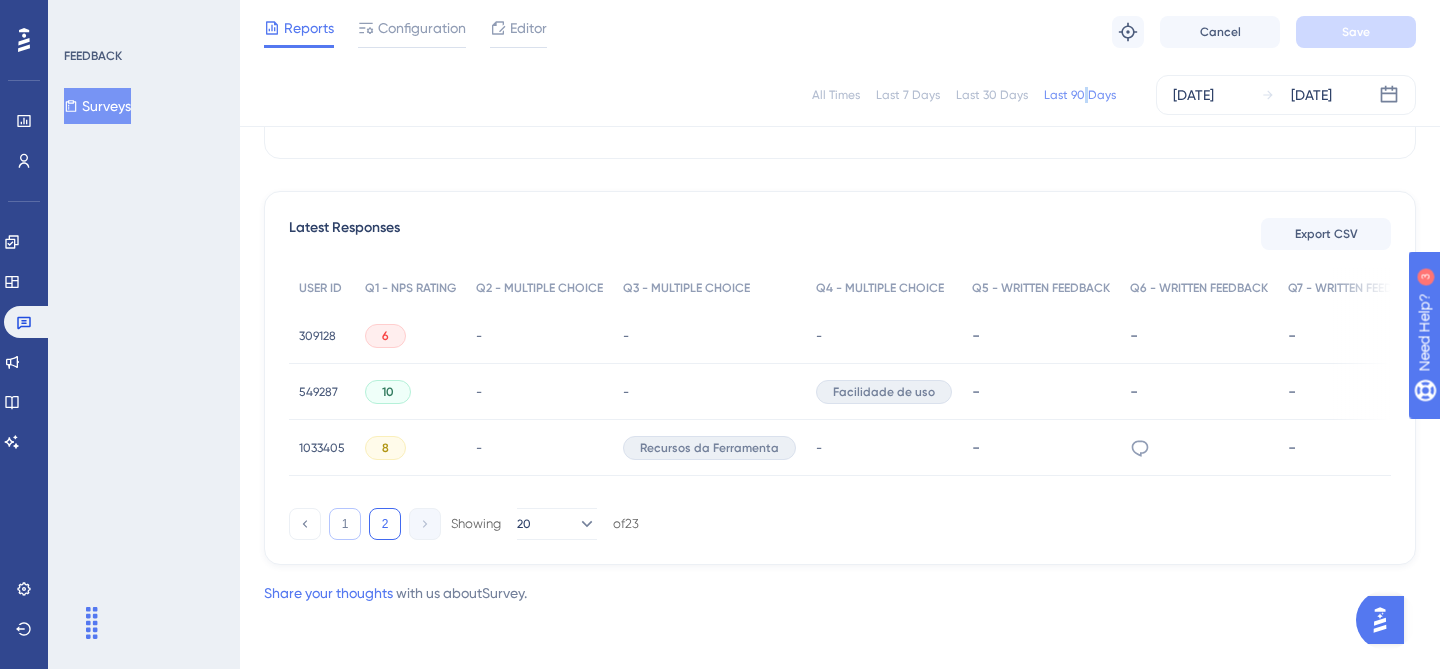 click on "1" at bounding box center (345, 524) 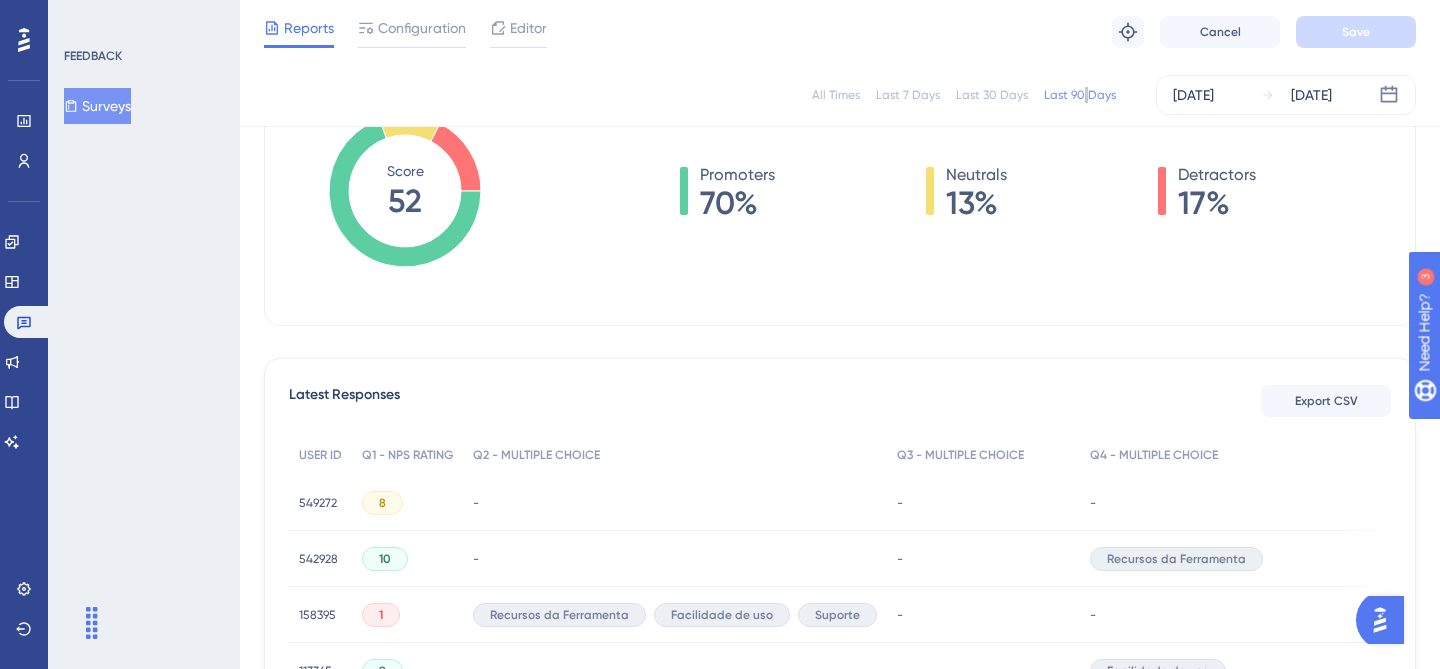 scroll, scrollTop: 380, scrollLeft: 0, axis: vertical 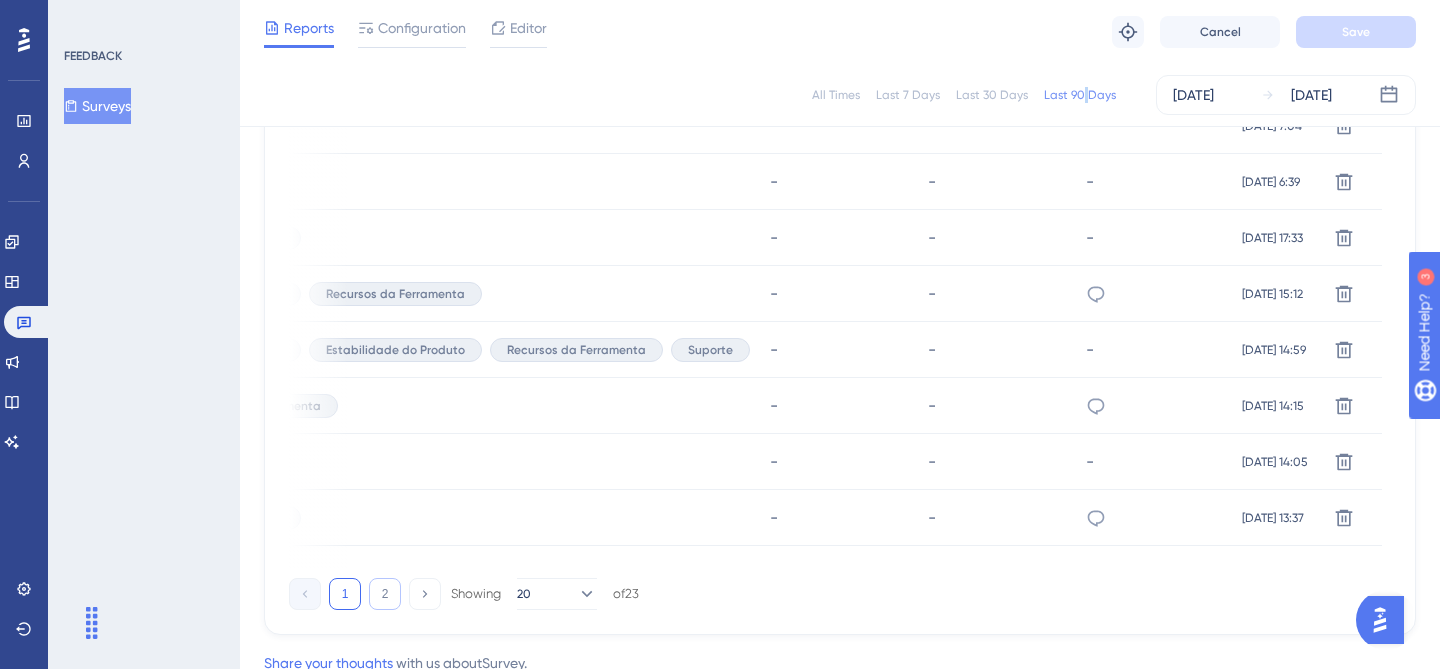click on "2" at bounding box center [385, 594] 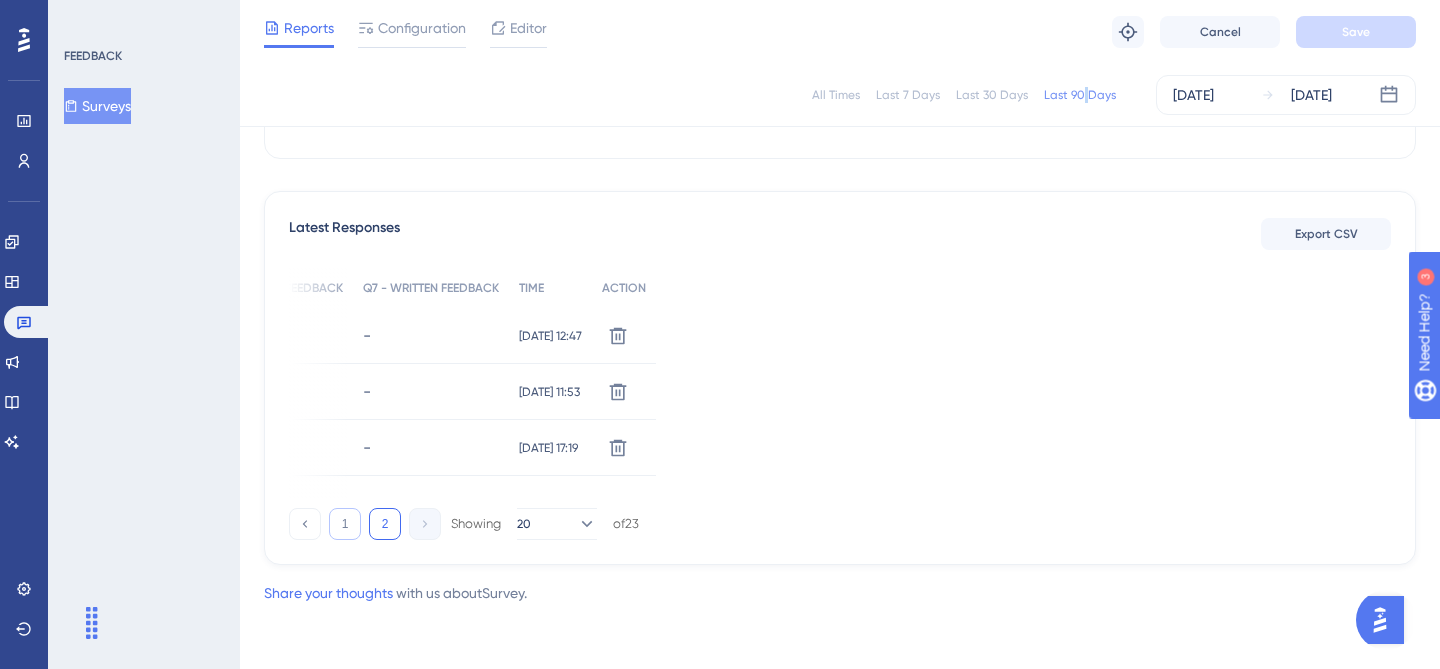click on "1" at bounding box center (345, 524) 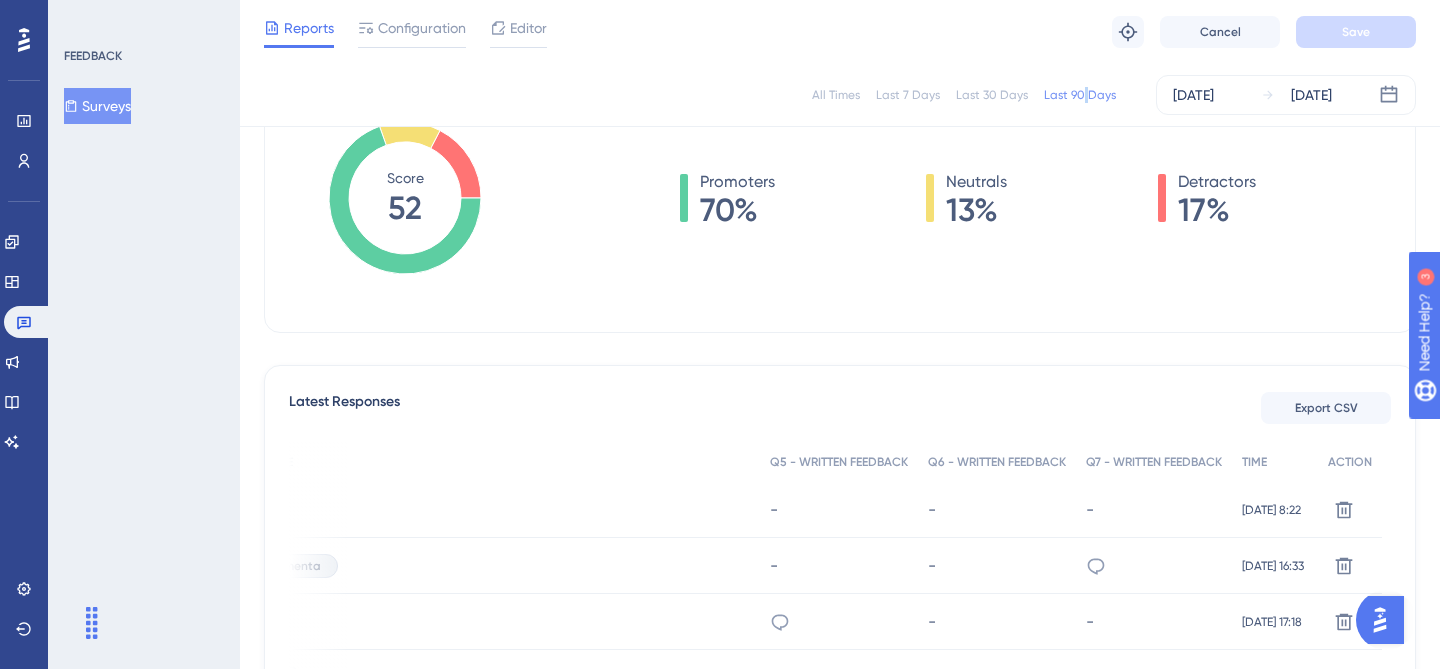 scroll, scrollTop: 1460, scrollLeft: 0, axis: vertical 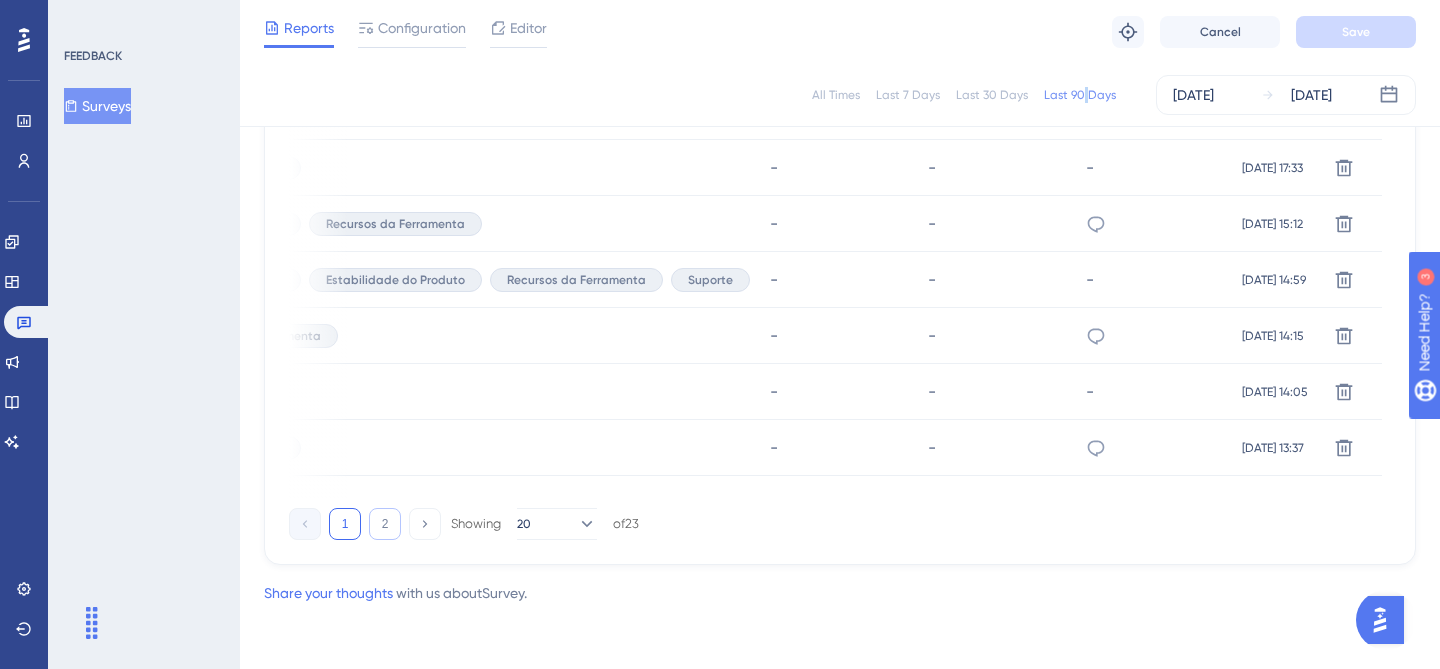 click on "2" at bounding box center (385, 524) 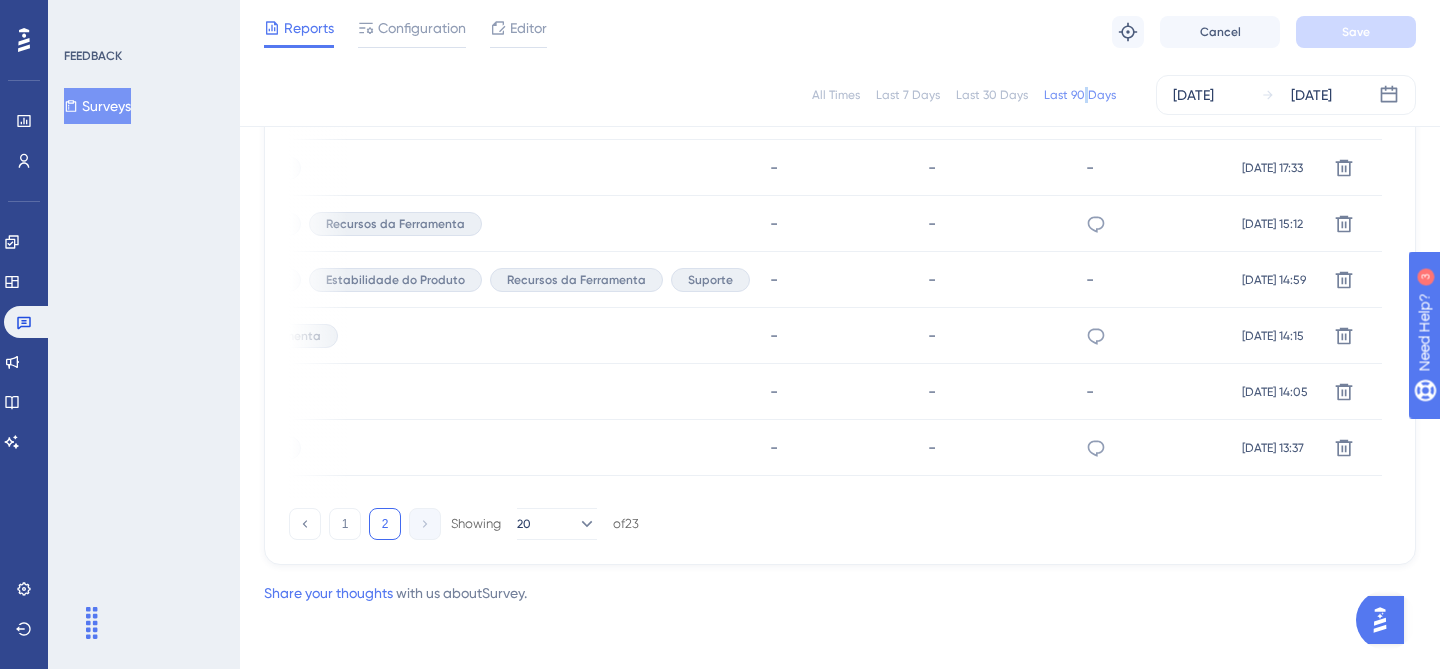 scroll, scrollTop: 508, scrollLeft: 0, axis: vertical 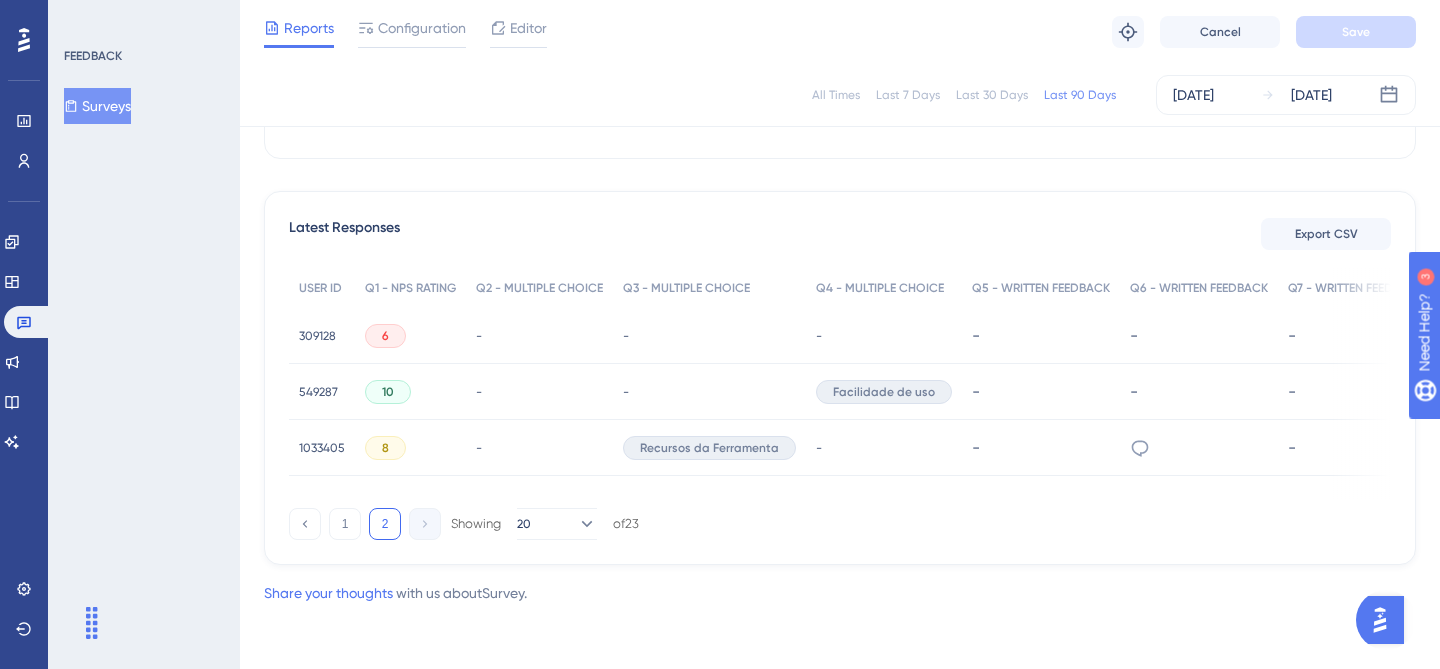 click on "8" at bounding box center (410, 448) 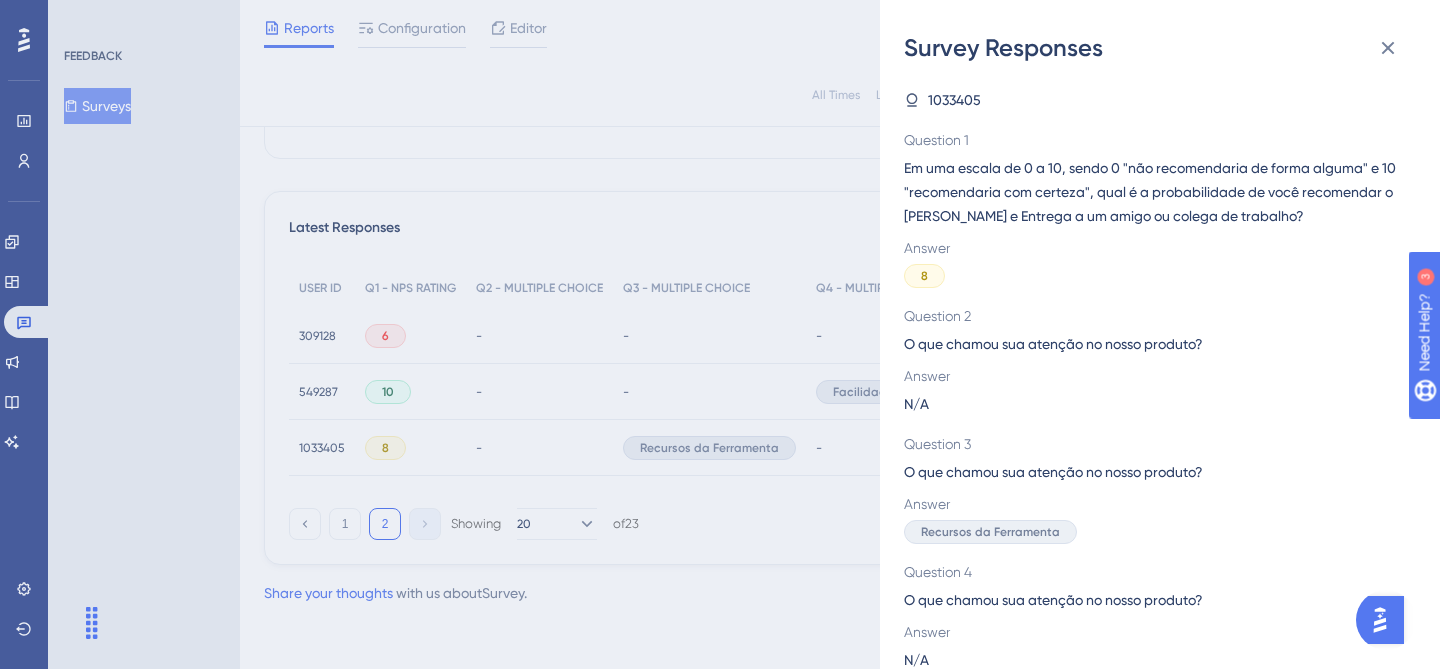 click on "Survey Responses 1033405 Question 1 Em uma escala de 0 a 10, sendo 0  "não recomendaria de forma alguma" e 10 "recomendaria com certeza", qual é a probabilidade de você recomendar o [PERSON_NAME] e Entrega a um amigo ou colega de trabalho? Answer 8 Question 2 O que chamou sua atenção no nosso produto? Answer N/A Question 3 O que chamou sua atenção no nosso produto? Answer Recursos da Ferramenta Question 4 O que chamou sua atenção no nosso produto? Answer N/A Question 5 Por que você escolheu essa nota? Answer N/A Question 6 O que te impediu de dar um nota mais alta? Answer TALVEZ UMA PLATAFORMA  EM ANEXO A QUE JA EXISTE DE COLETA E ENTREGA, PRANÃO FICAR MUITAS JANELAS ABERTAS. Question 7 O que mais te agradou em nosso produto? Answer N/A" at bounding box center (720, 334) 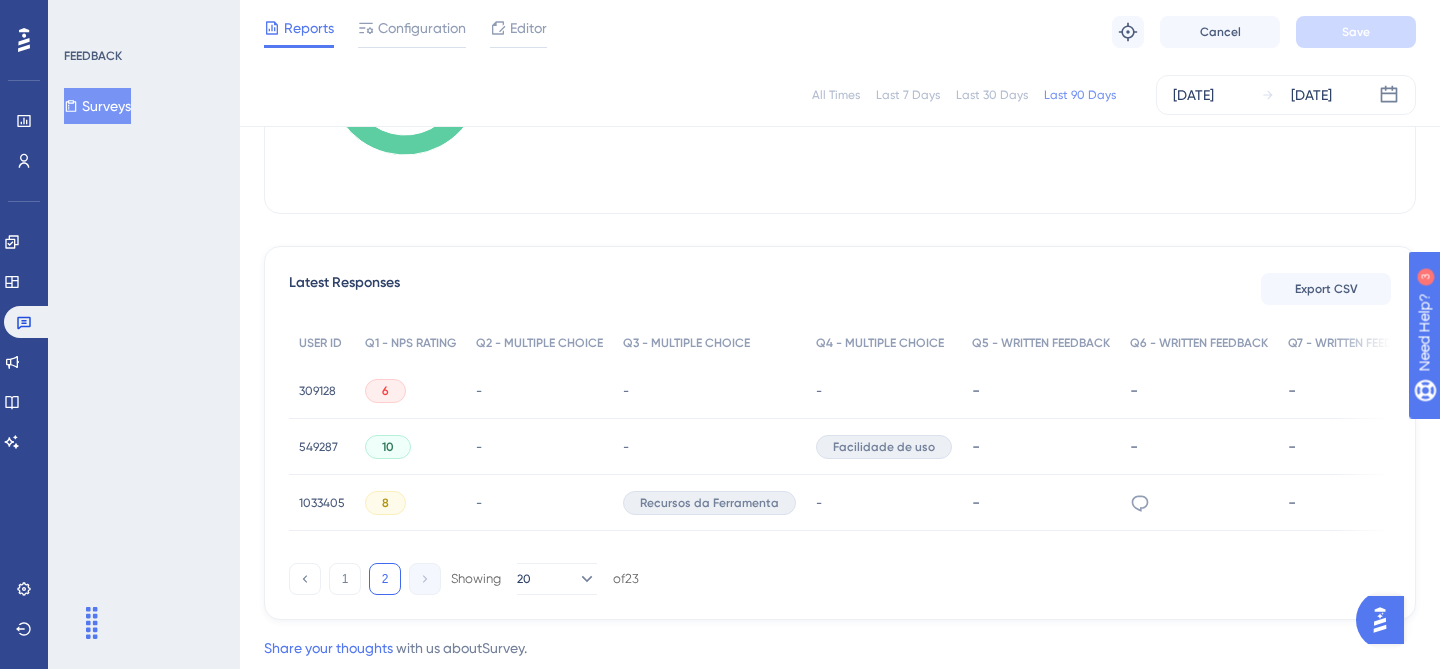 scroll, scrollTop: 508, scrollLeft: 0, axis: vertical 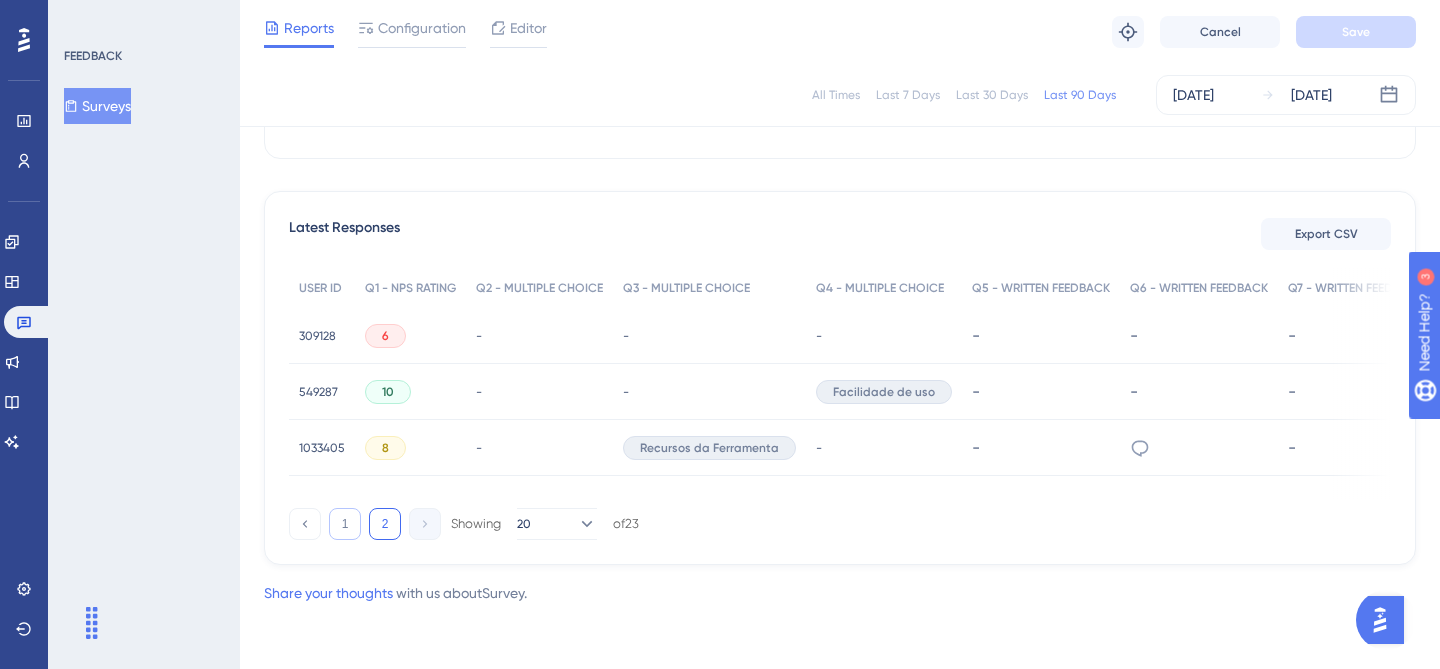 click on "1" at bounding box center [345, 524] 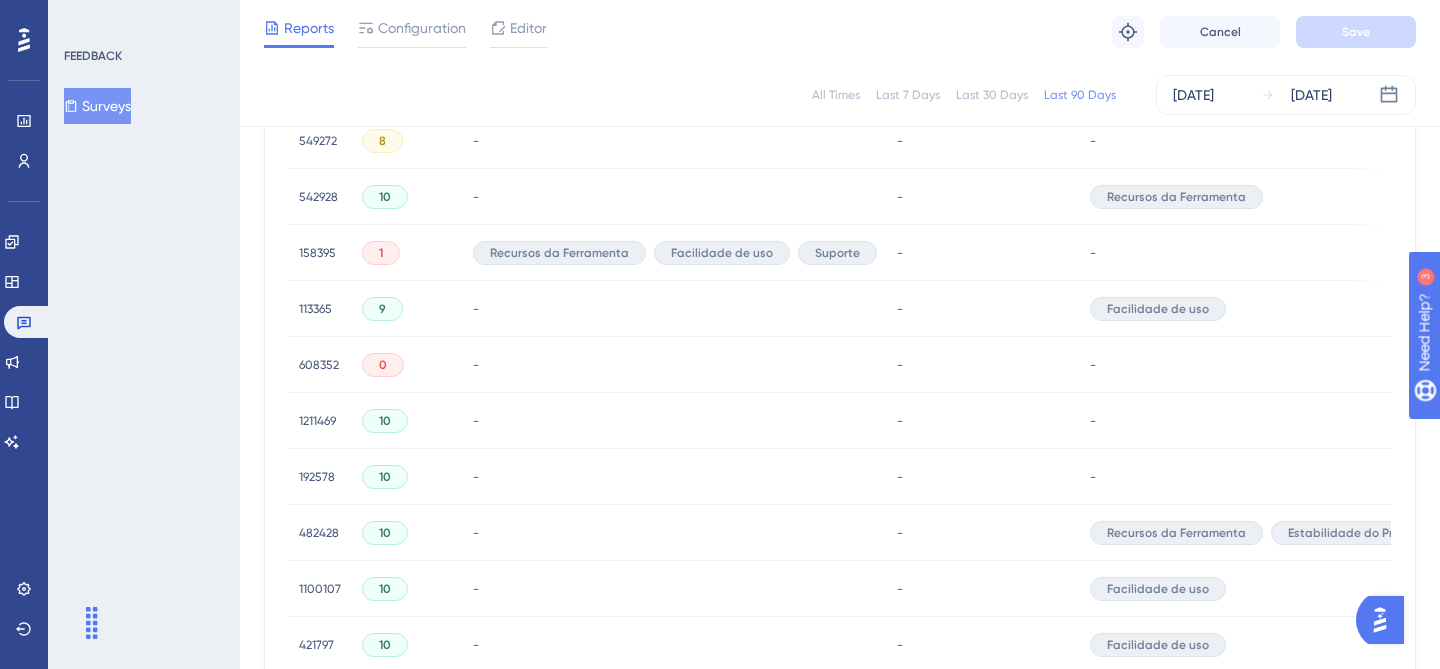 scroll, scrollTop: 753, scrollLeft: 0, axis: vertical 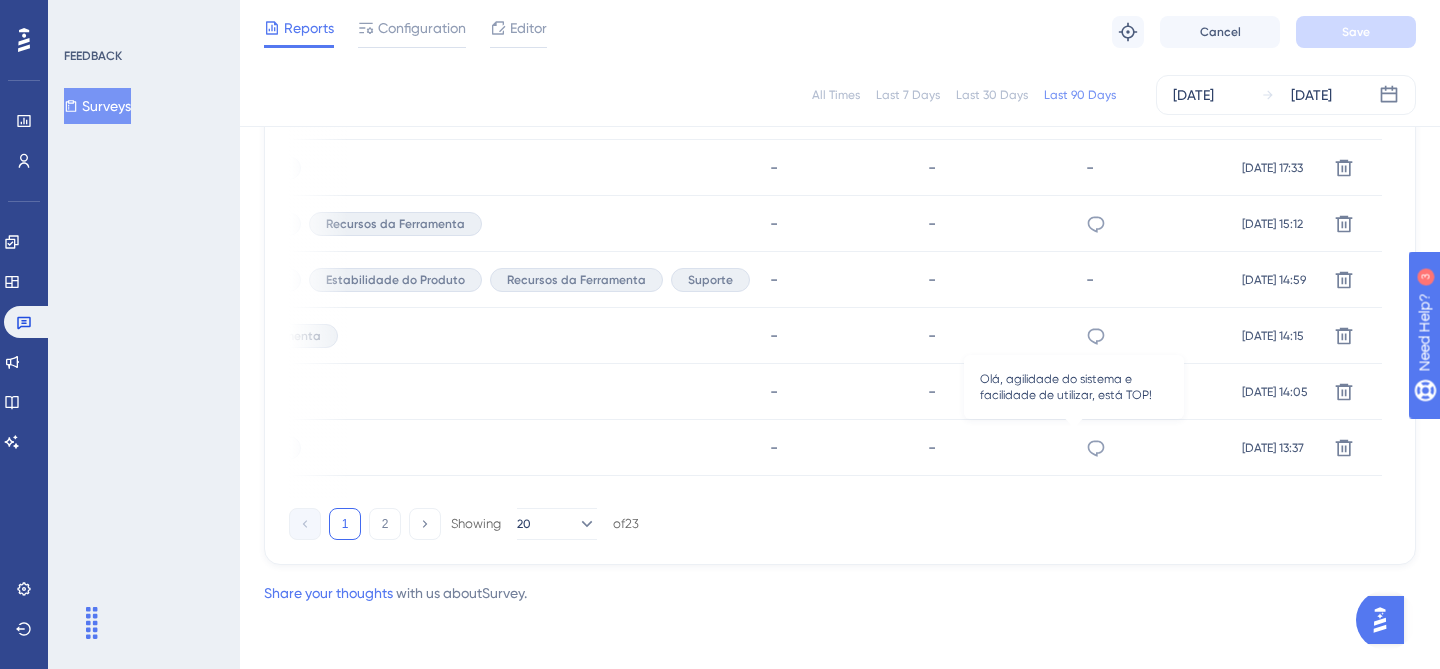 click 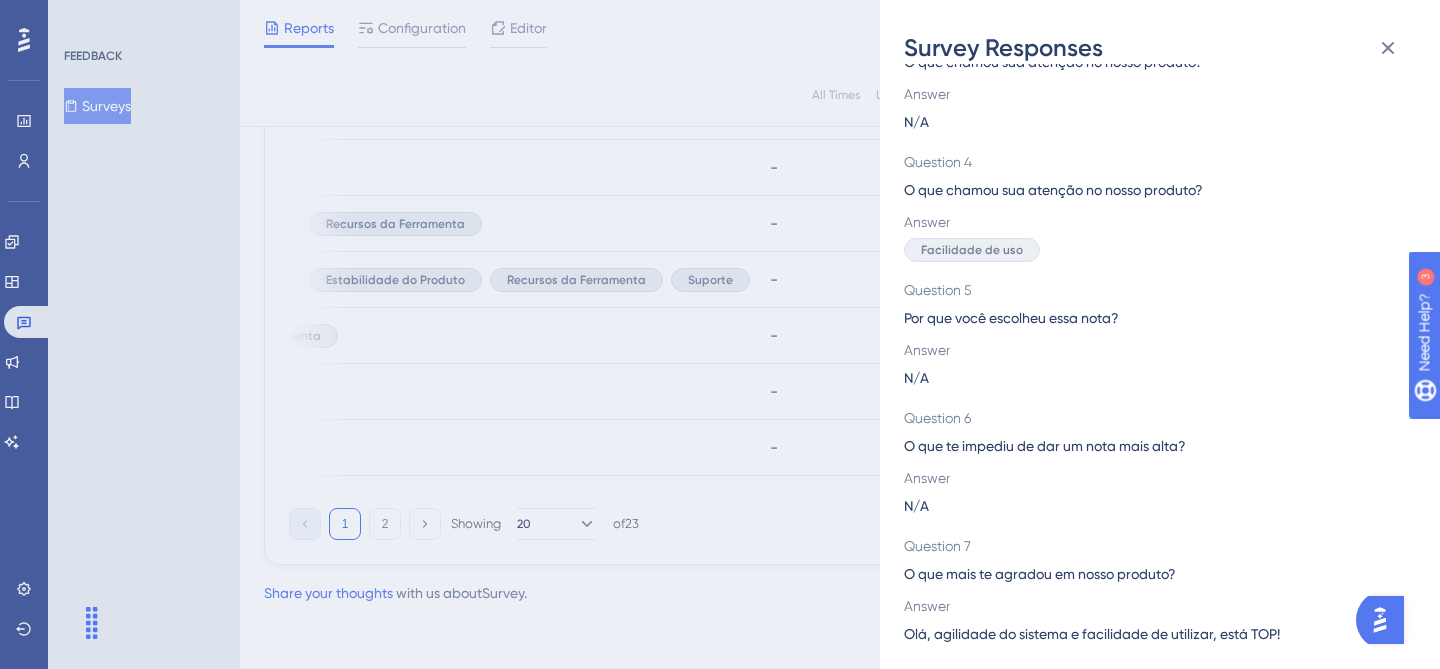 scroll, scrollTop: 419, scrollLeft: 0, axis: vertical 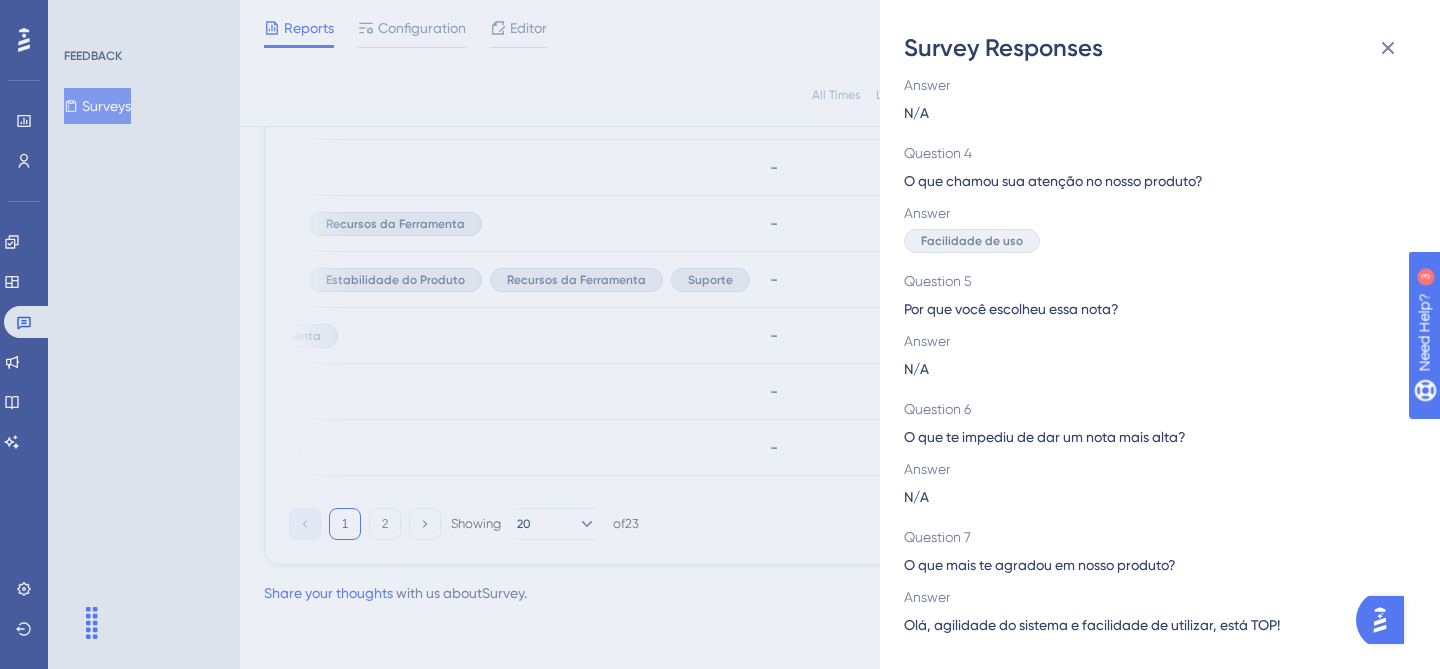 click on "Olá, agilidade do sistema e facilidade de utilizar, está TOP!" at bounding box center (1092, 625) 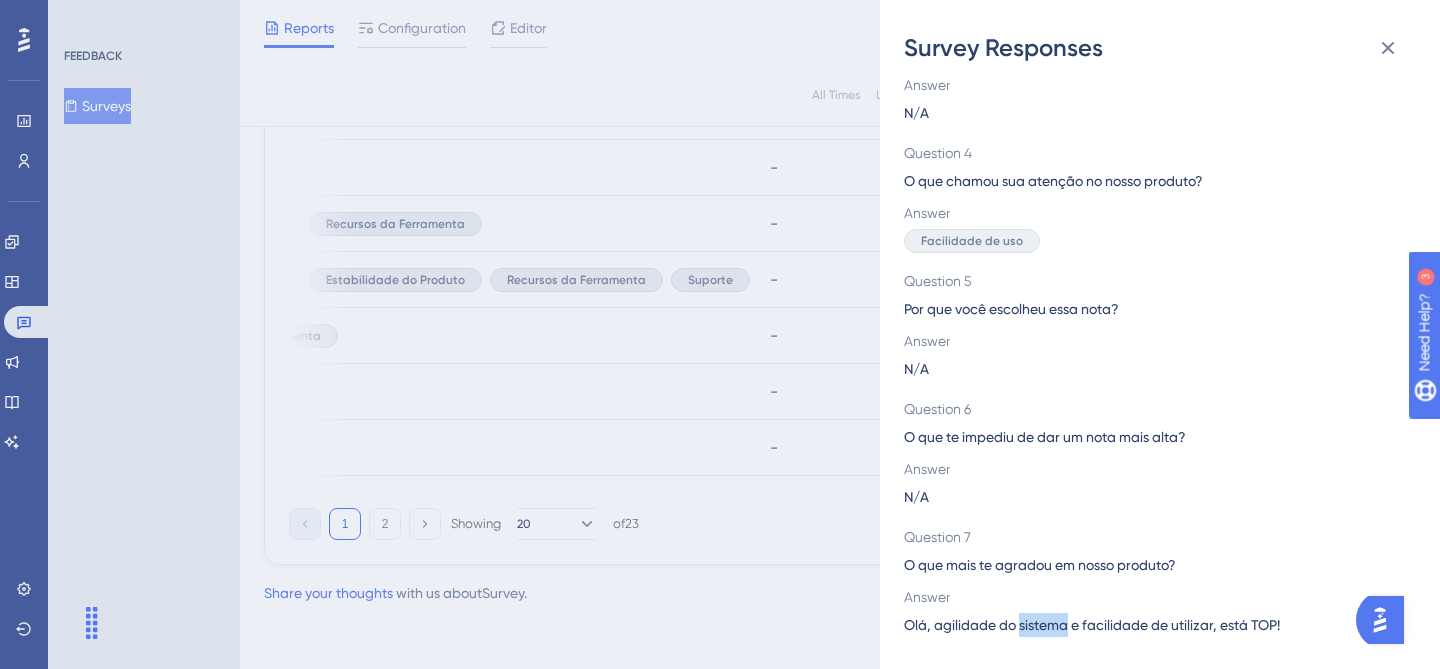 click on "Olá, agilidade do sistema e facilidade de utilizar, está TOP!" at bounding box center [1092, 625] 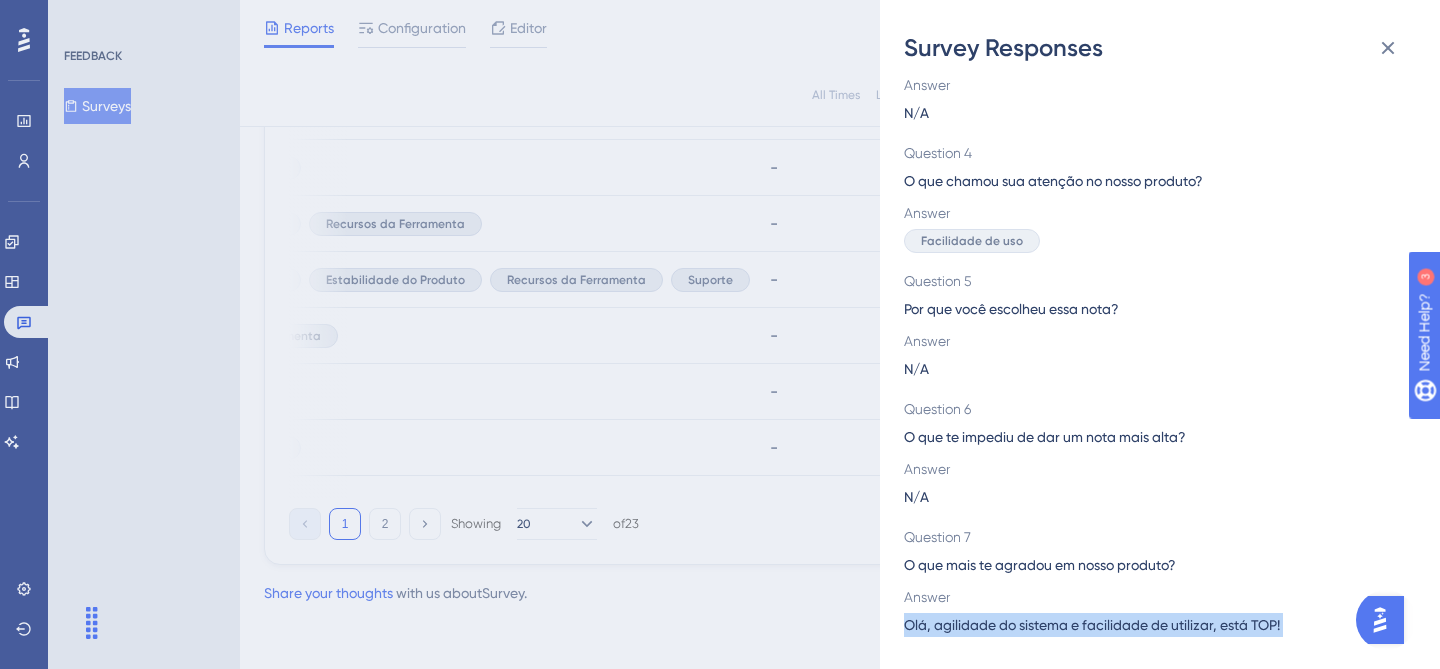 click on "Olá, agilidade do sistema e facilidade de utilizar, está TOP!" at bounding box center (1092, 625) 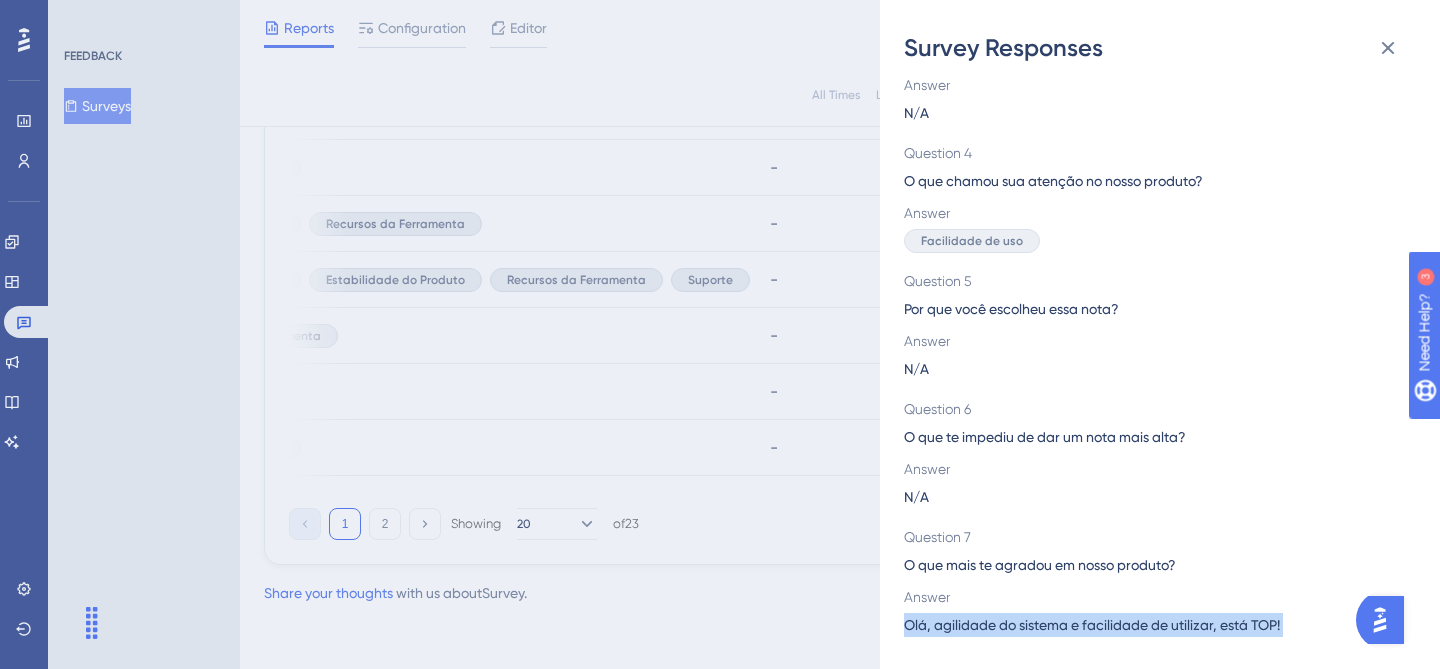 click on "Olá, agilidade do sistema e facilidade de utilizar, está TOP!" at bounding box center (1092, 625) 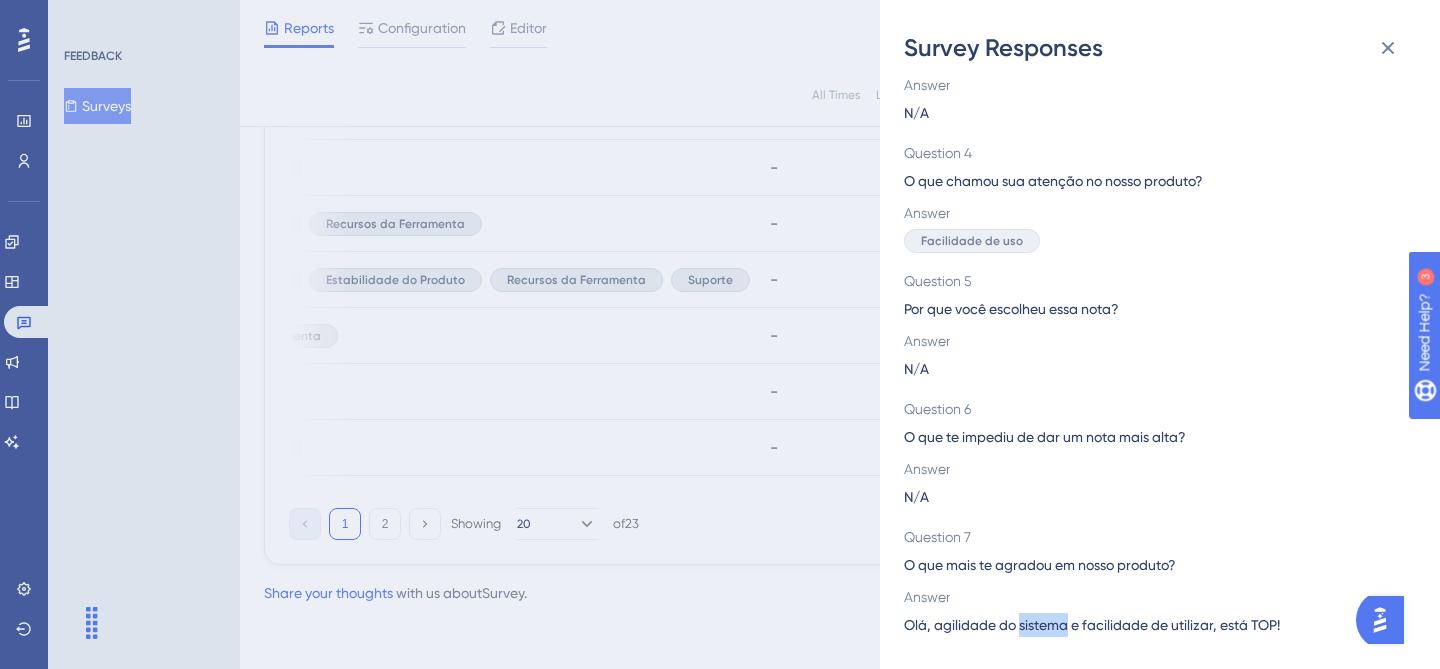click on "Olá, agilidade do sistema e facilidade de utilizar, está TOP!" at bounding box center [1092, 625] 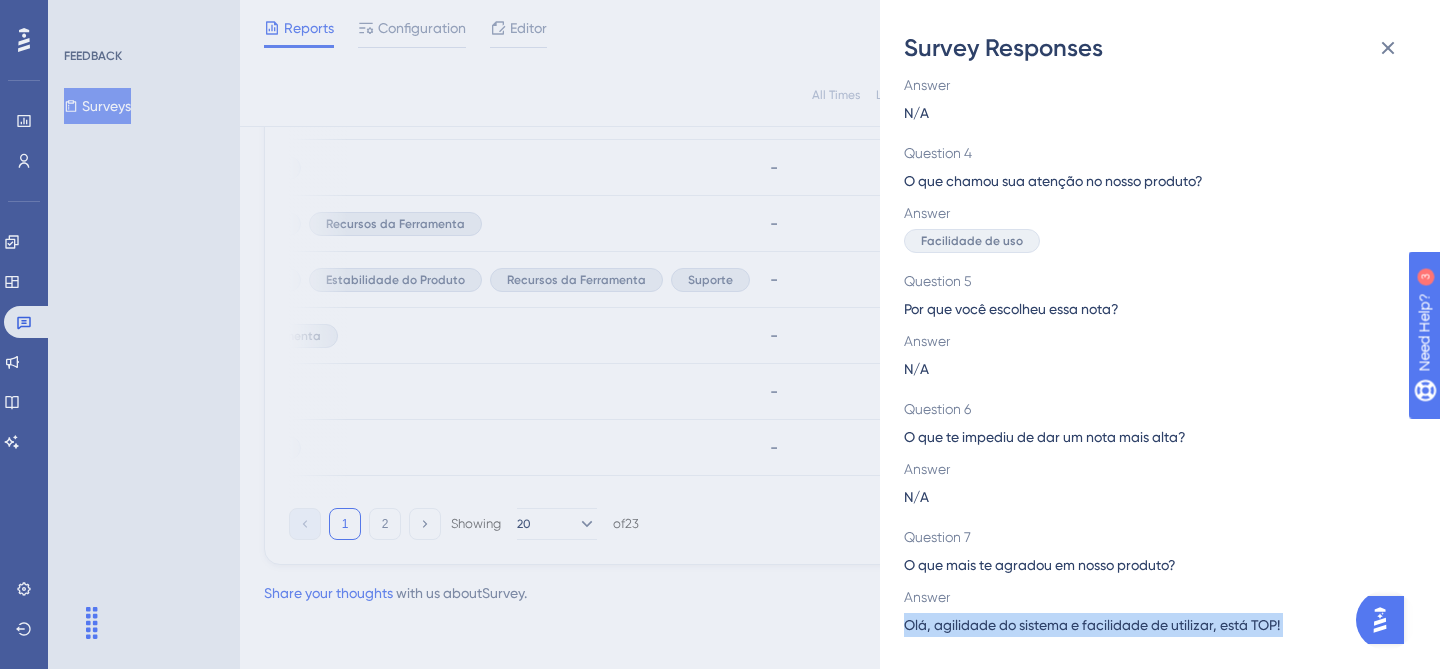 click on "Olá, agilidade do sistema e facilidade de utilizar, está TOP!" at bounding box center [1092, 625] 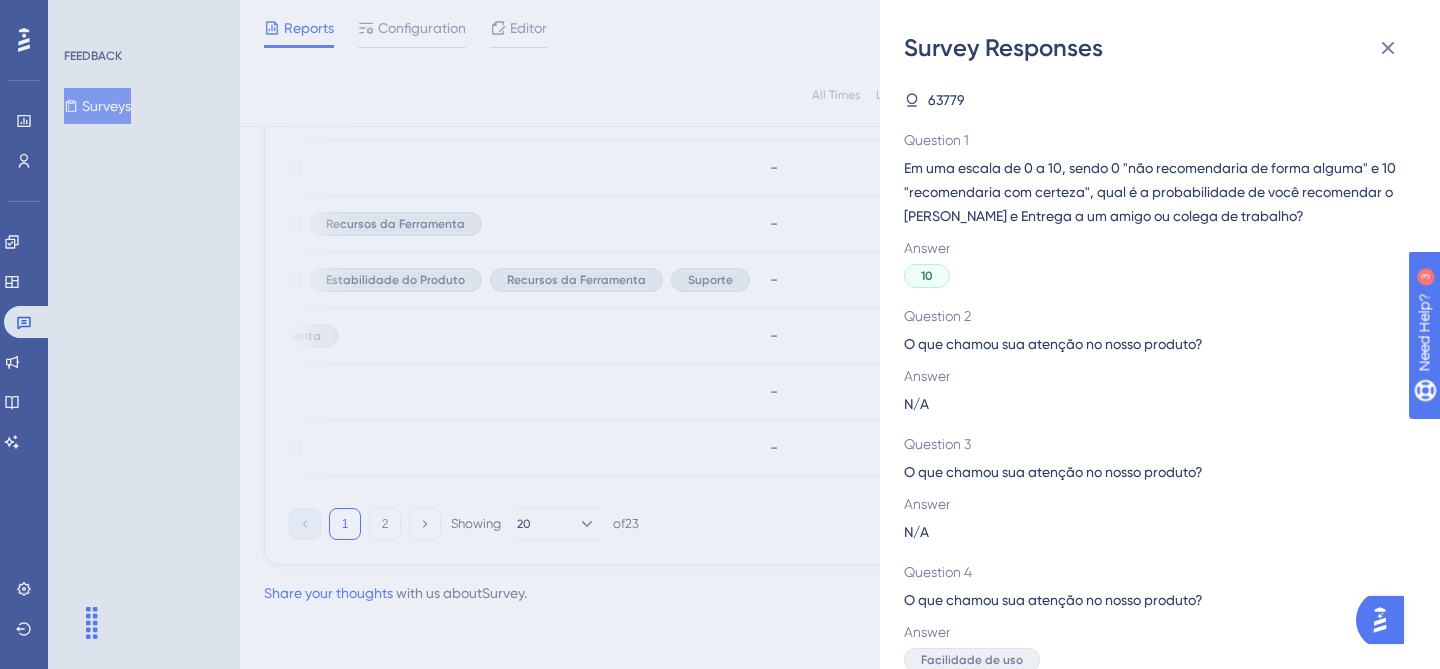 click on "Survey Responses 63779 Question 1 Em uma escala de 0 a 10, sendo 0  "não recomendaria de forma alguma" e 10 "recomendaria com certeza", qual é a probabilidade de você recomendar o [PERSON_NAME] e Entrega a um amigo ou colega de trabalho? Answer 10 Question 2 O que chamou sua atenção no nosso produto? Answer N/A Question 3 O que chamou sua atenção no nosso produto? Answer N/A Question 4 O que chamou sua atenção no nosso produto? Answer Facilidade de uso Question 5 Por que você escolheu essa nota? Answer N/A Question 6 O que te impediu de dar um nota mais alta? Answer N/A Question 7 O que mais te agradou em nosso produto? Answer Olá, agilidade do sistema e facilidade de utilizar, está TOP!" at bounding box center (720, 334) 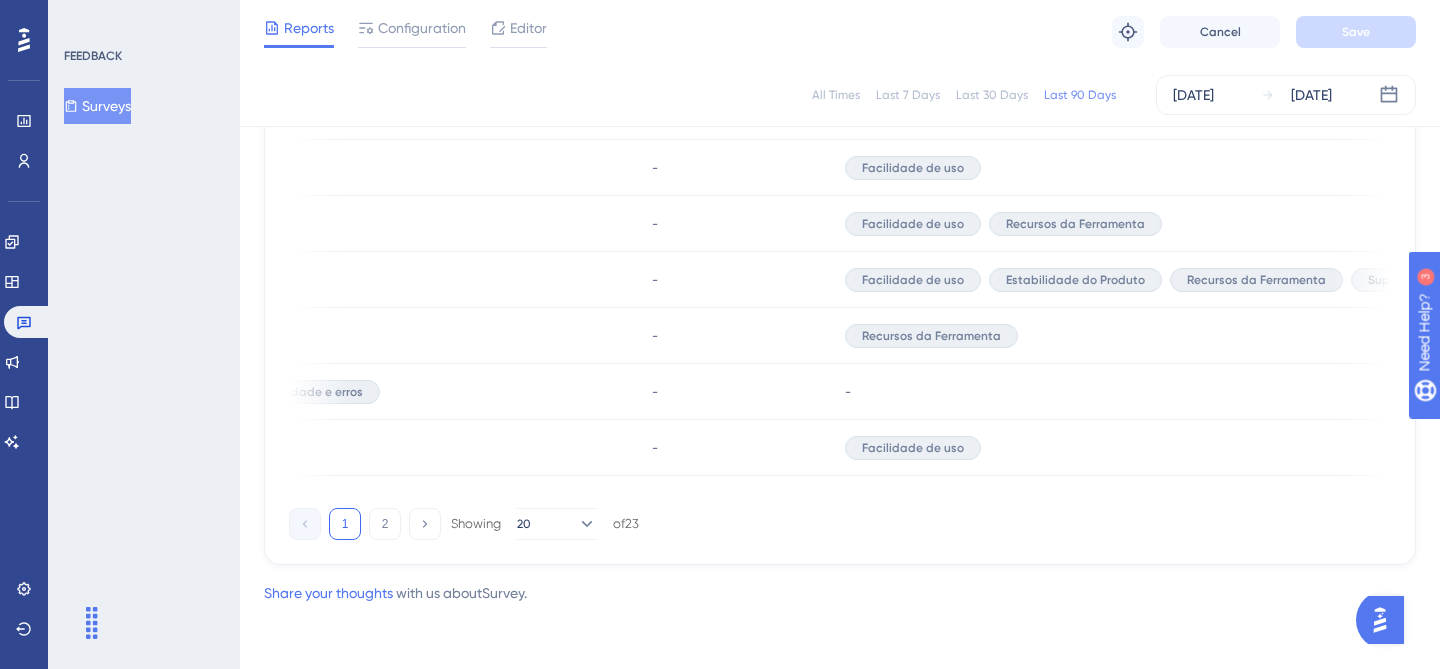 scroll, scrollTop: 0, scrollLeft: 0, axis: both 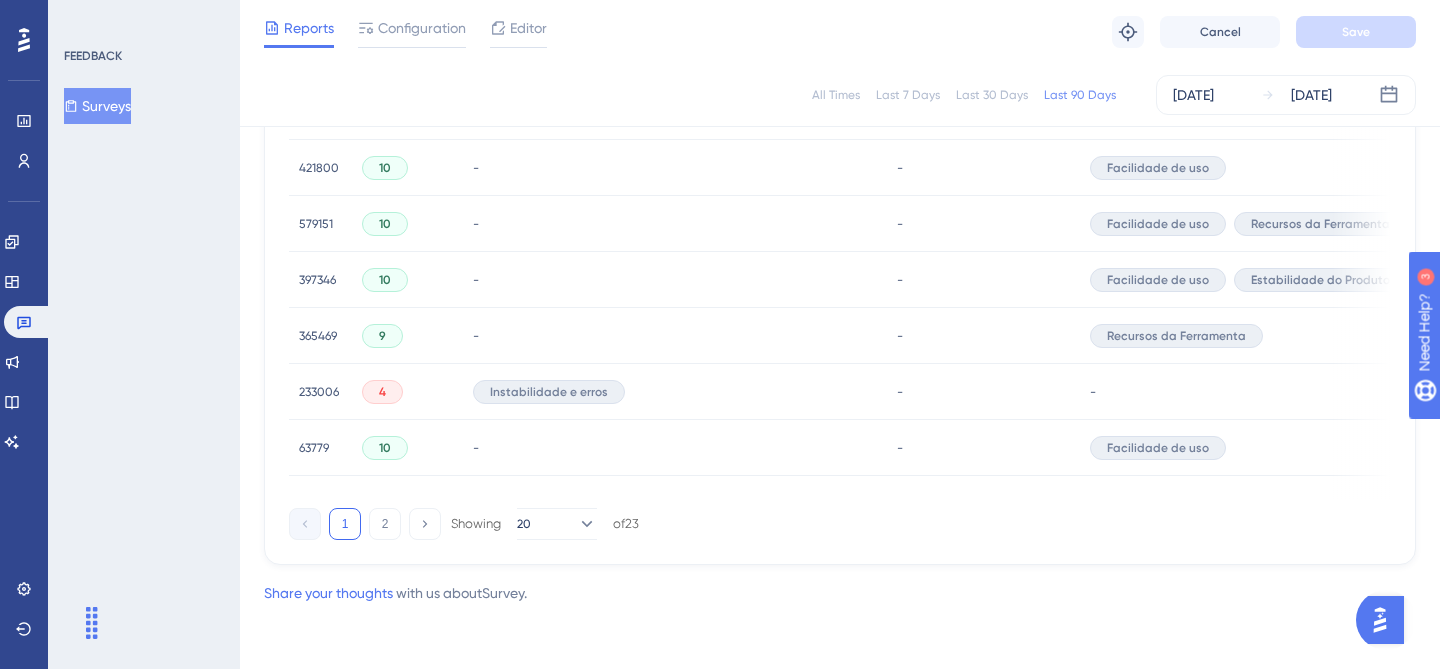 click on "63779" at bounding box center (314, 448) 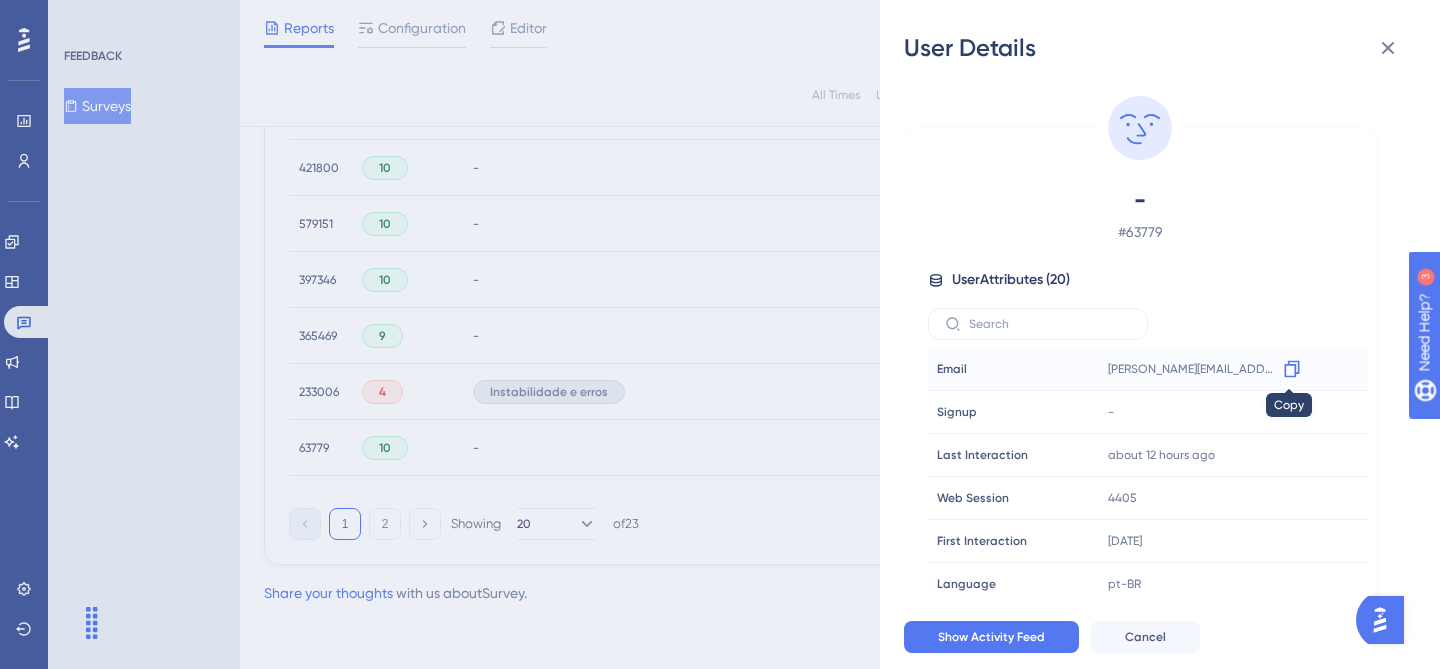 click 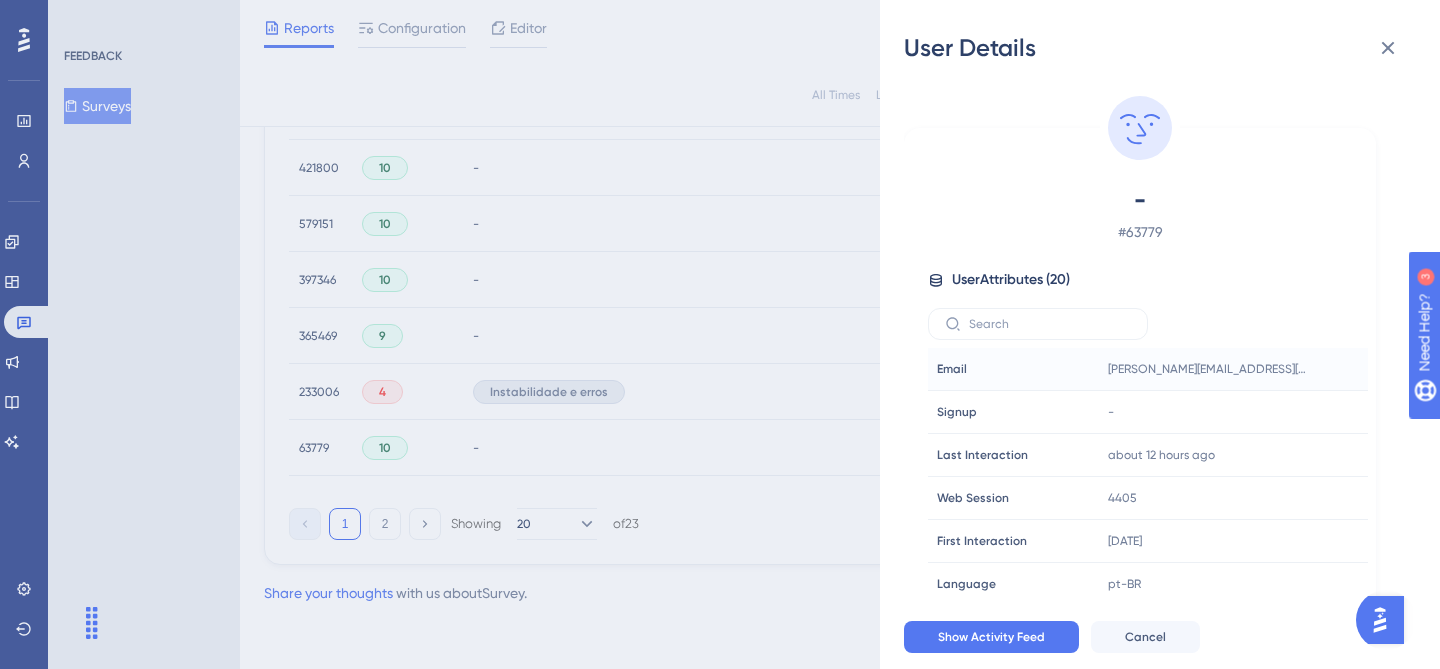 click on "User Details - #  63779 User  Attributes ( 20 ) Email Email [EMAIL_ADDRESS][DOMAIN_NAME] Signup Signup - Last Interaction Last Interaction about 12 hours ago [DATE] 21:23 Web Session Web Session 4405 First Interaction First Interaction [DATE] [DATE] 13:37 Language Language pt-BR Browser Browser Chrome Device Device computer Operating System Operating System Windows admin admin false admin_colent admin_colent false login login patrik.cavalcante motorista motorista false motorista_colent motorista_colent false nome nome [PERSON_NAME] planejador planejador true planejador_colent planejador_colent true tenant_alias tenant_alias bbmlogistica tenant_id tenant_id 243e2aff-9db2-4e49-a638-3bd337a8321a visualizador_colent visualizador_colent false Show Activity Feed Cancel" at bounding box center [720, 334] 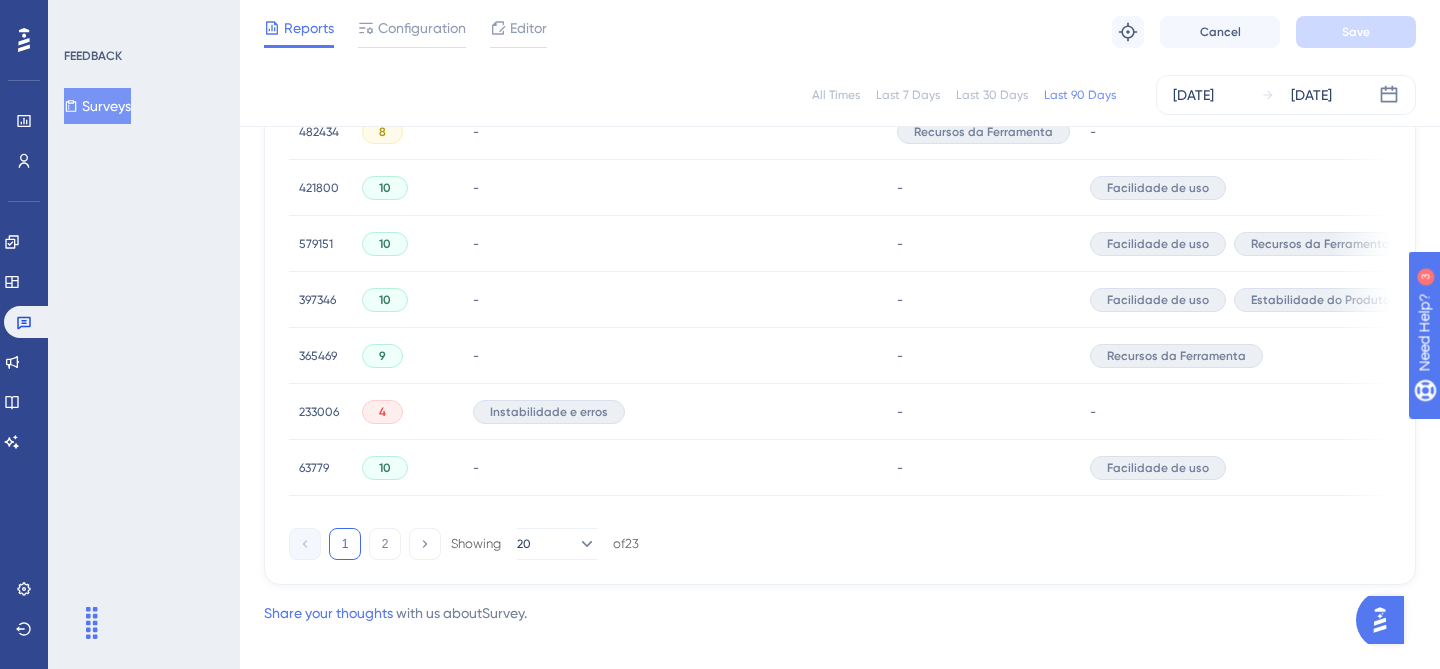 scroll, scrollTop: 1428, scrollLeft: 0, axis: vertical 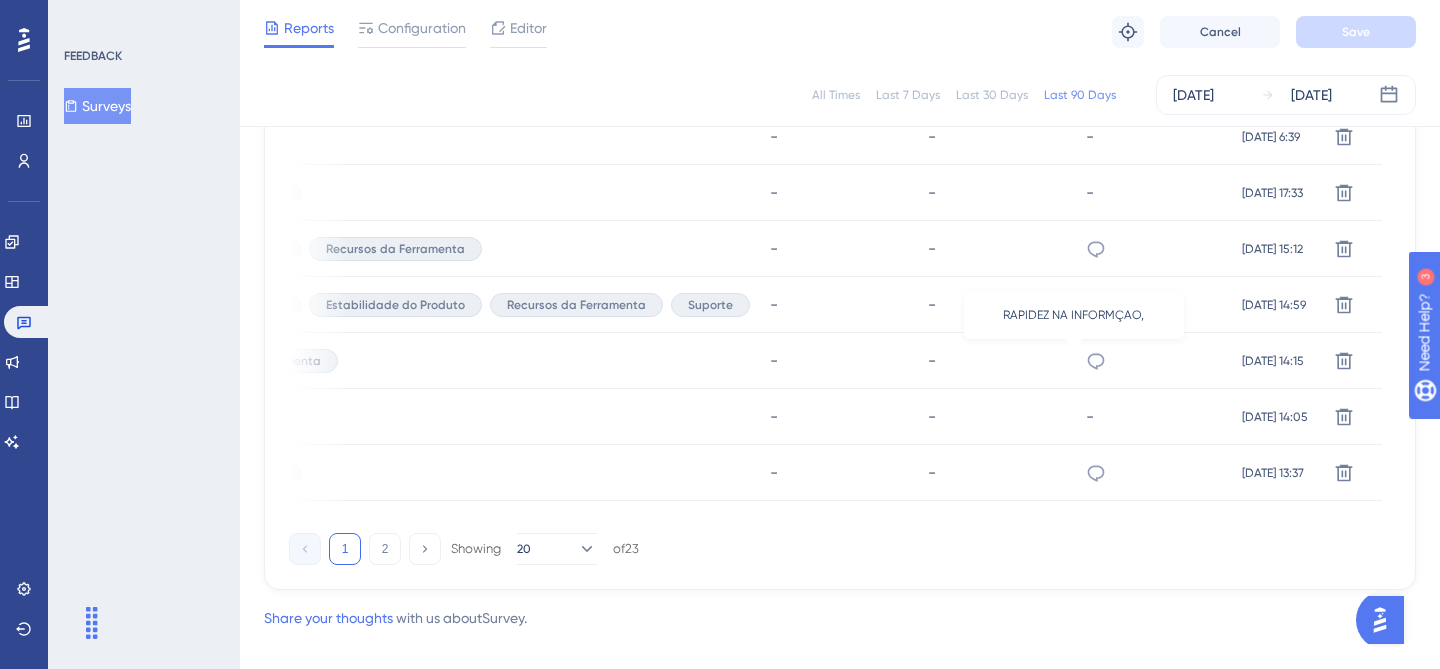 click 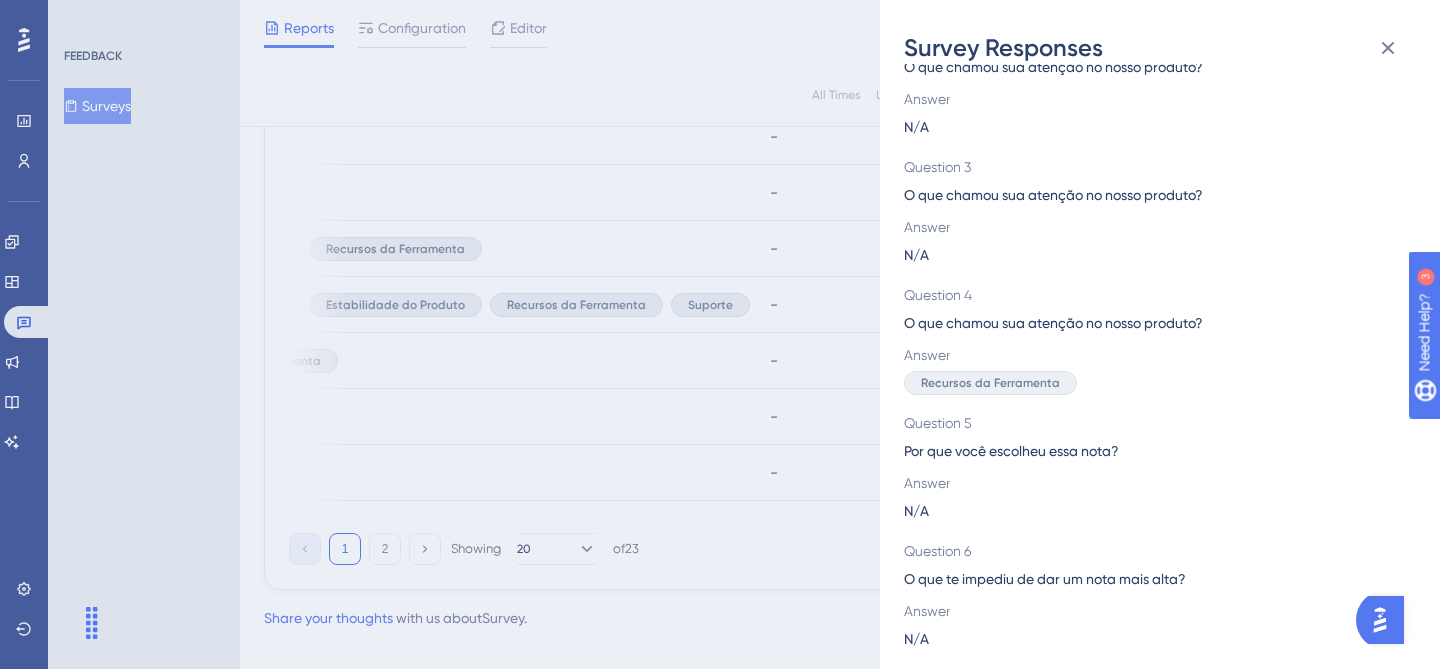 scroll, scrollTop: 419, scrollLeft: 0, axis: vertical 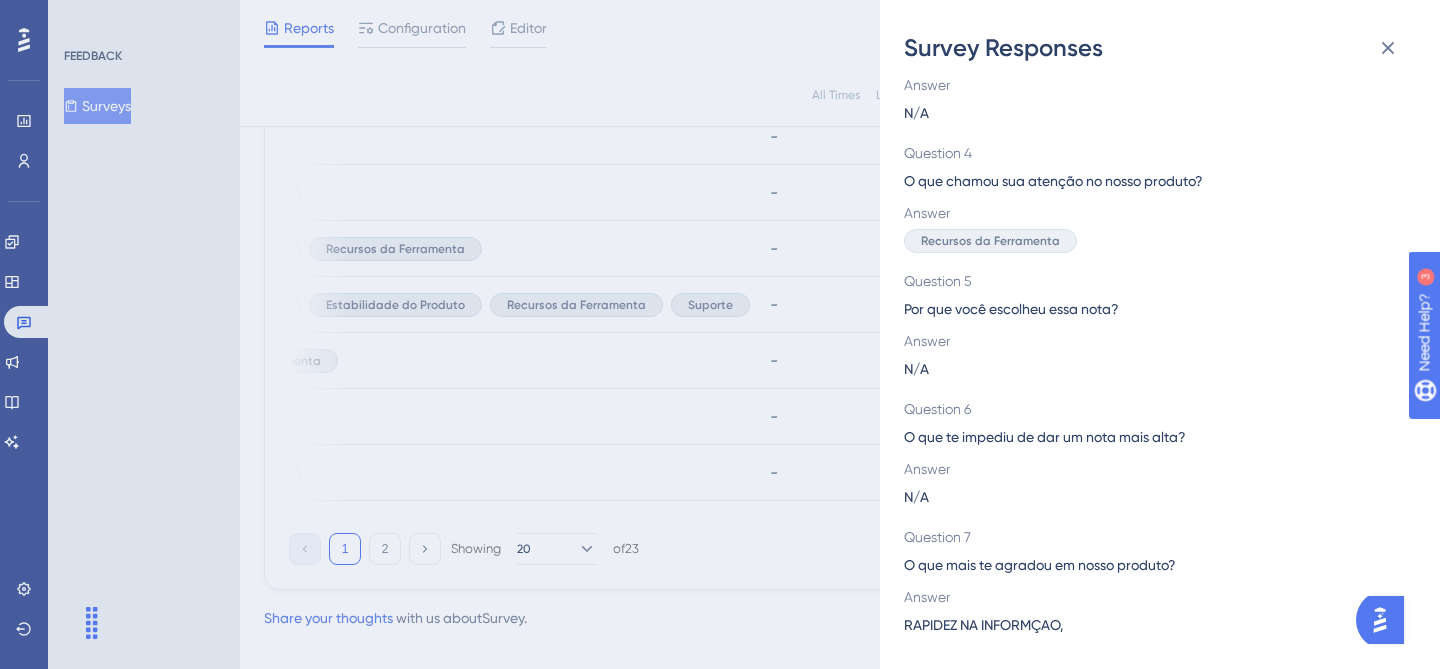 click on "RAPIDEZ NA INFORMÇAO," at bounding box center (984, 625) 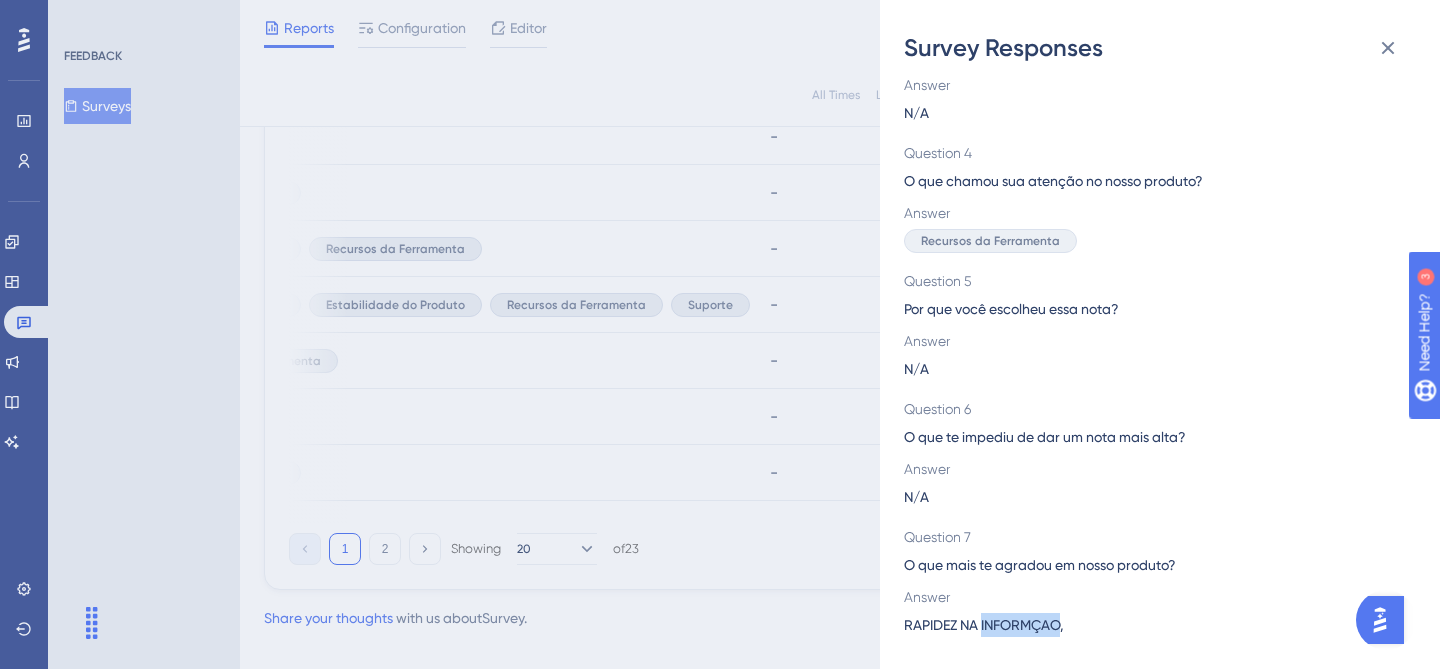 click on "RAPIDEZ NA INFORMÇAO," at bounding box center (984, 625) 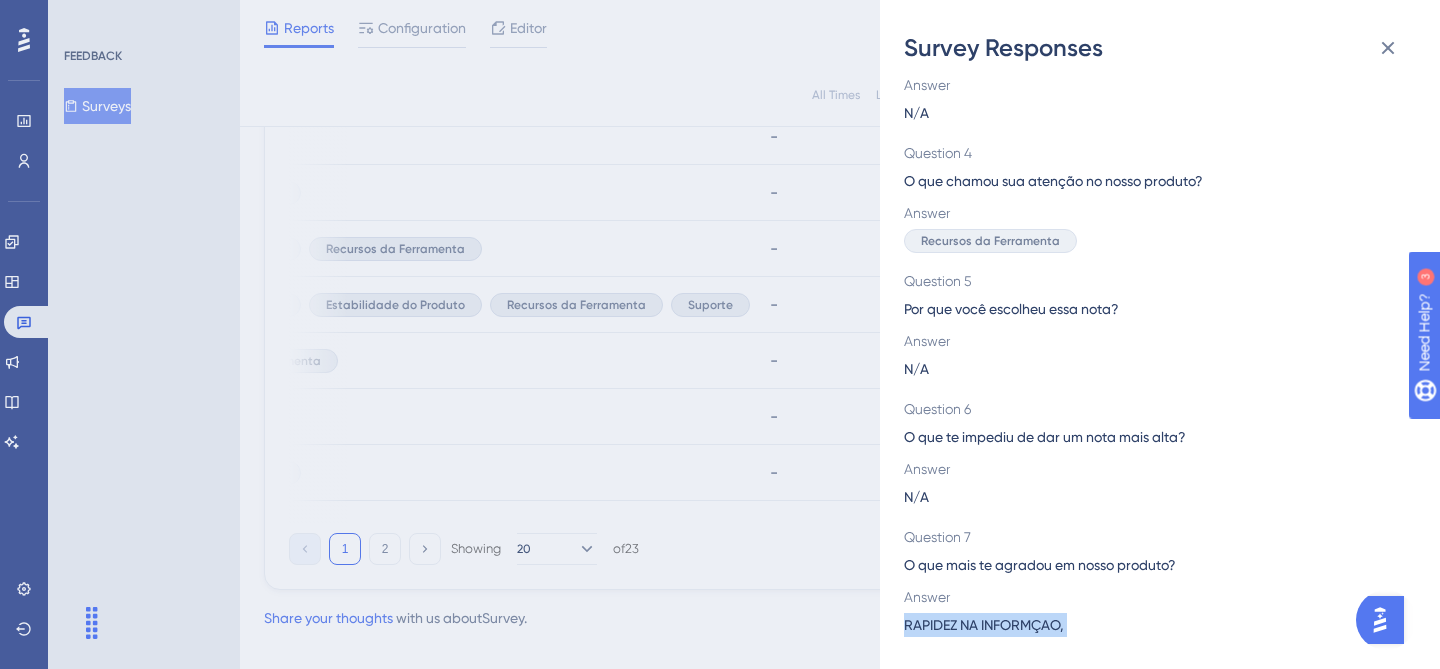 click on "RAPIDEZ NA INFORMÇAO," at bounding box center [984, 625] 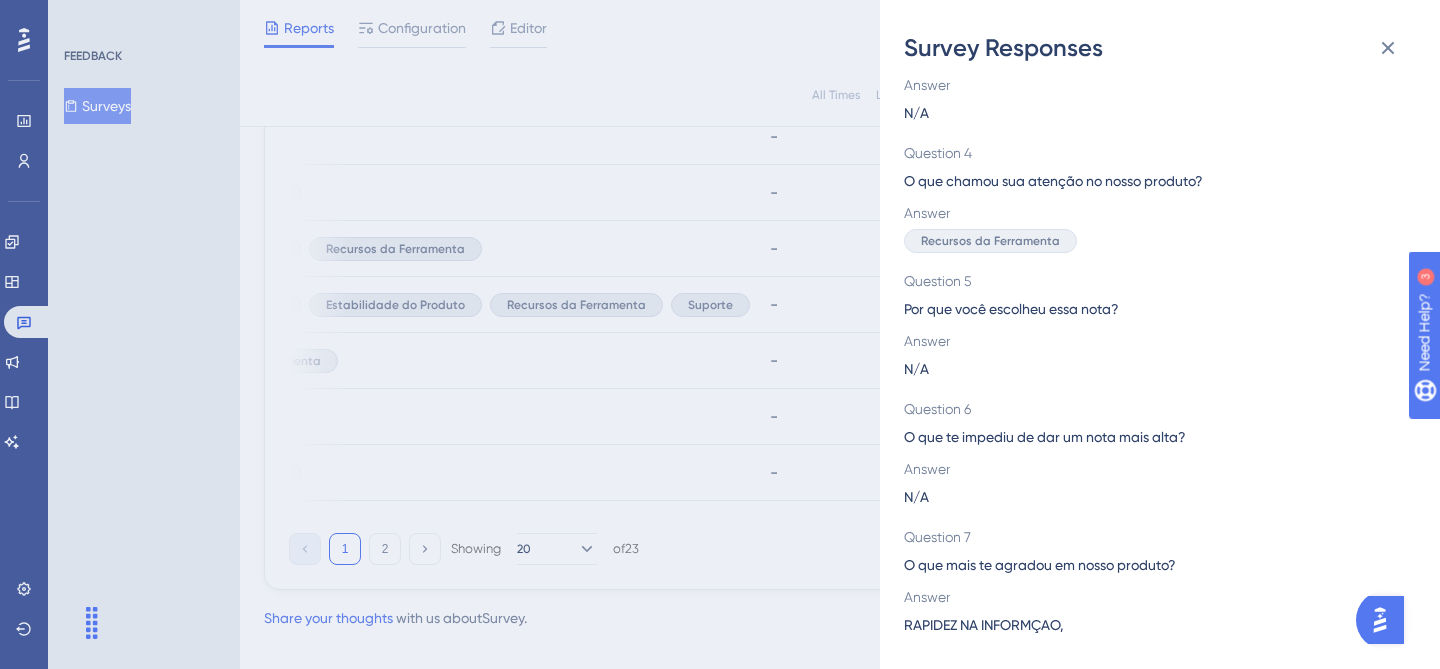 click on "Survey Responses 365469 Question 1 Em uma escala de 0 a 10, sendo 0  "não recomendaria de forma alguma" e 10 "recomendaria com certeza", qual é a probabilidade de você recomendar o [PERSON_NAME] e Entrega a um amigo ou colega de trabalho? Answer 9 Question 2 O que chamou sua atenção no nosso produto? Answer N/A Question 3 O que chamou sua atenção no nosso produto? Answer N/A Question 4 O que chamou sua atenção no nosso produto? Answer Recursos da Ferramenta Question 5 Por que você escolheu essa nota? Answer N/A Question 6 O que te impediu de dar um nota mais alta? Answer N/A Question 7 O que mais te agradou em nosso produto? Answer RAPIDEZ NA INFORMÇAO," at bounding box center (720, 334) 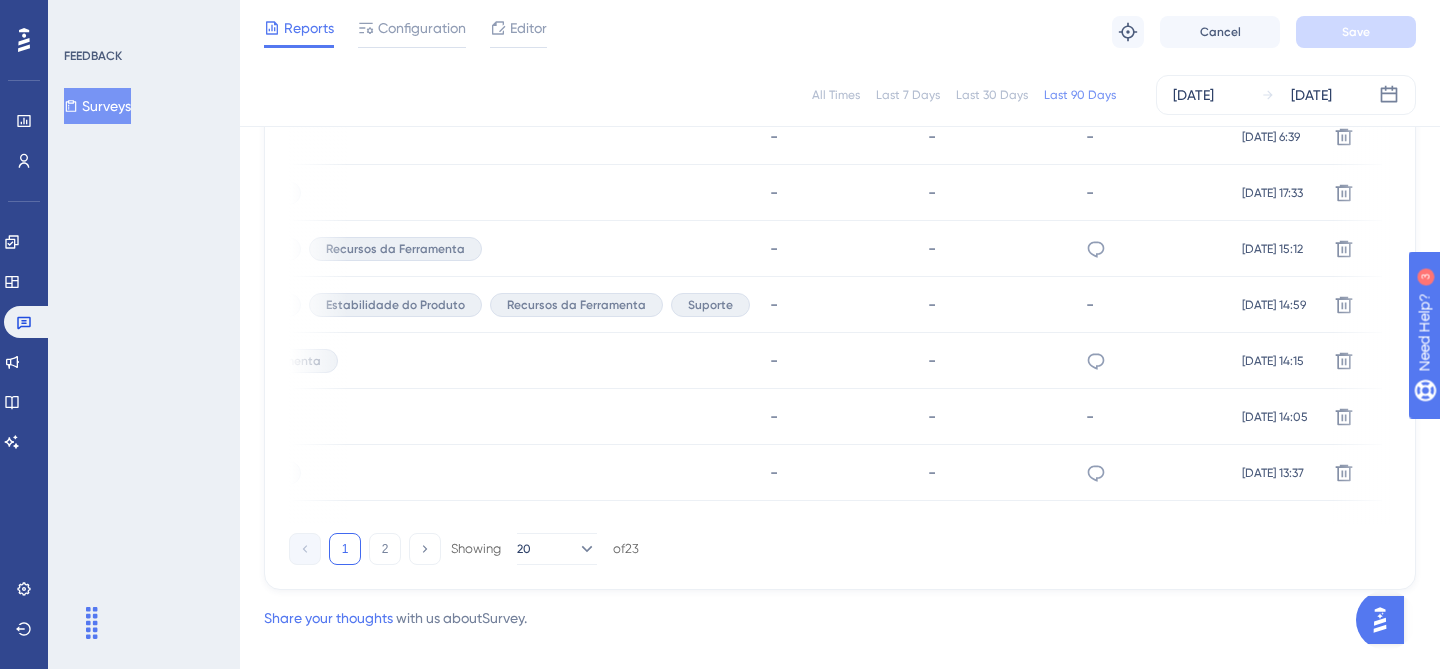 scroll, scrollTop: 0, scrollLeft: 0, axis: both 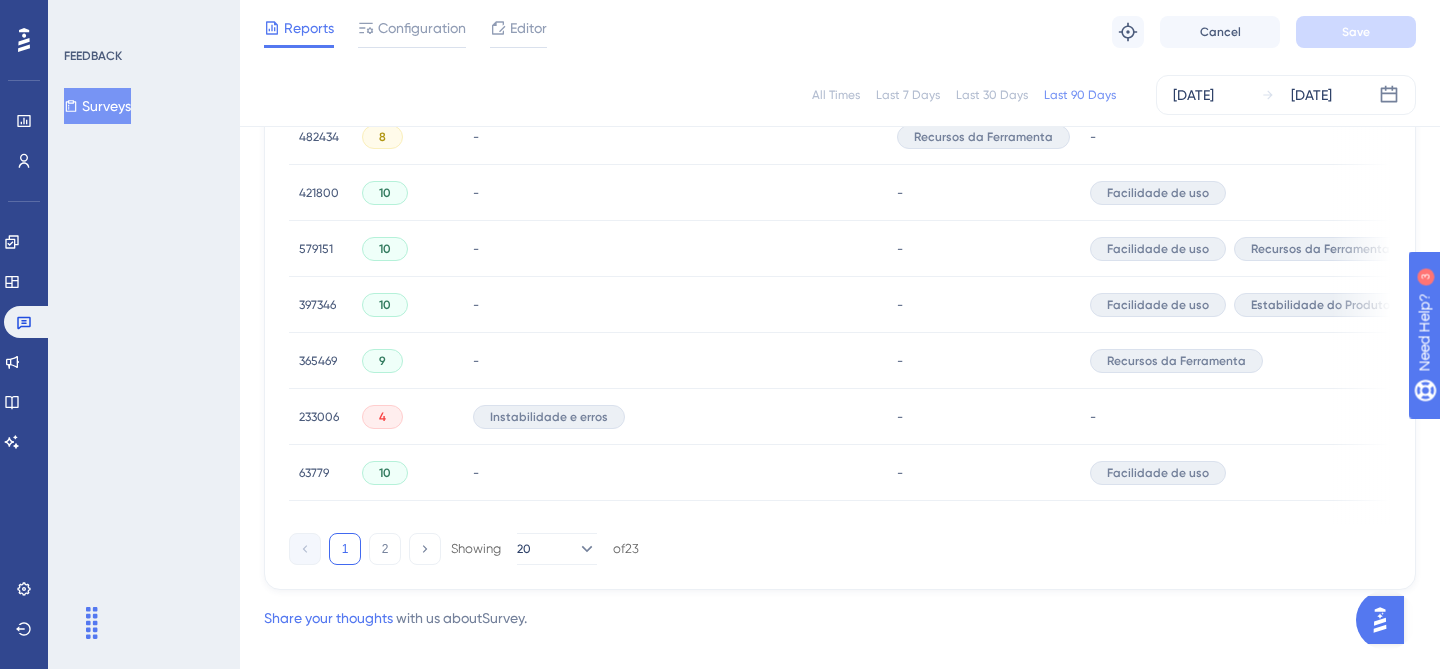 click on "365469" at bounding box center (318, 361) 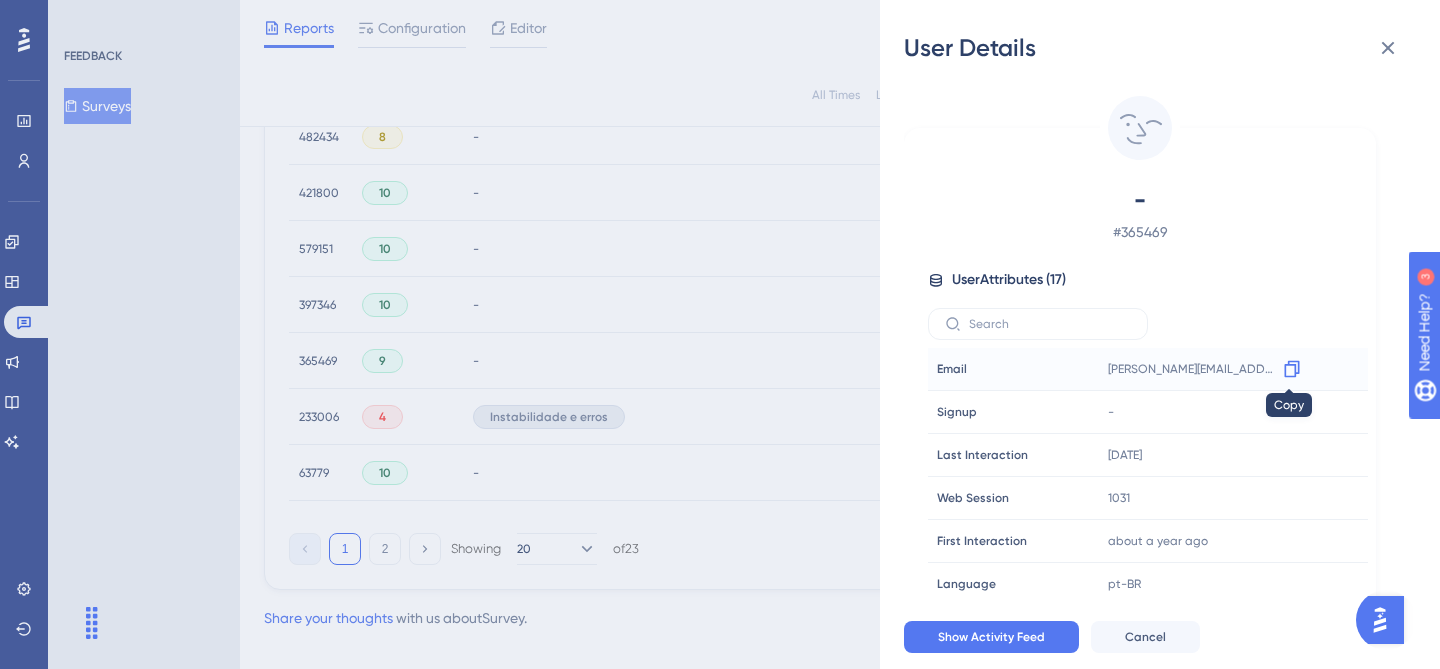 click 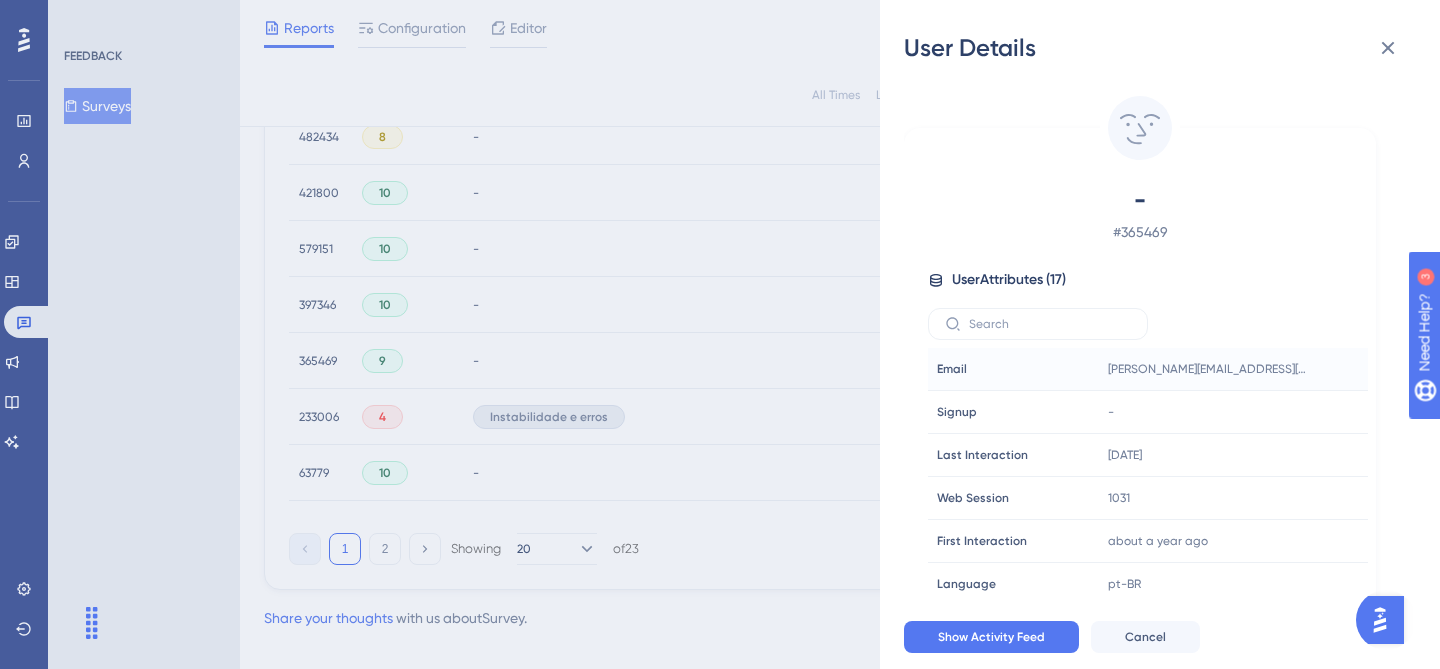 click on "User Details - #  365469 User  Attributes ( 17 ) Email Email [PERSON_NAME][EMAIL_ADDRESS][DOMAIN_NAME] Signup Signup - Last Interaction Last Interaction [DATE] [DATE] 21:43 Web Session Web Session 1031 First Interaction First Interaction about a year ago [DATE] 15:27 Language Language pt-BR Browser Browser Chrome Device Device computer Operating System Operating System Windows admin_colent admin_colent true login login [PERSON_NAME].[PERSON_NAME] motorista_colent motorista_colent true nome nome [PERSON_NAME] planejador_colent planejador_colent true tenant_alias tenant_alias bbmlogistica tenant_id tenant_id 243e2aff-9db2-4e49-a638-3bd337a8321a visualizador_colent visualizador_colent false Show Activity Feed Cancel" at bounding box center (720, 334) 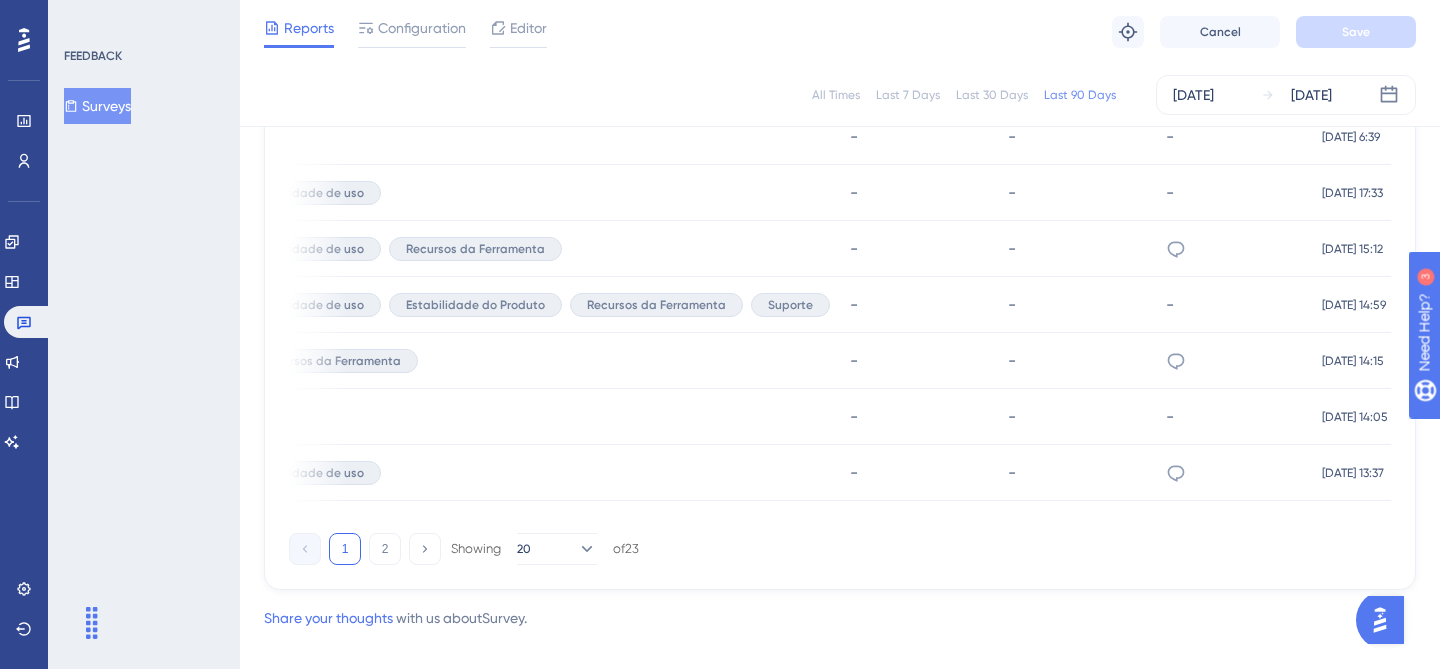 scroll, scrollTop: 0, scrollLeft: 925, axis: horizontal 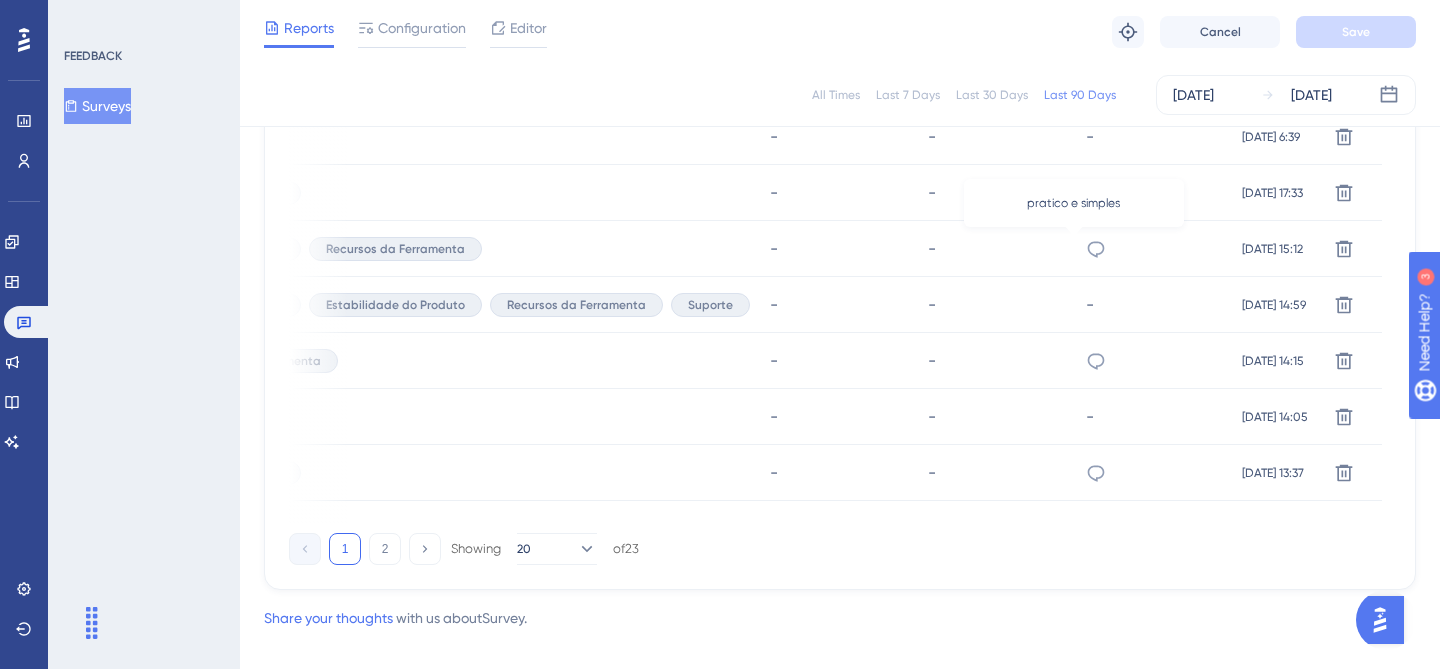 click 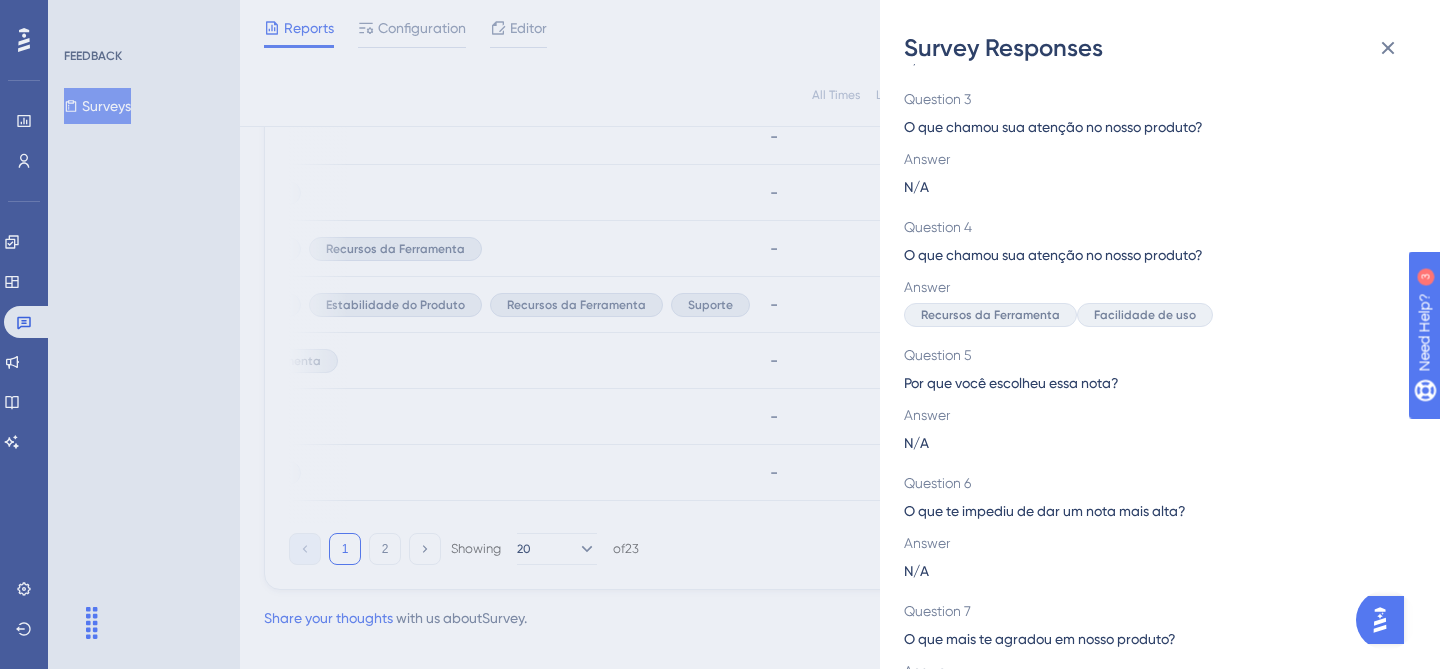 scroll, scrollTop: 419, scrollLeft: 0, axis: vertical 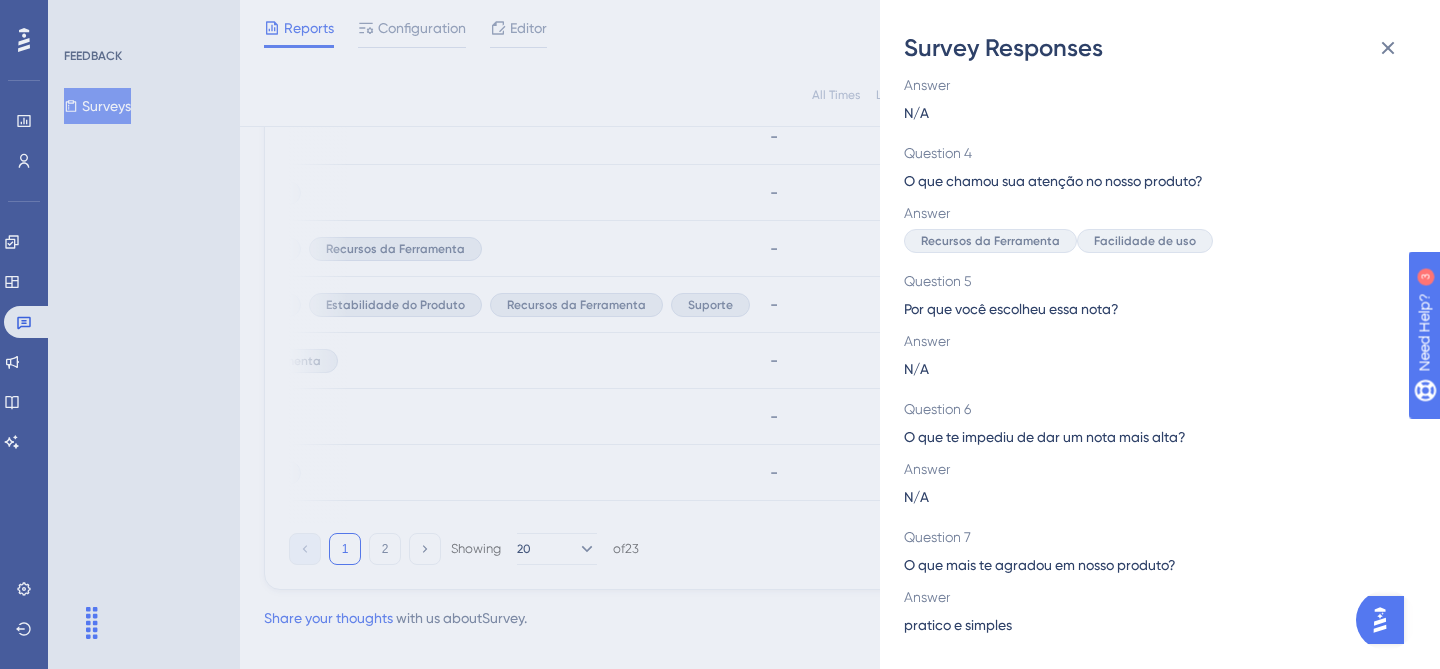 click on "pratico e simples" at bounding box center [958, 625] 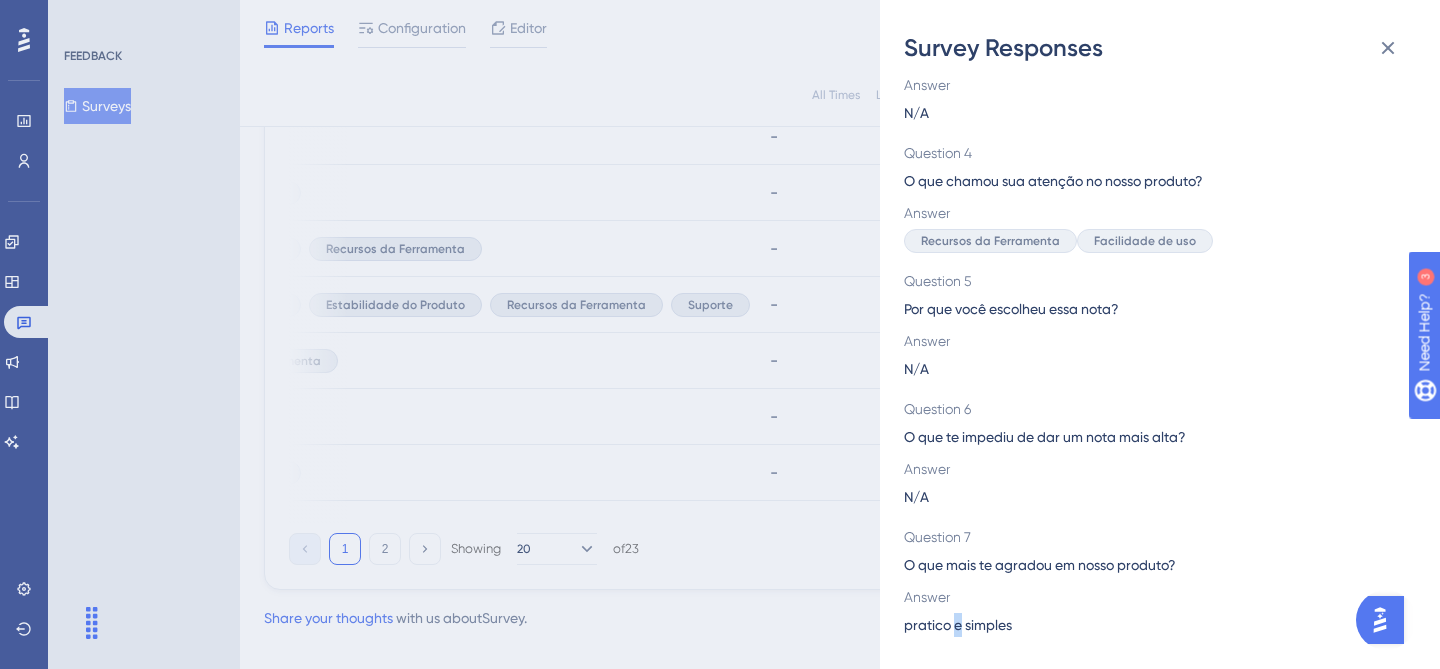click on "pratico e simples" at bounding box center (958, 625) 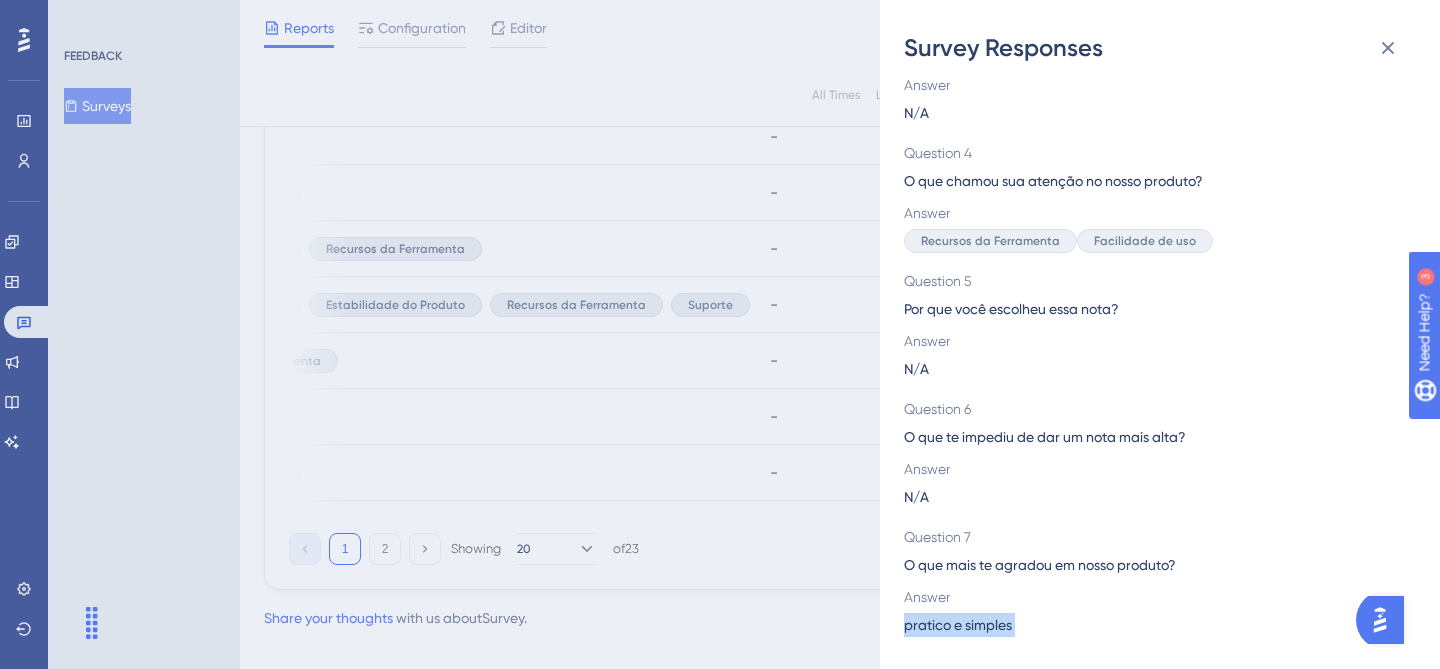 click on "pratico e simples" at bounding box center [958, 625] 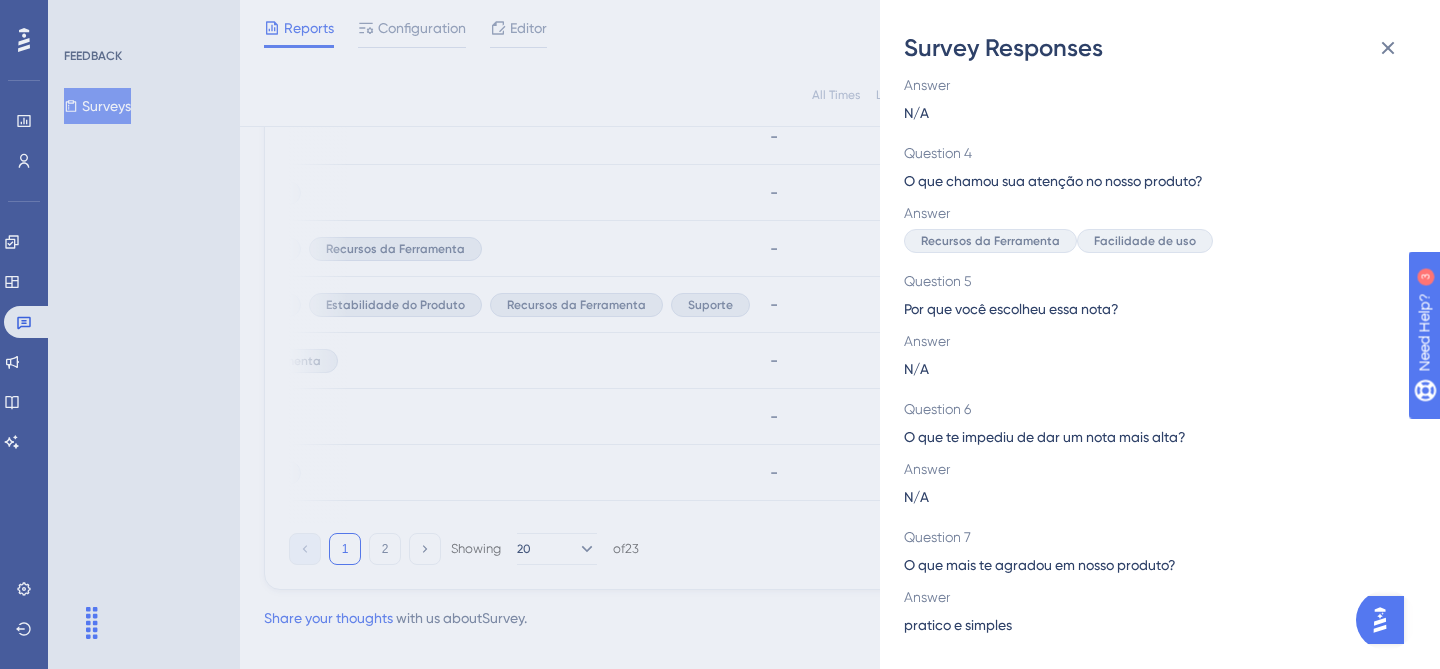 click on "Survey Responses 579151 Question 1 Em uma escala de 0 a 10, sendo 0  "não recomendaria de forma alguma" e 10 "recomendaria com certeza", qual é a probabilidade de você recomendar o [PERSON_NAME] e Entrega a um amigo ou colega de trabalho? Answer 10 Question 2 O que chamou sua atenção no nosso produto? Answer N/A Question 3 O que chamou sua atenção no nosso produto? Answer N/A Question 4 O que chamou sua atenção no nosso produto? Answer Recursos da Ferramenta Facilidade de uso Question 5 Por que você escolheu essa nota? Answer N/A Question 6 O que te impediu de dar um nota mais alta? Answer N/A Question 7 O que mais te agradou em nosso produto? Answer pratico e simples" at bounding box center (720, 334) 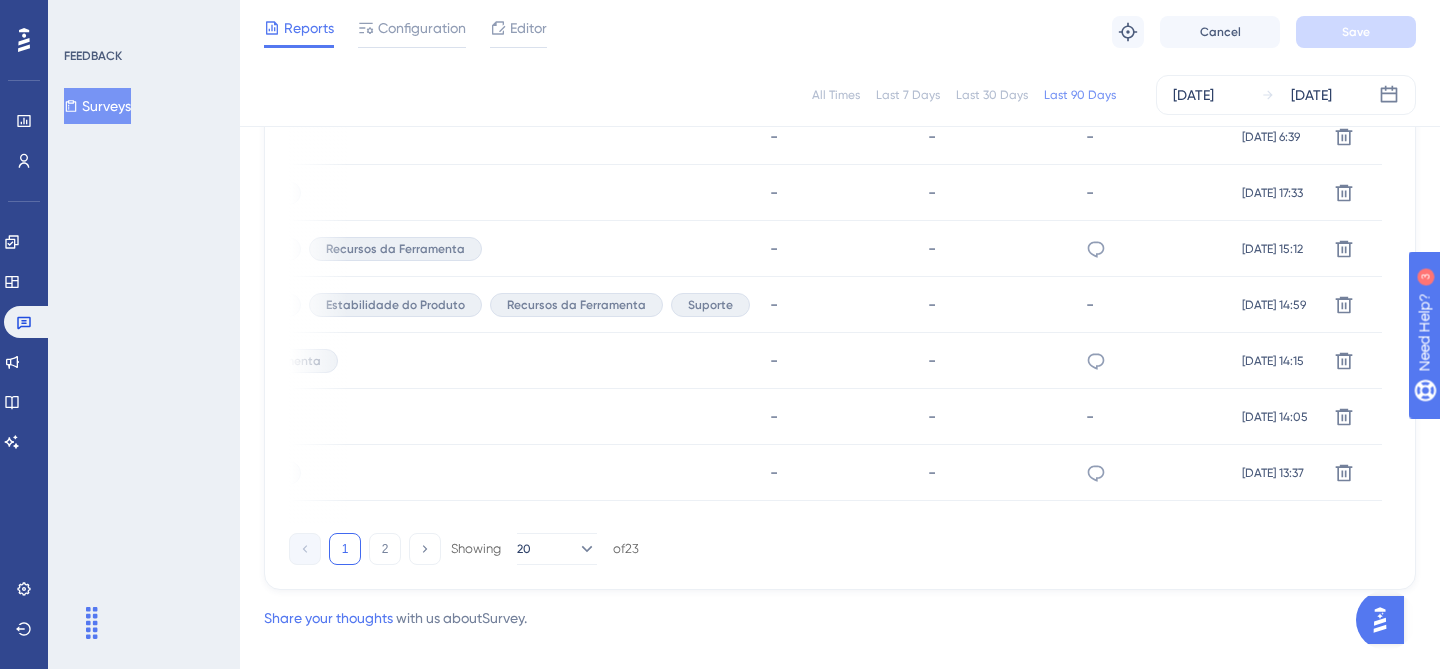 scroll, scrollTop: 0, scrollLeft: 0, axis: both 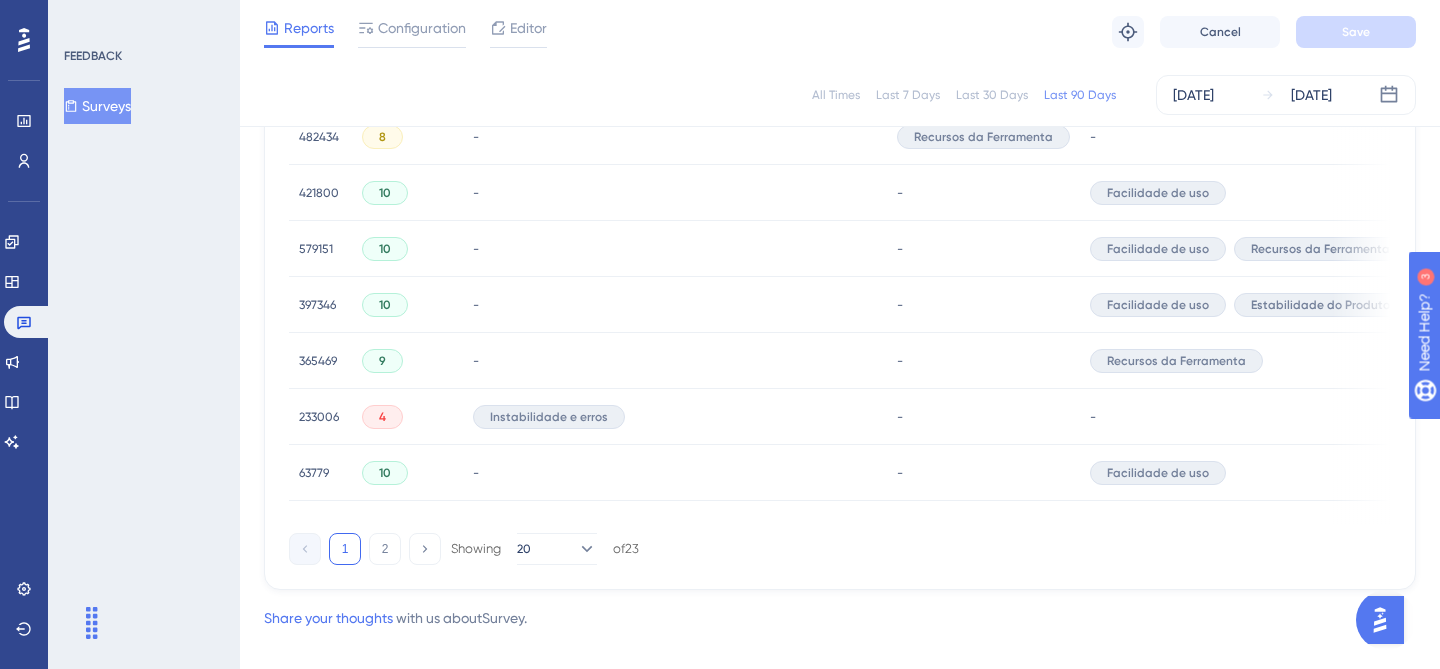 click on "579151" at bounding box center [316, 249] 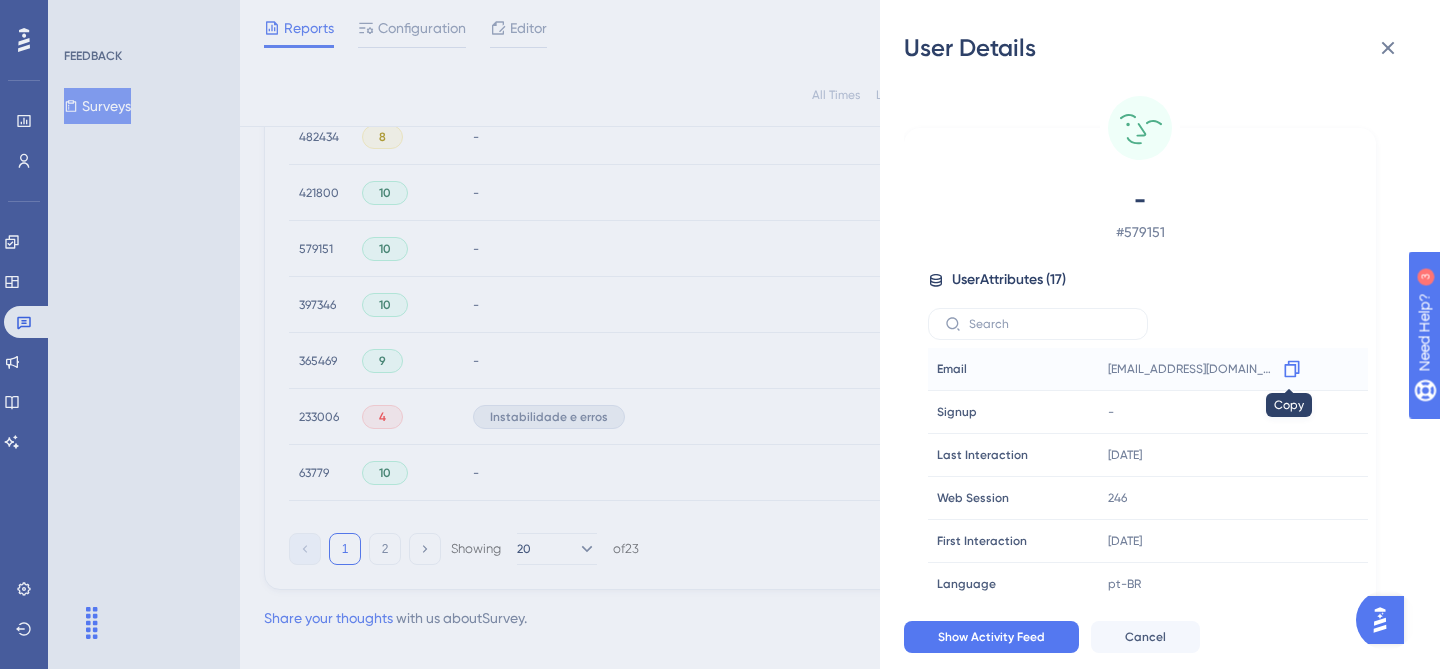 click 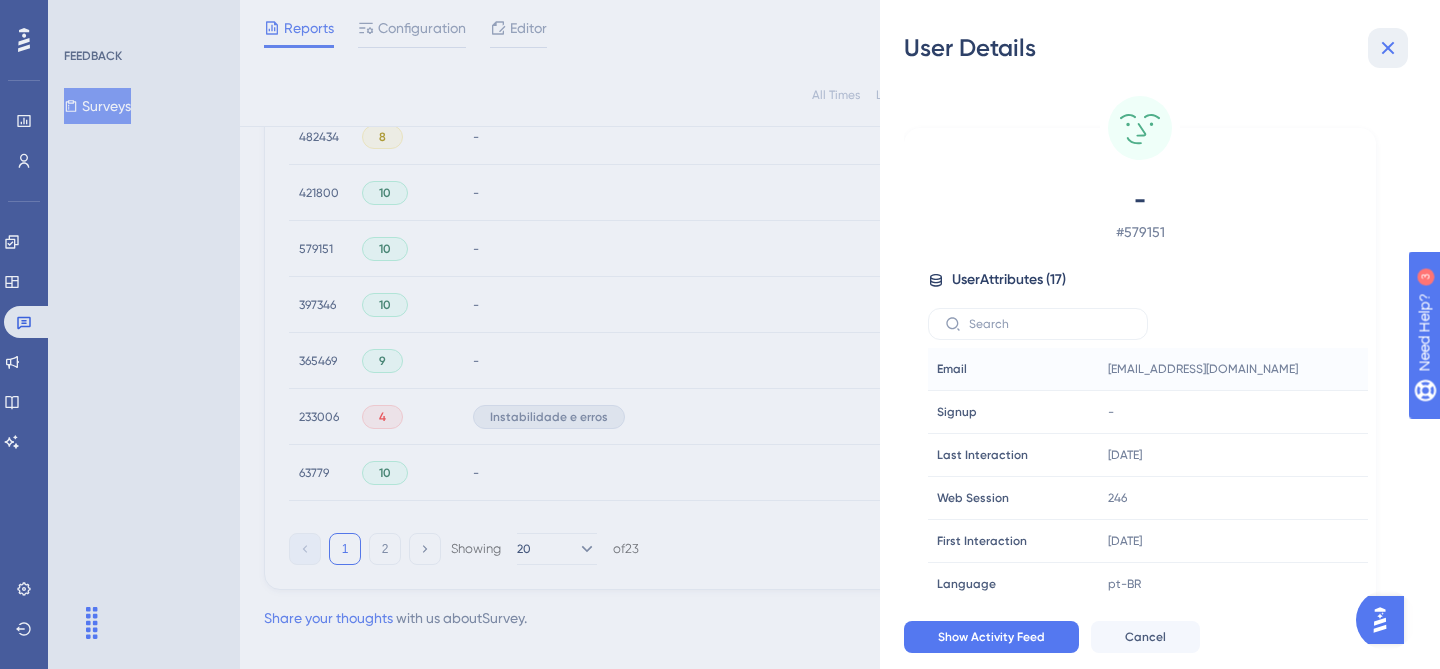 click 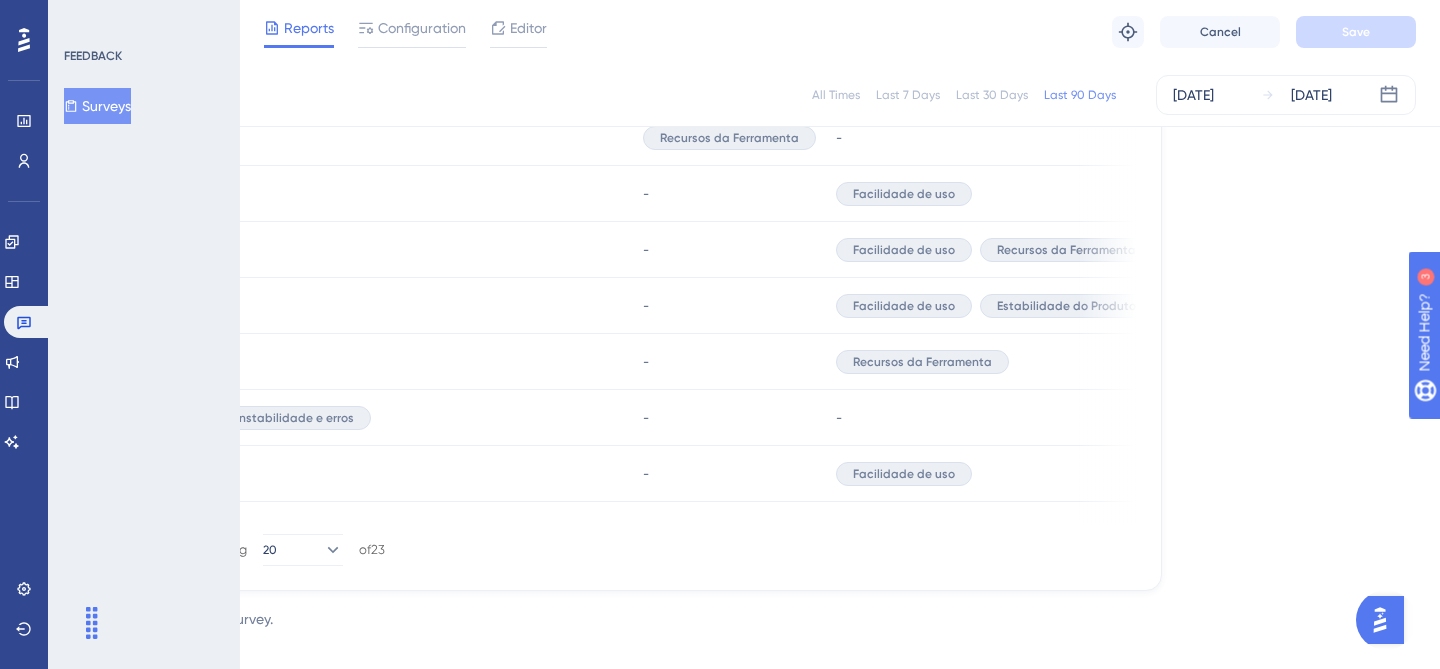 scroll, scrollTop: 1427, scrollLeft: 298, axis: both 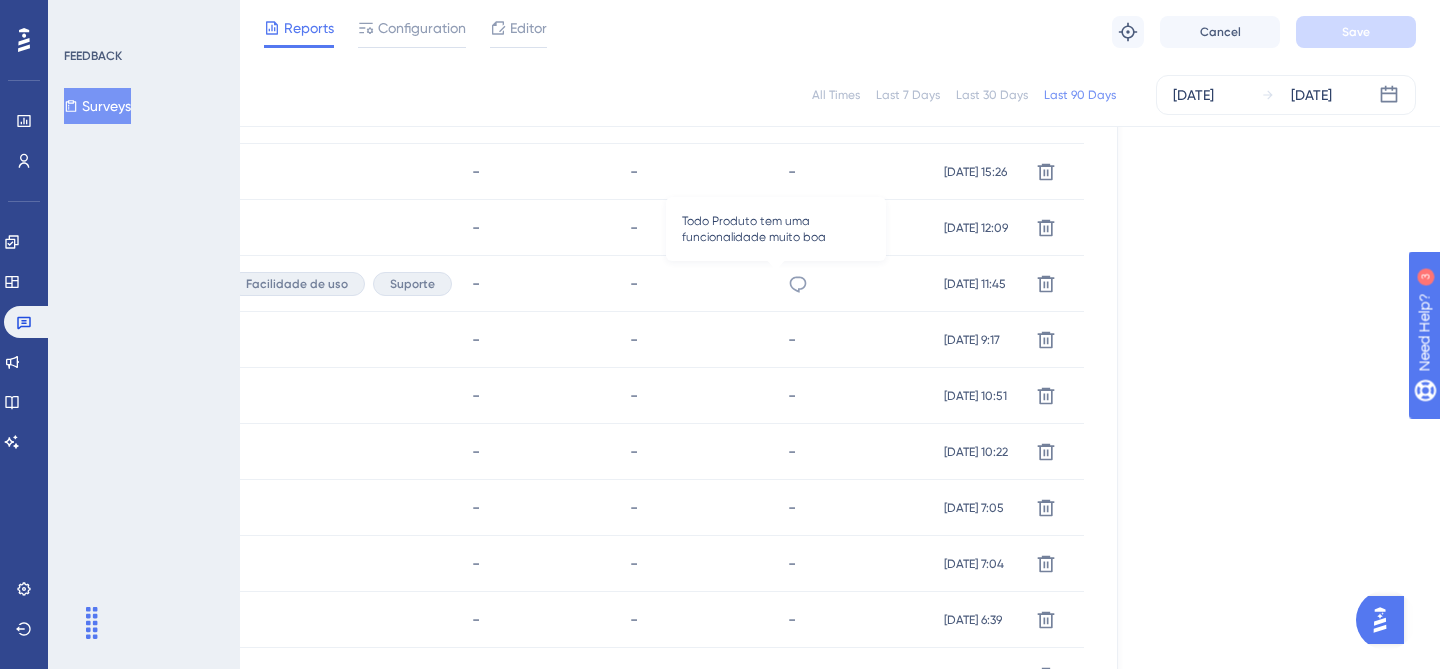 click 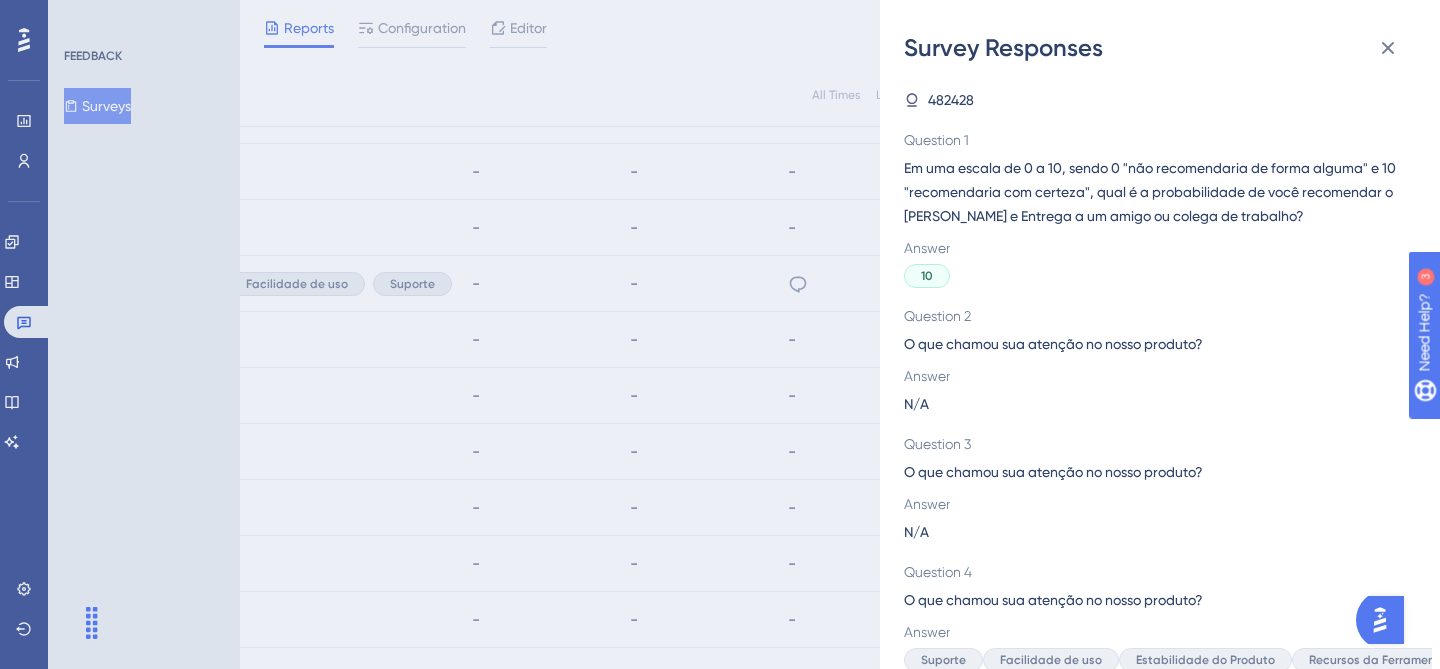 scroll, scrollTop: 419, scrollLeft: 0, axis: vertical 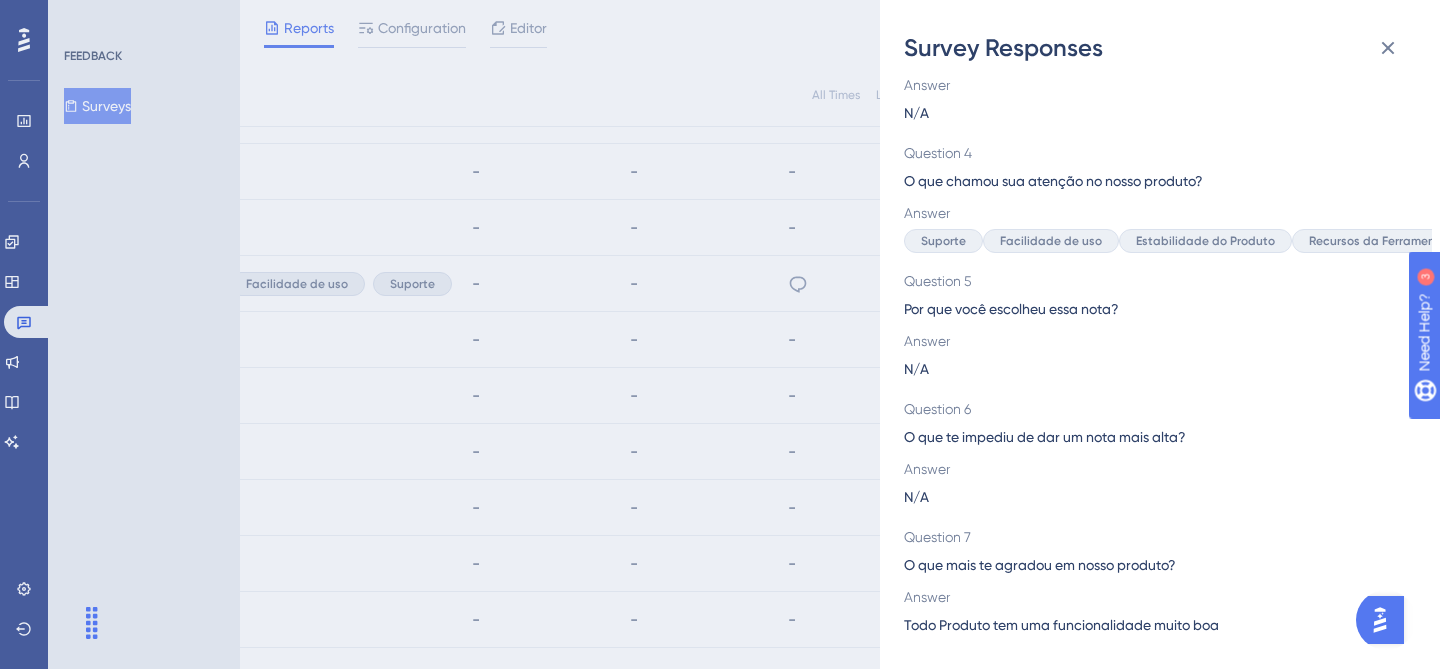 click on "Todo Produto tem uma funcionalidade muito boa" at bounding box center [1061, 625] 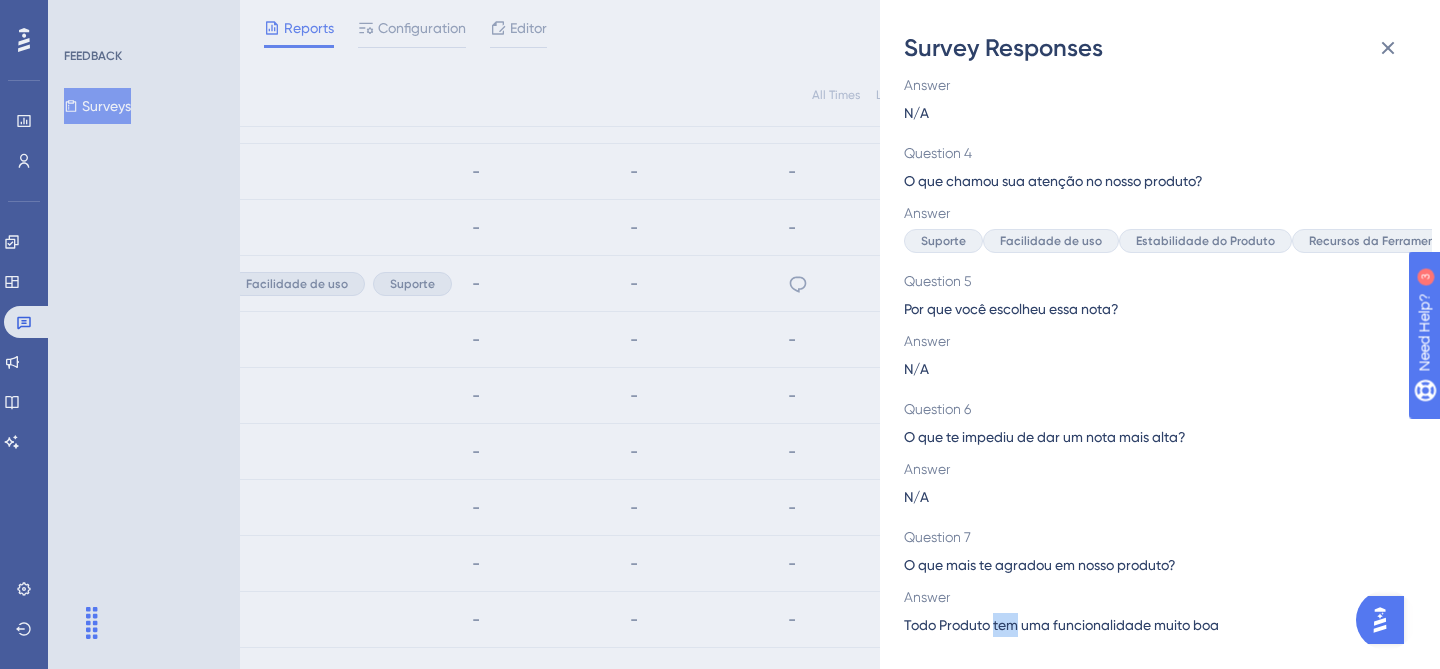 click on "Todo Produto tem uma funcionalidade muito boa" at bounding box center [1061, 625] 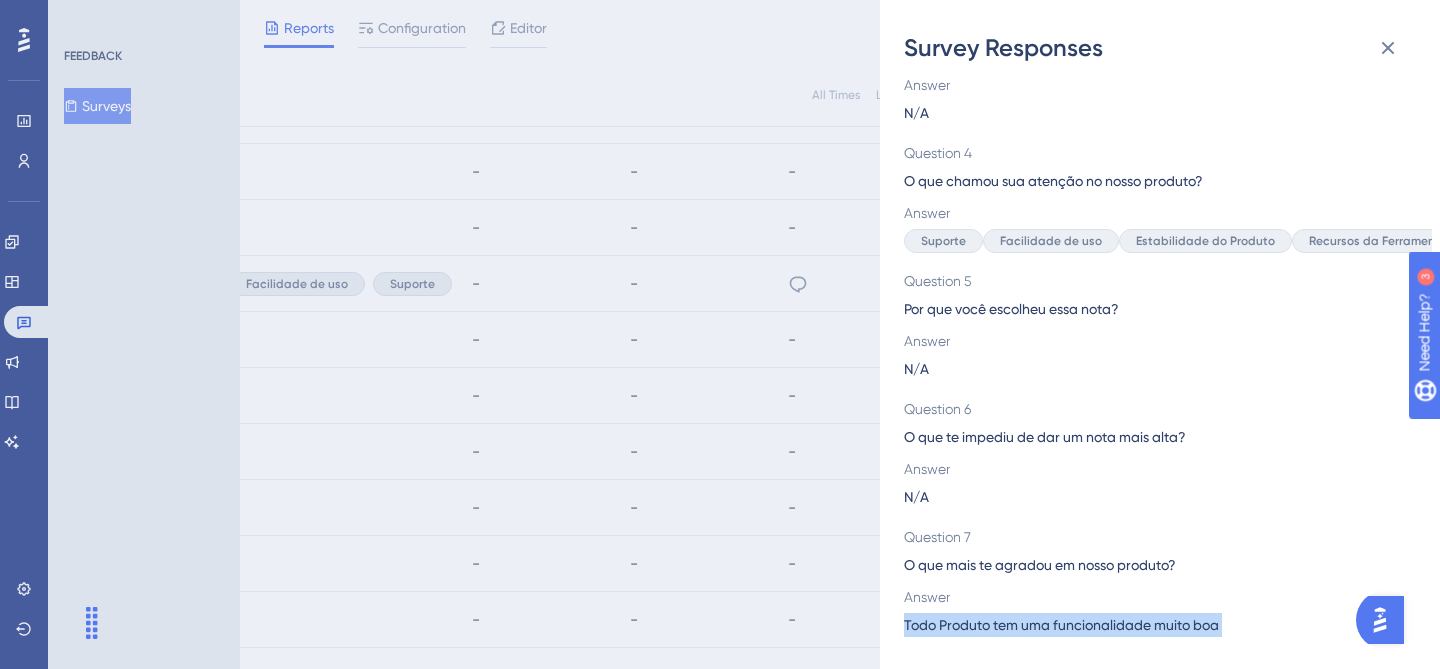 click on "Todo Produto tem uma funcionalidade muito boa" at bounding box center [1061, 625] 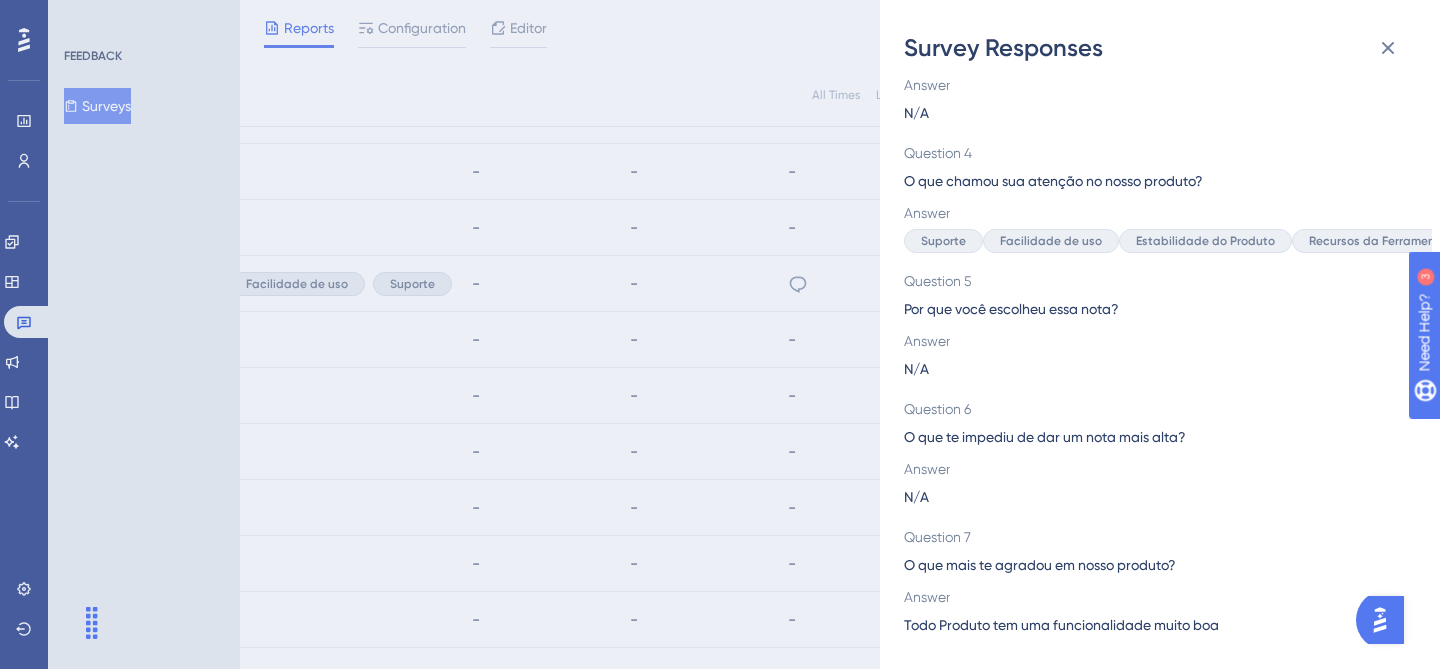 click on "Survey Responses 482428 Question 1 Em uma escala de 0 a 10, sendo 0  "não recomendaria de forma alguma" e 10 "recomendaria com certeza", qual é a probabilidade de você recomendar o [PERSON_NAME] e Entrega a um amigo ou colega de trabalho? Answer 10 Question 2 O que chamou sua atenção no nosso produto? Answer N/A Question 3 O que chamou sua atenção no nosso produto? Answer N/A Question 4 O que chamou sua atenção no nosso produto? Answer Suporte Facilidade de uso Estabilidade do Produto Recursos da Ferramenta Question 5 Por que você escolheu essa nota? Answer N/A Question 6 O que te impediu de dar um nota mais alta? Answer N/A Question 7 O que mais te agradou em nosso produto? Answer Todo Produto tem uma funcionalidade muito boa" at bounding box center (720, 334) 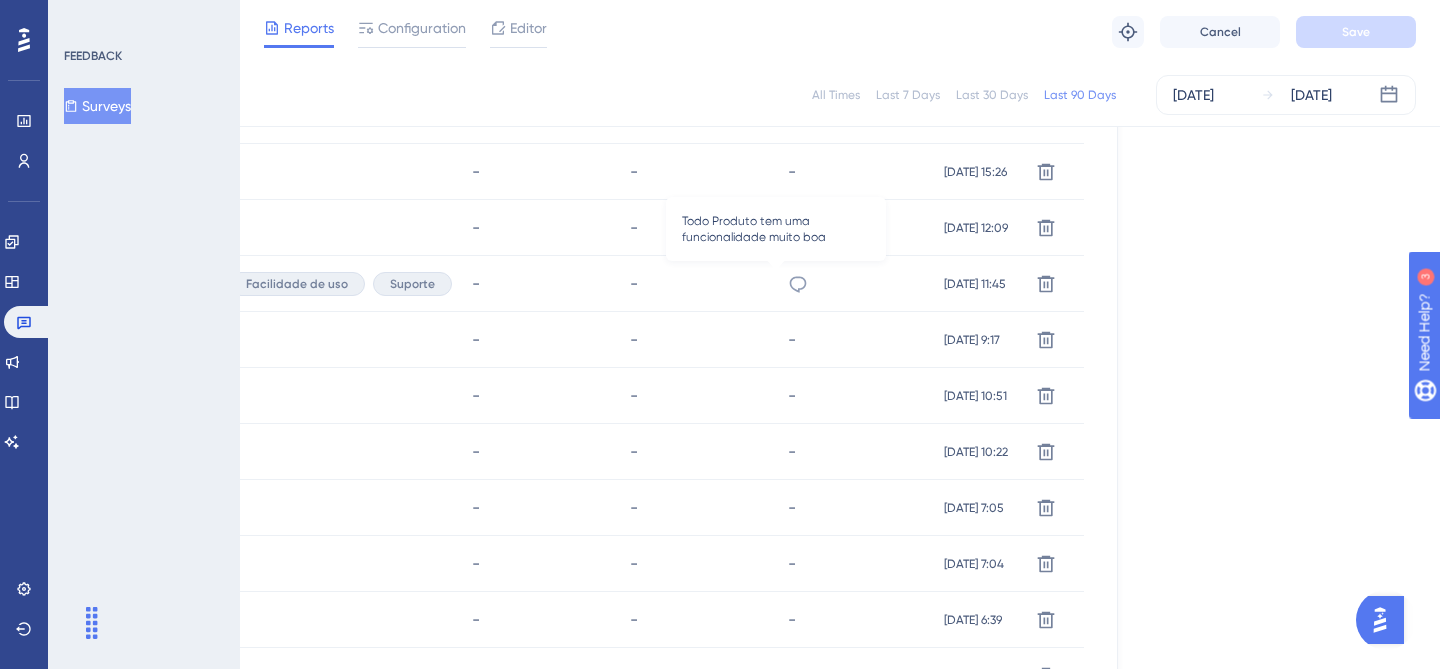 click 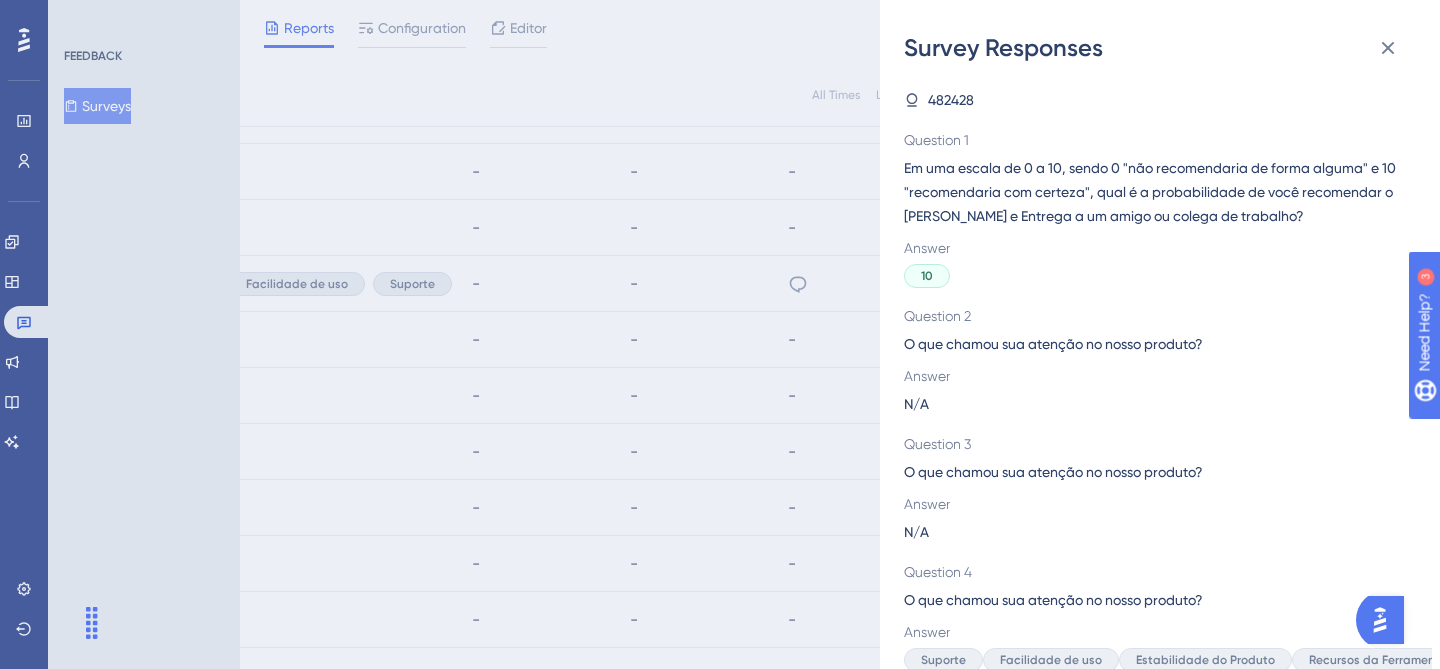 click on "Survey Responses 482428 Question 1 Em uma escala de 0 a 10, sendo 0  "não recomendaria de forma alguma" e 10 "recomendaria com certeza", qual é a probabilidade de você recomendar o [PERSON_NAME] e Entrega a um amigo ou colega de trabalho? Answer 10 Question 2 O que chamou sua atenção no nosso produto? Answer N/A Question 3 O que chamou sua atenção no nosso produto? Answer N/A Question 4 O que chamou sua atenção no nosso produto? Answer Suporte Facilidade de uso Estabilidade do Produto Recursos da Ferramenta Question 5 Por que você escolheu essa nota? Answer N/A Question 6 O que te impediu de dar um nota mais alta? Answer N/A Question 7 O que mais te agradou em nosso produto? Answer Todo Produto tem uma funcionalidade muito boa" at bounding box center [720, 334] 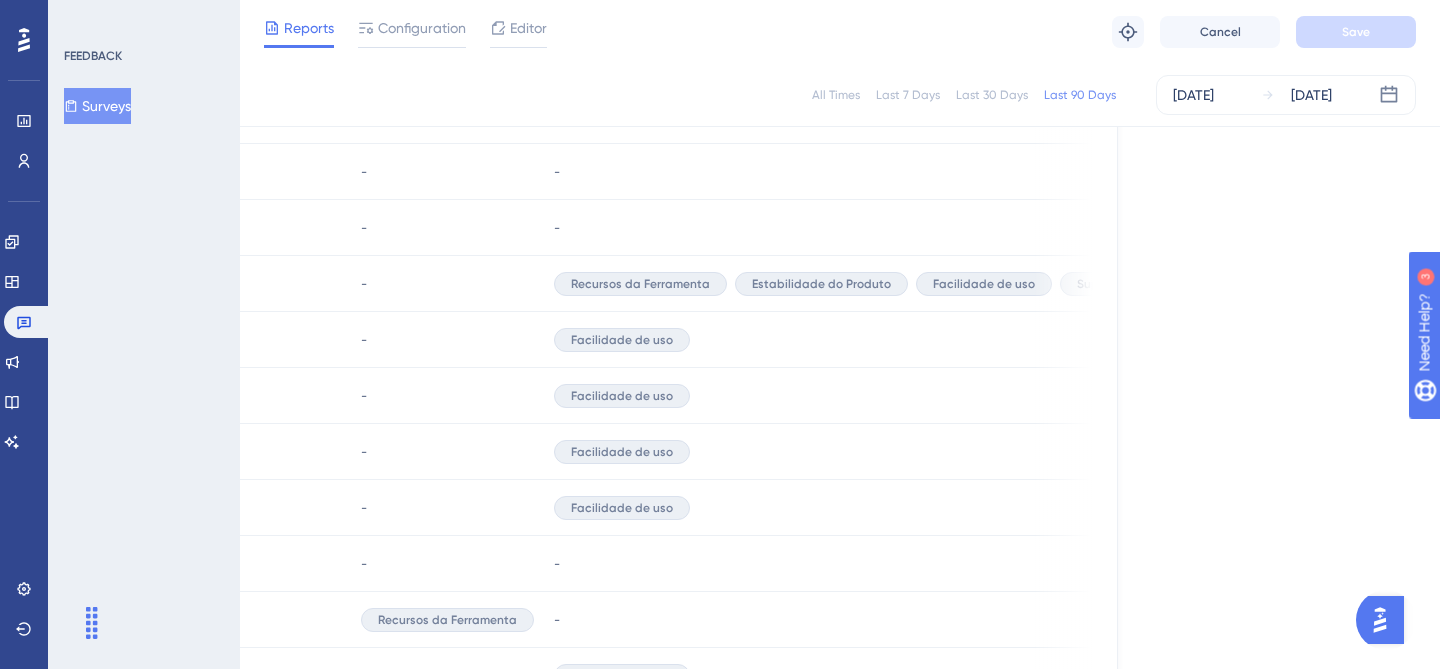 scroll, scrollTop: 0, scrollLeft: 0, axis: both 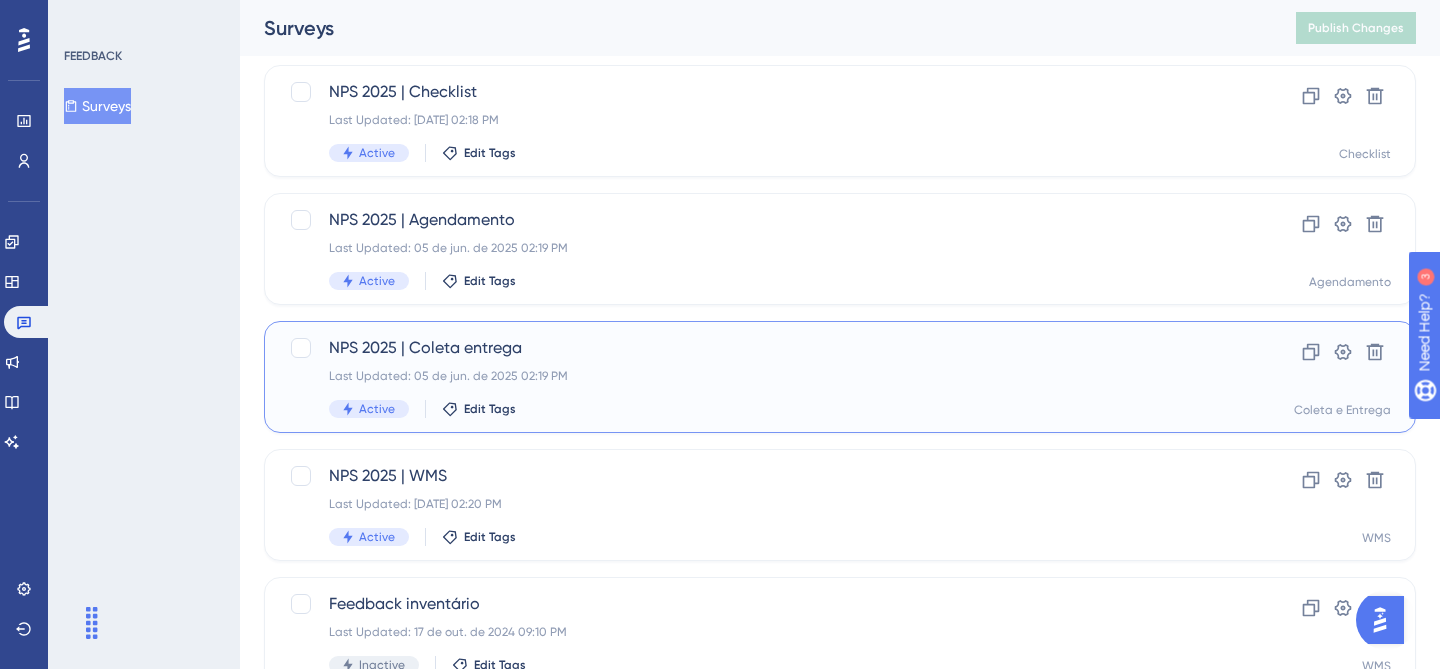 click on "NPS 2025 | Coleta entrega Last Updated: [DATE] 02:19 PM Active Edit Tags" at bounding box center (760, 377) 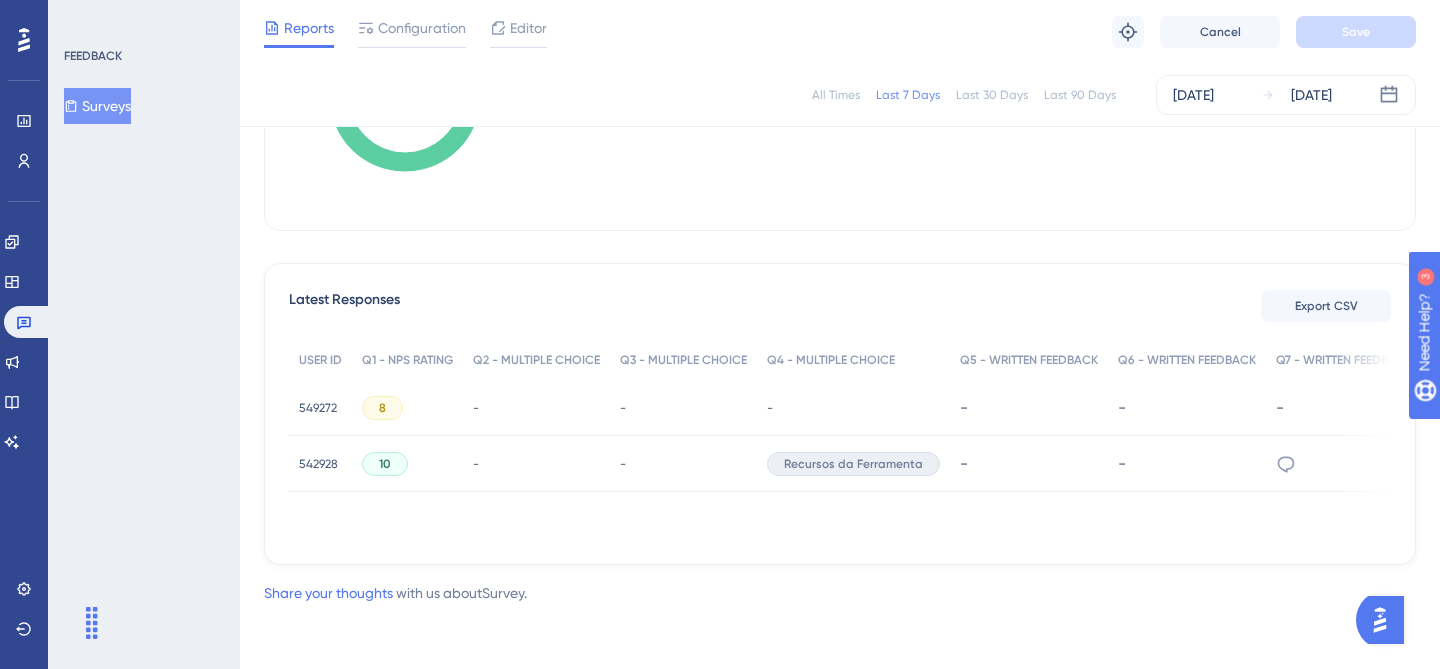 scroll, scrollTop: 0, scrollLeft: 0, axis: both 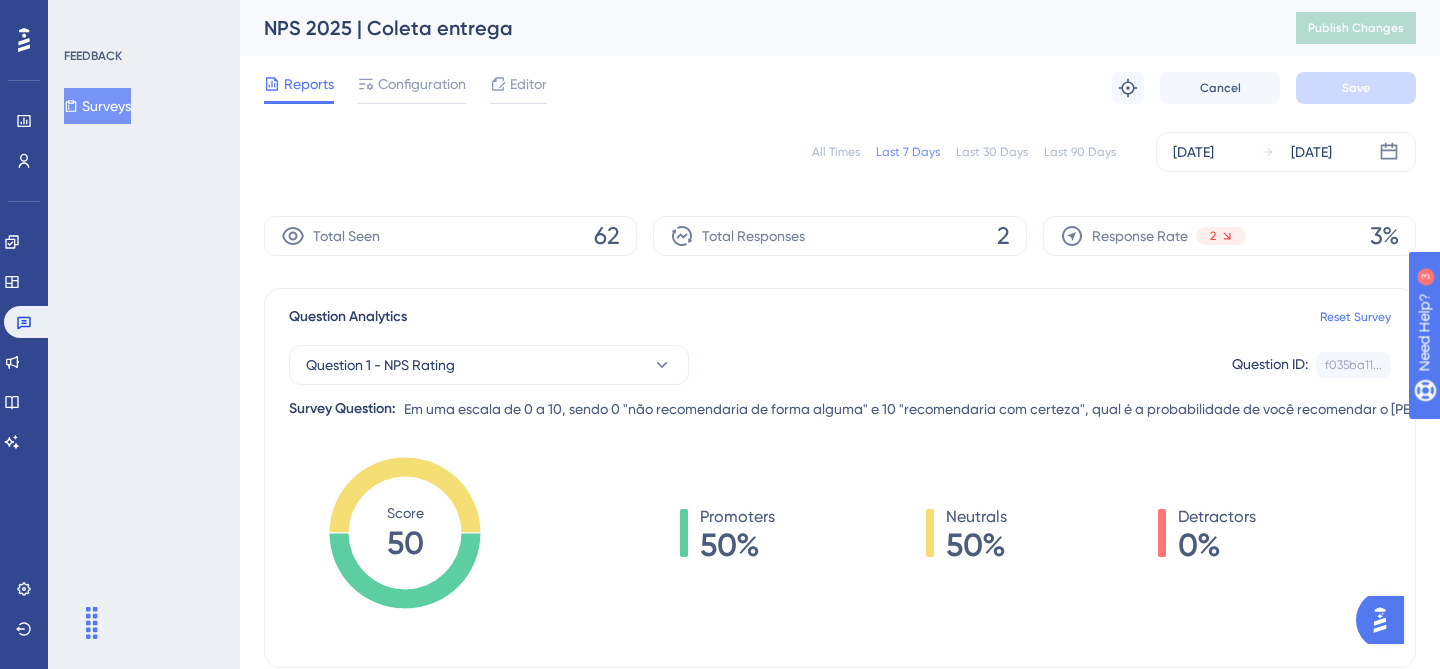 click on "Last 90 Days" at bounding box center [1080, 152] 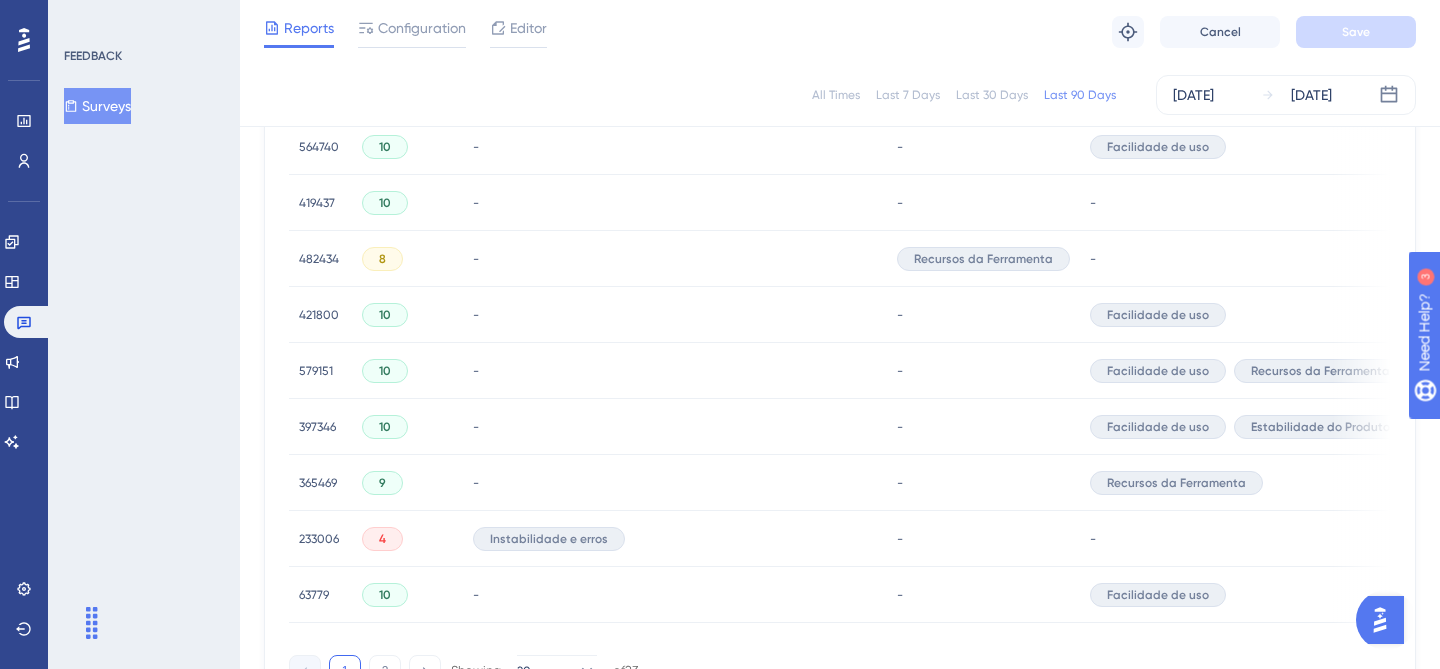 scroll, scrollTop: 1460, scrollLeft: 0, axis: vertical 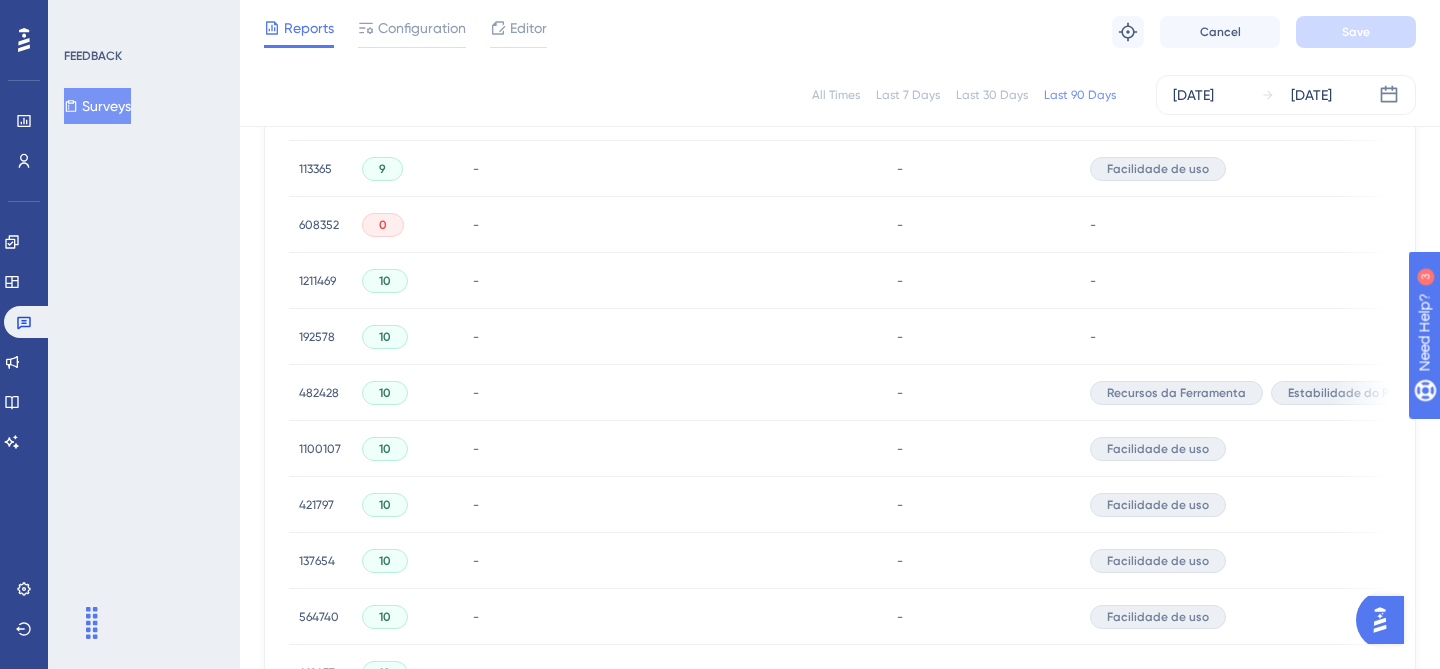 click on "482428" at bounding box center (319, 393) 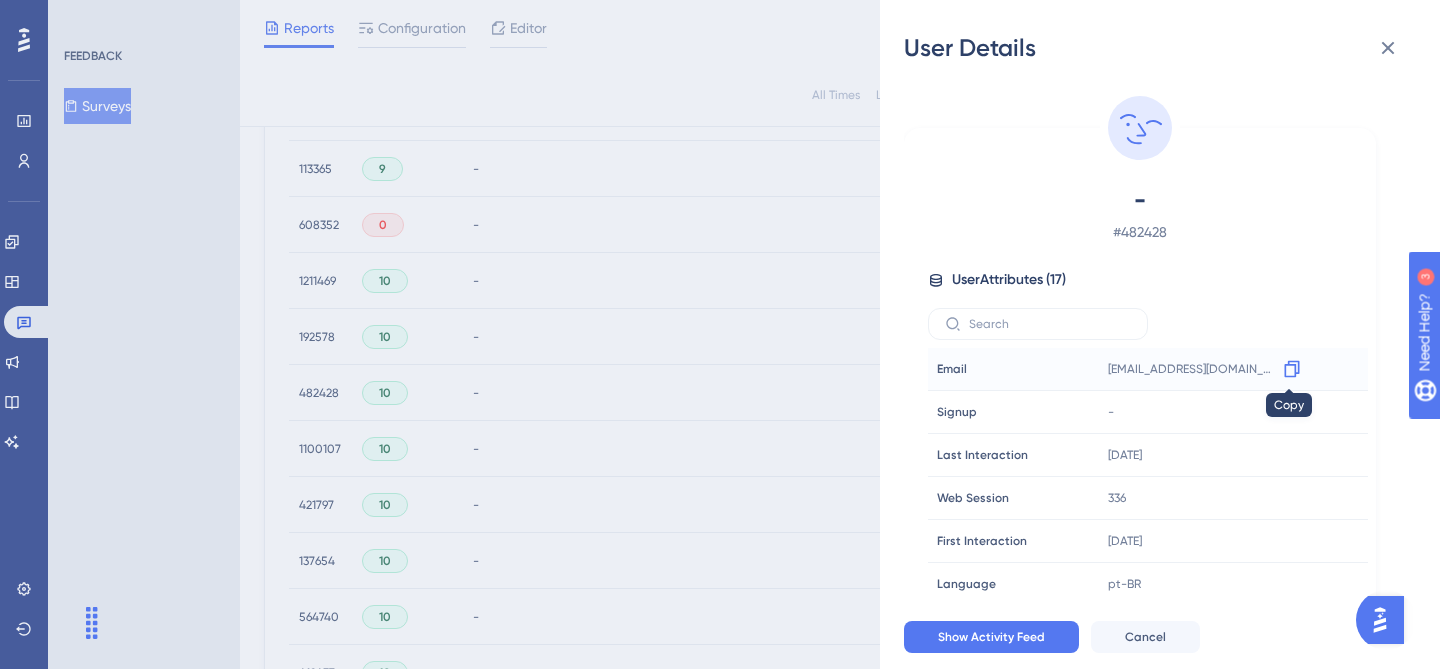 click 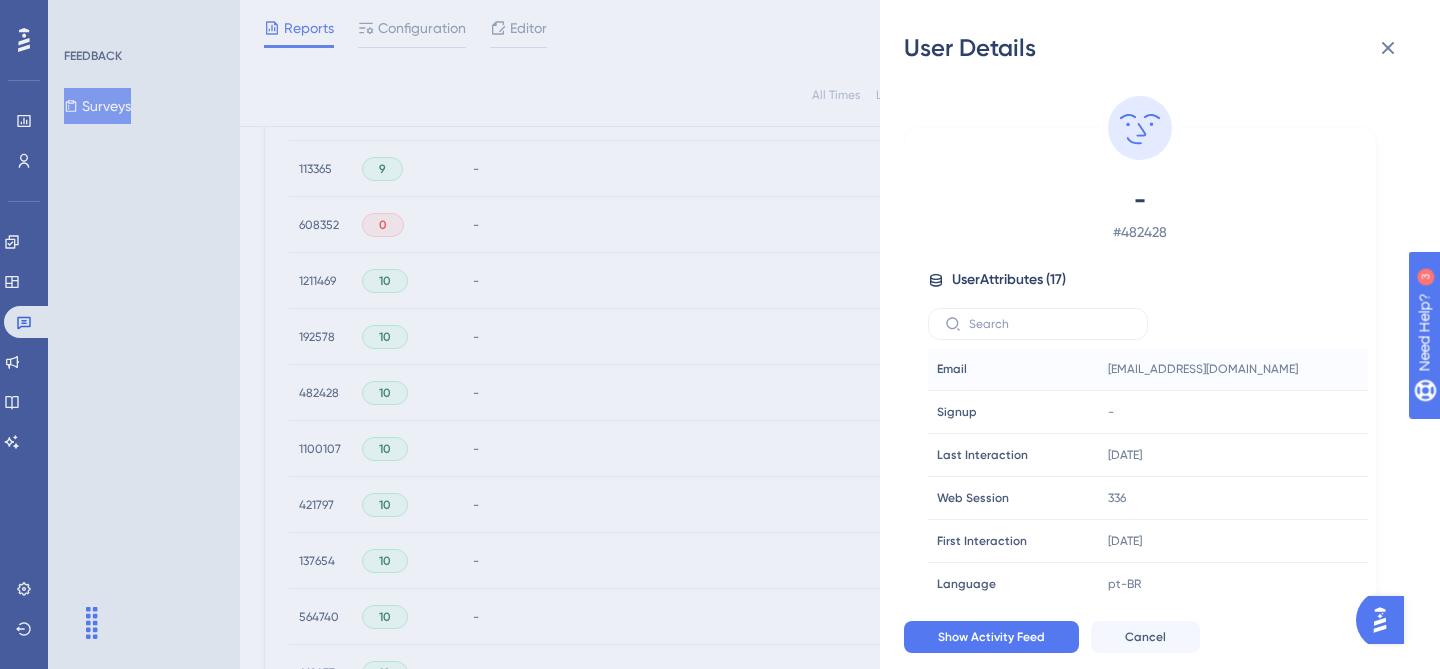 click on "User Details - #  482428 User  Attributes ( 17 ) Email Email [EMAIL_ADDRESS][DOMAIN_NAME] Signup Signup - Last Interaction Last Interaction [DATE] [DATE] 11:21 Web Session Web Session 336 First Interaction First Interaction [DATE] [DATE] 10:43 Language Language pt-BR Browser Browser Edge Device Device computer Operating System Operating System Windows admin_colent admin_colent false login login carloseduardo motorista_colent motorista_colent false nome nome [PERSON_NAME] planejador_colent planejador_colent true tenant_alias tenant_alias en tenant_id tenant_id 92c84773-ec19-446a-8c30-e164342c17a3 visualizador_colent visualizador_colent false Show Activity Feed Cancel" at bounding box center [720, 334] 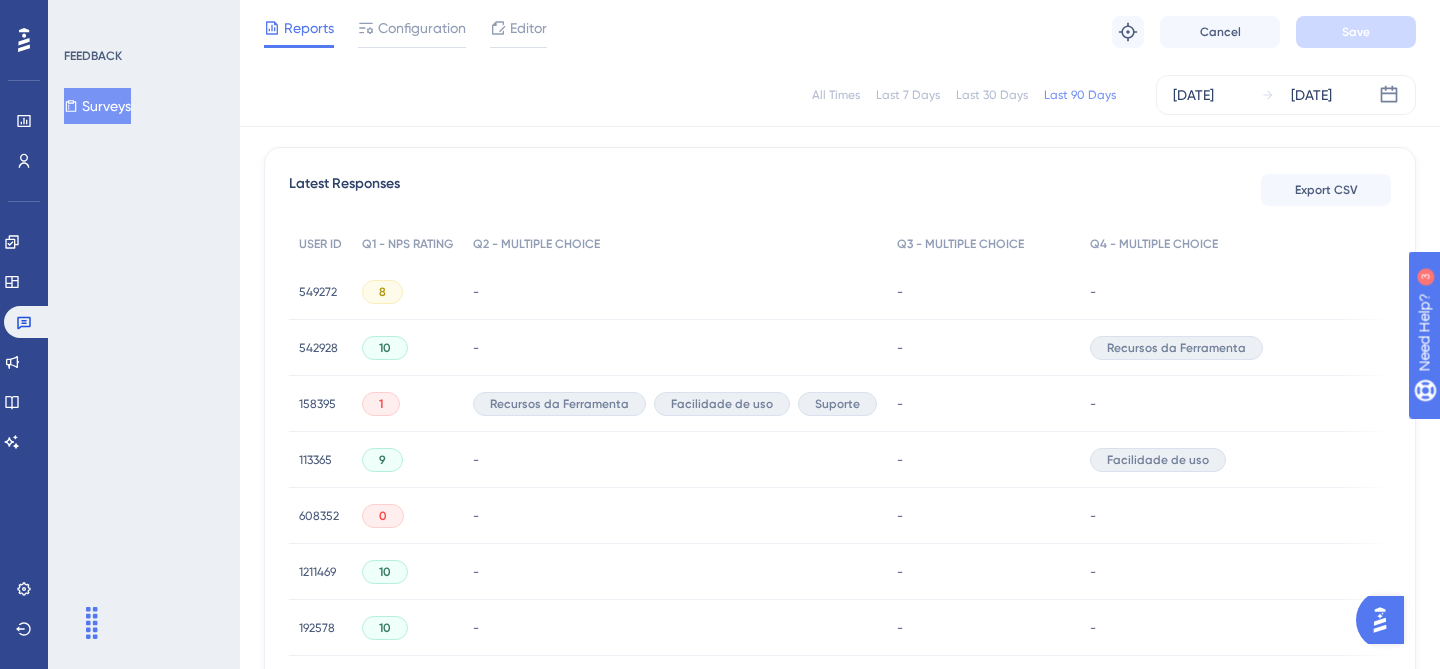 scroll, scrollTop: 578, scrollLeft: 0, axis: vertical 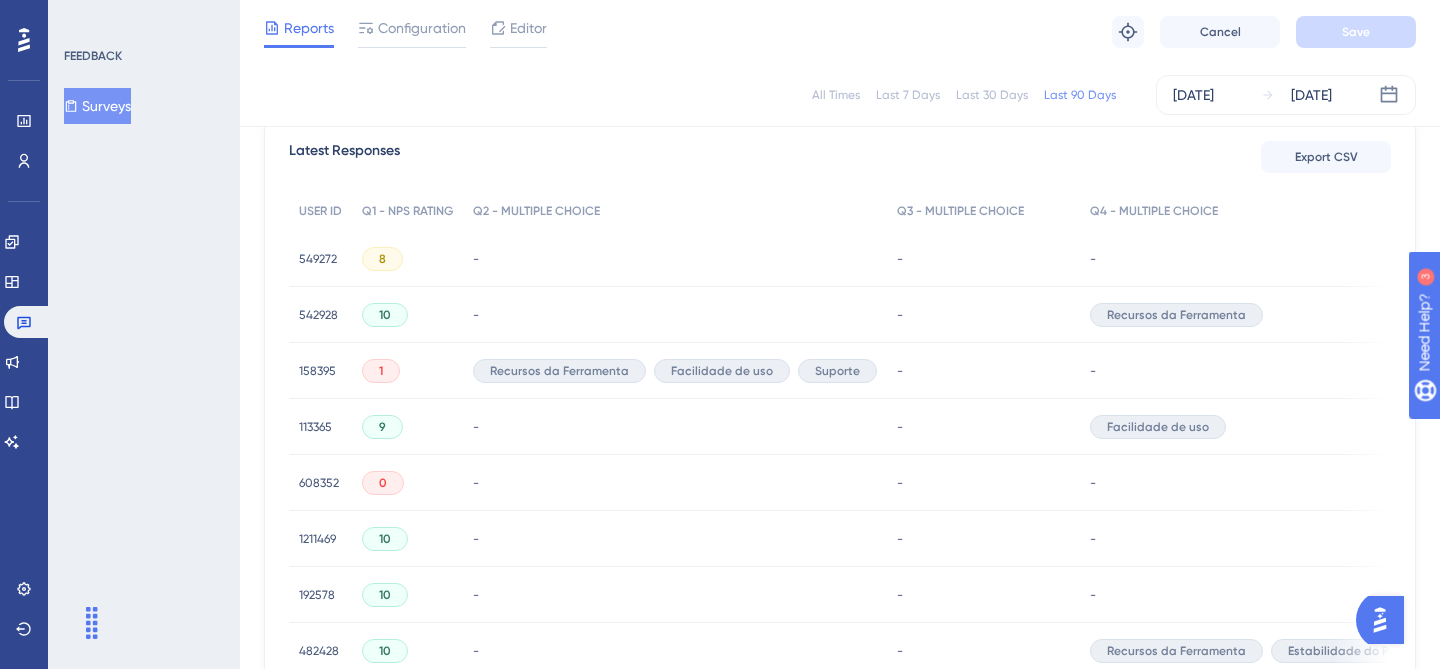 click on "158395" at bounding box center (317, 371) 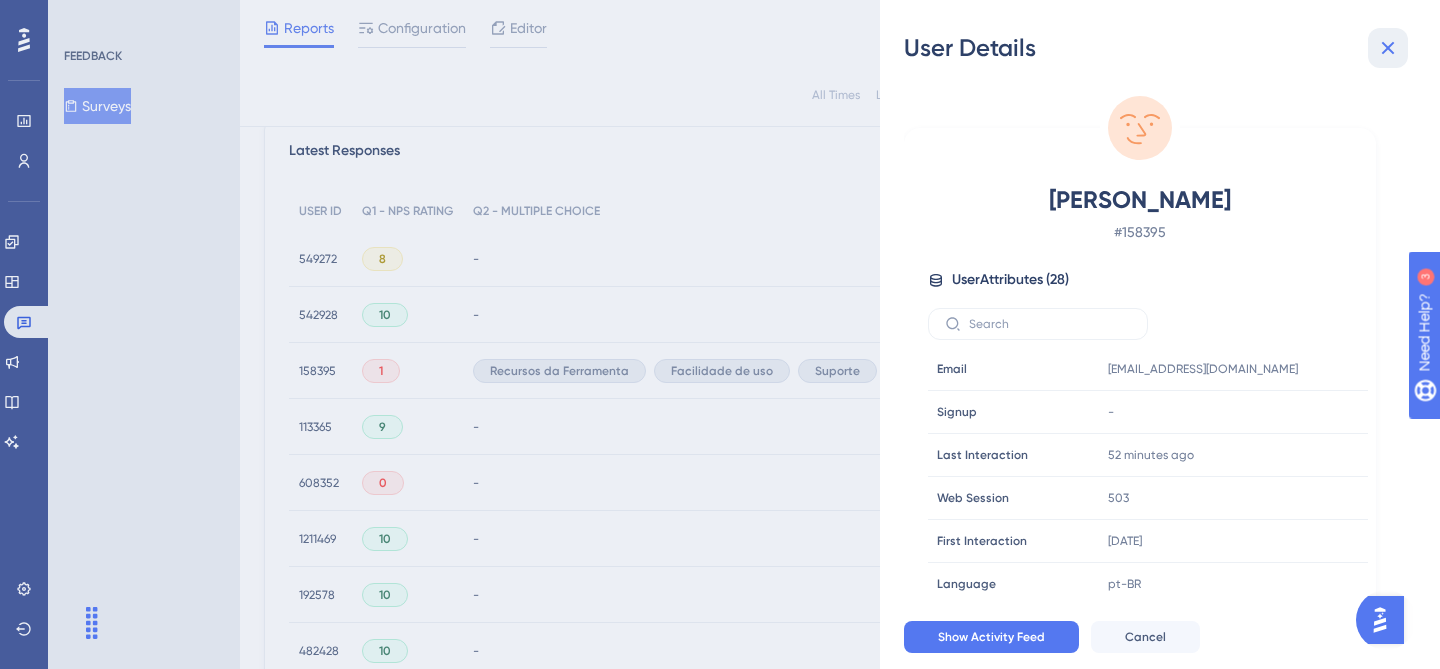 click 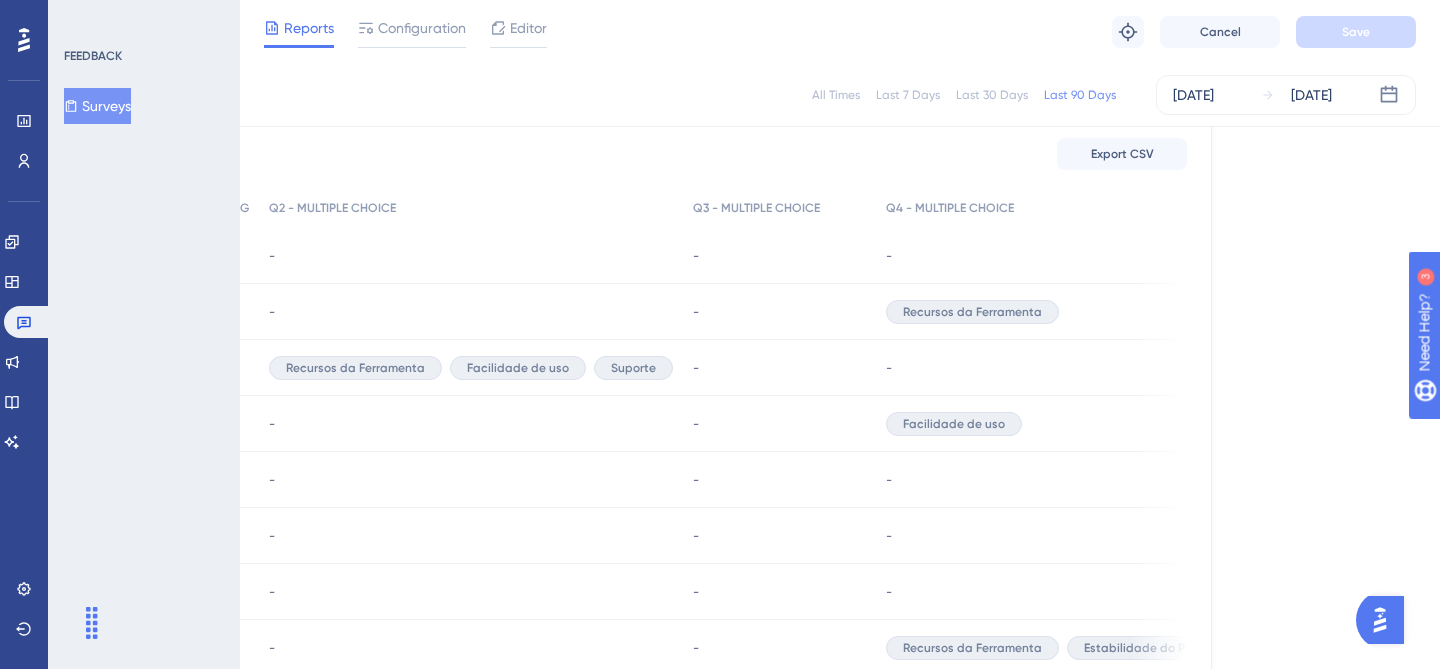 scroll, scrollTop: 581, scrollLeft: 298, axis: both 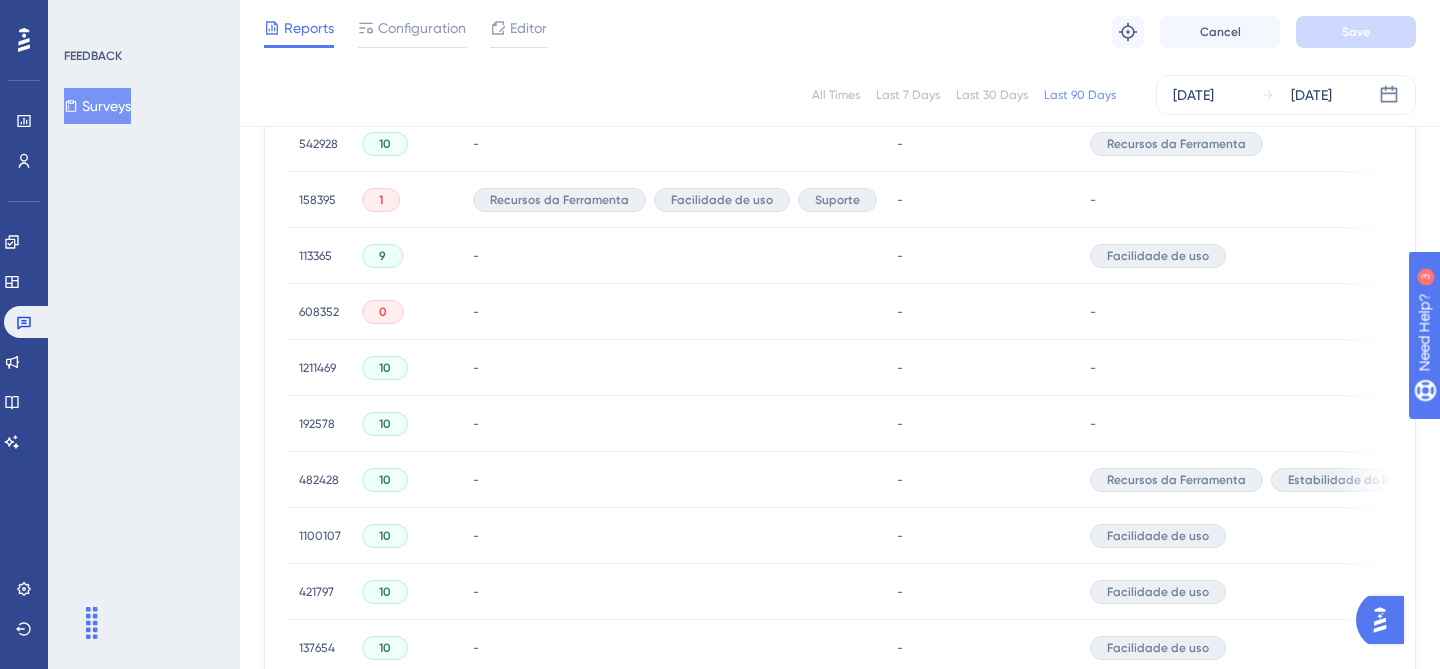 click on "608352" at bounding box center (319, 312) 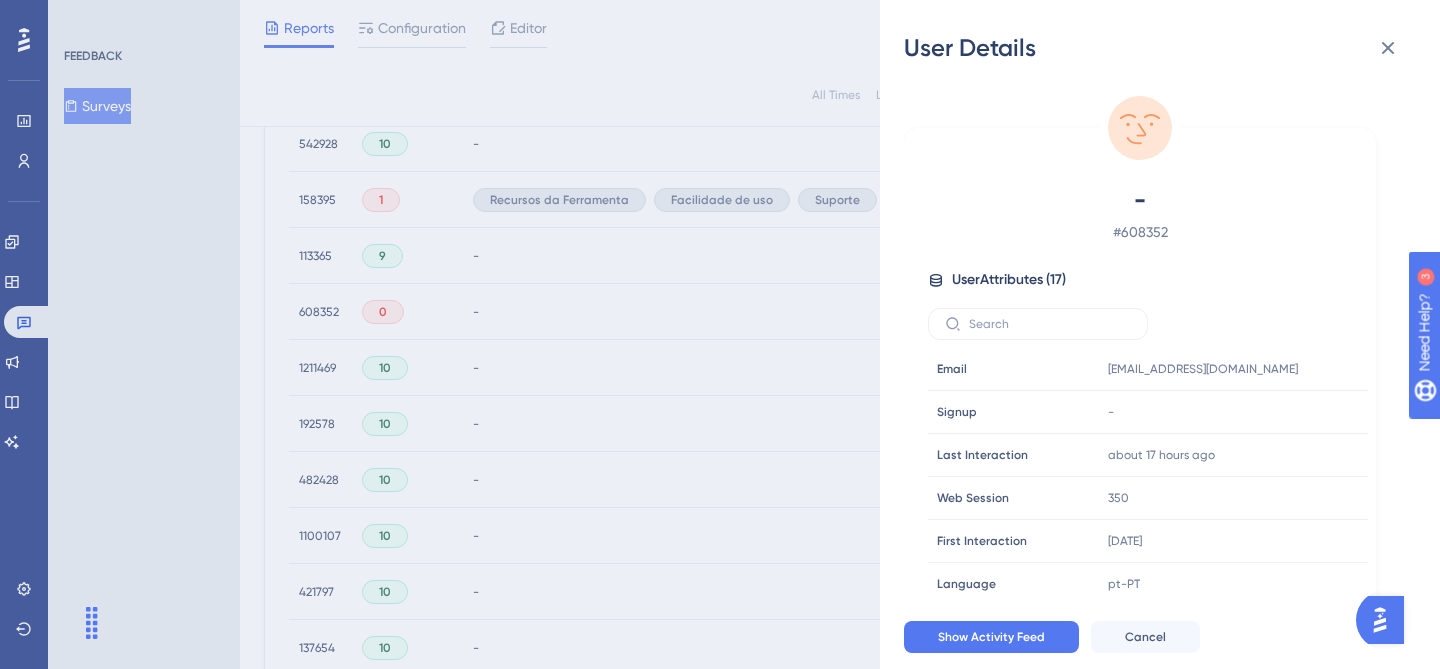 click on "User Details - #  608352 User  Attributes ( 17 ) Email Email [EMAIL_ADDRESS][DOMAIN_NAME] Signup Signup - Last Interaction Last Interaction about 17 hours ago [DATE] 15:52 Web Session Web Session 350 First Interaction First Interaction [DATE] [DATE] 09:32 Language Language pt-PT Browser Browser Chrome Device Device computer Operating System Operating System Windows admin_colent admin_colent false login login [GEOGRAPHIC_DATA]ARAUJO motorista_colent motorista_colent false nome nome [PERSON_NAME] planejador_colent planejador_colent true tenant_alias tenant_alias combrasil tenant_id tenant_id c70632fa-031e-49c6-8307-125b092a4e55 visualizador_colent visualizador_colent true Show Activity Feed Cancel" at bounding box center (720, 334) 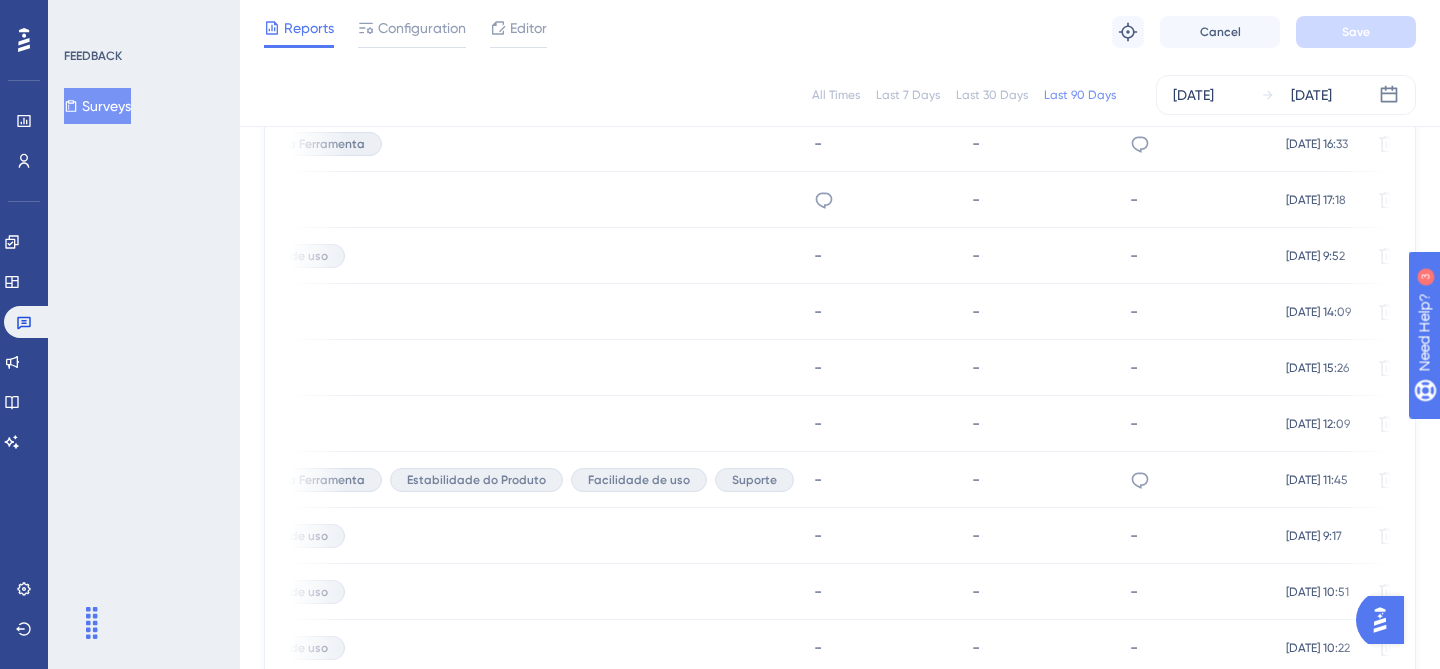 scroll, scrollTop: 0, scrollLeft: 925, axis: horizontal 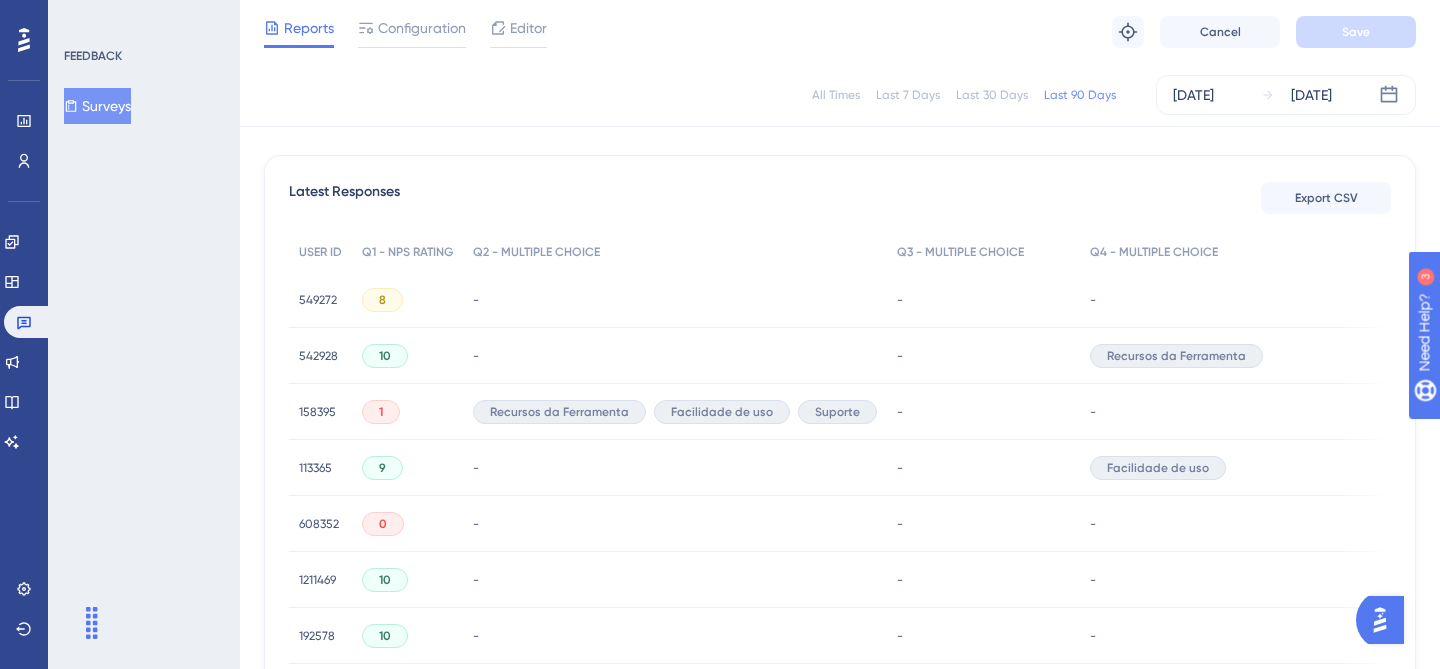 click on "158395" at bounding box center (317, 412) 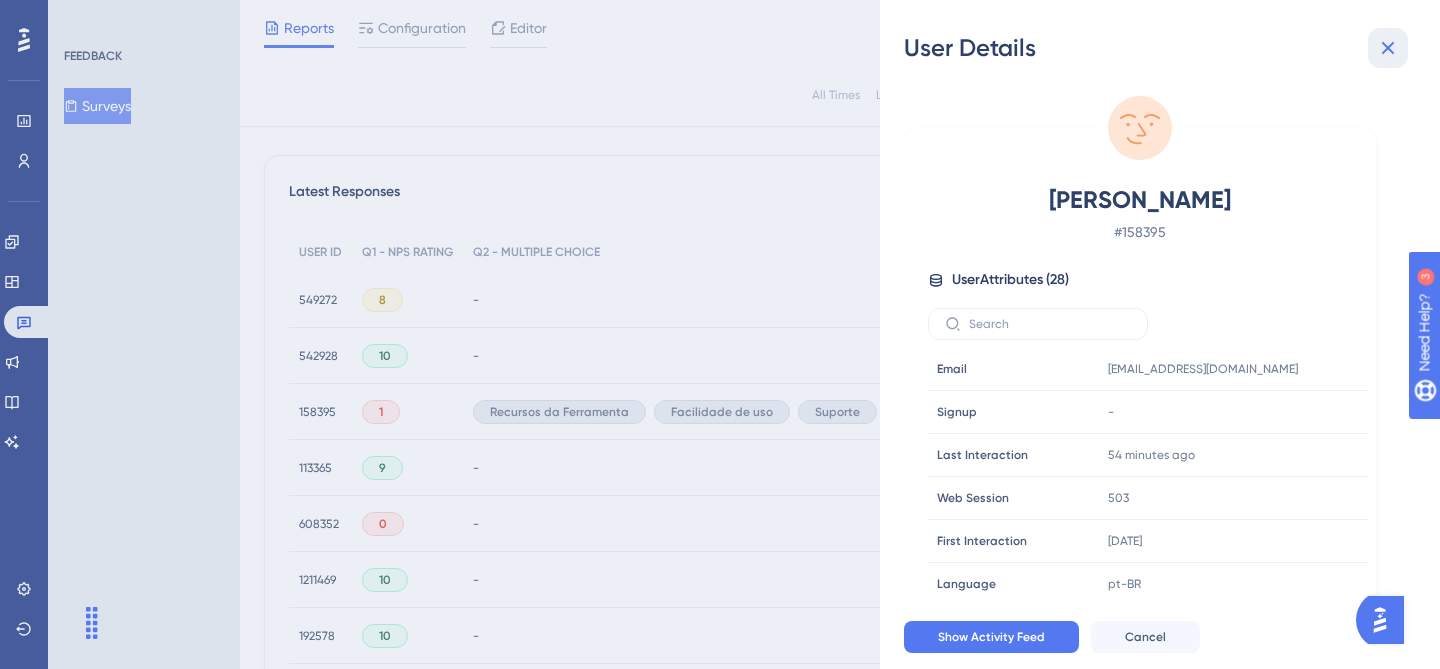 click 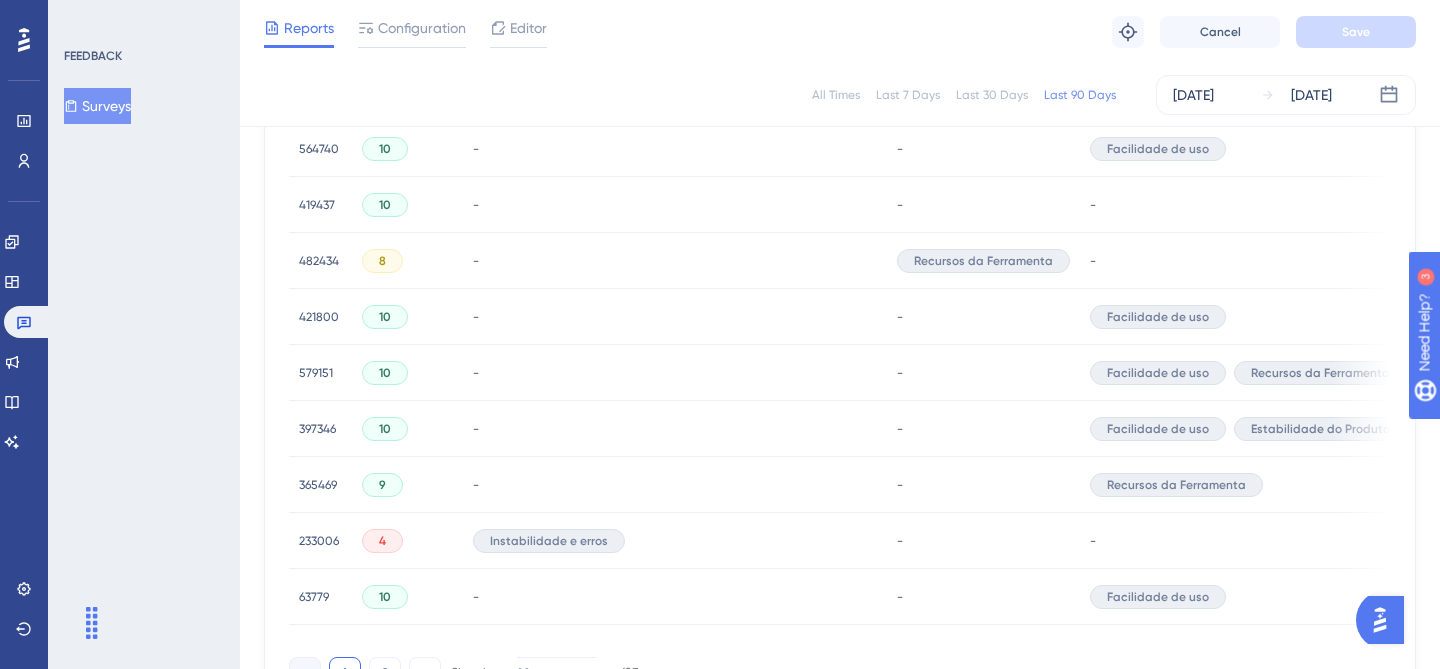 scroll, scrollTop: 1460, scrollLeft: 0, axis: vertical 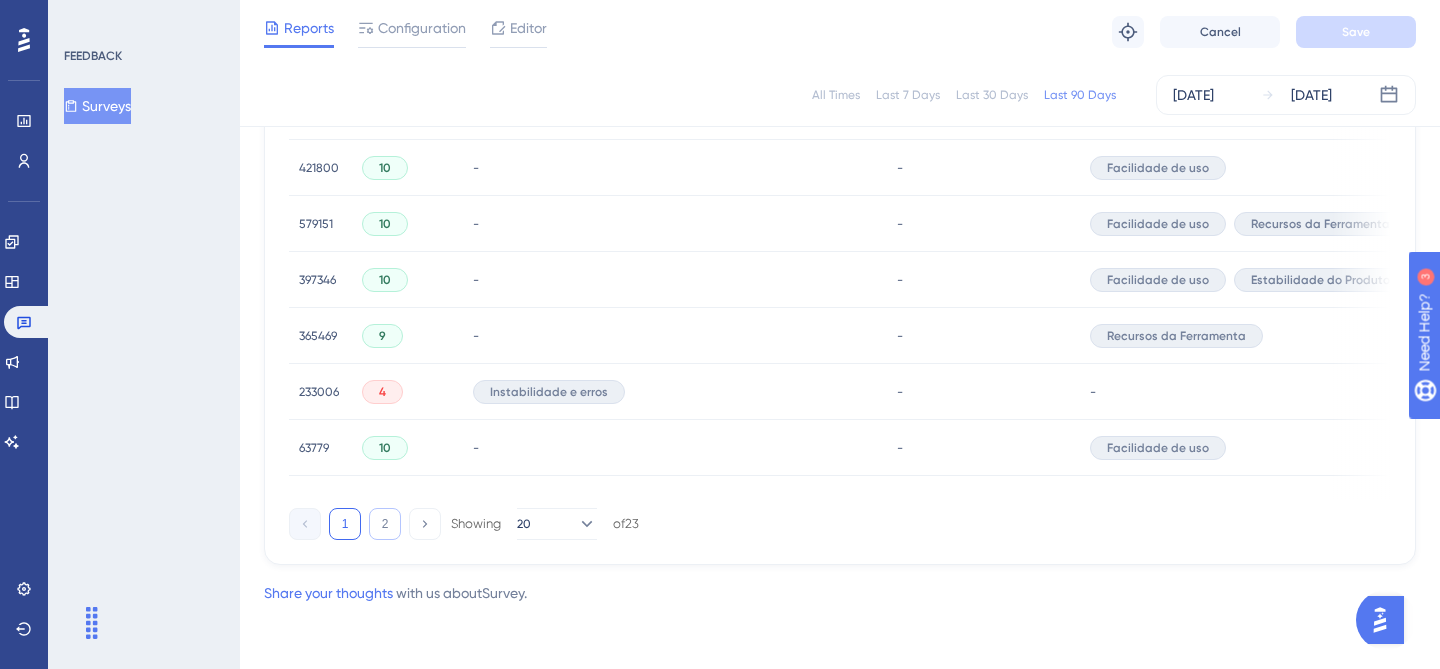 click on "2" at bounding box center (385, 524) 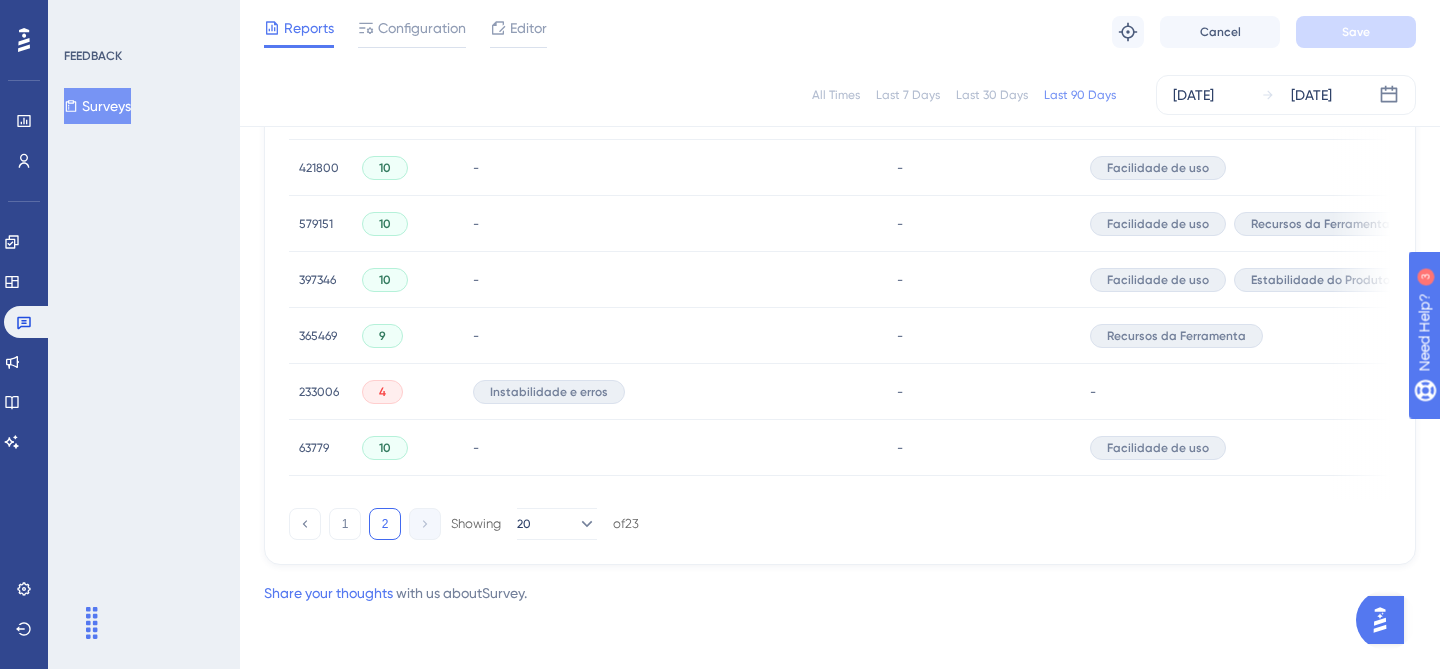scroll, scrollTop: 508, scrollLeft: 0, axis: vertical 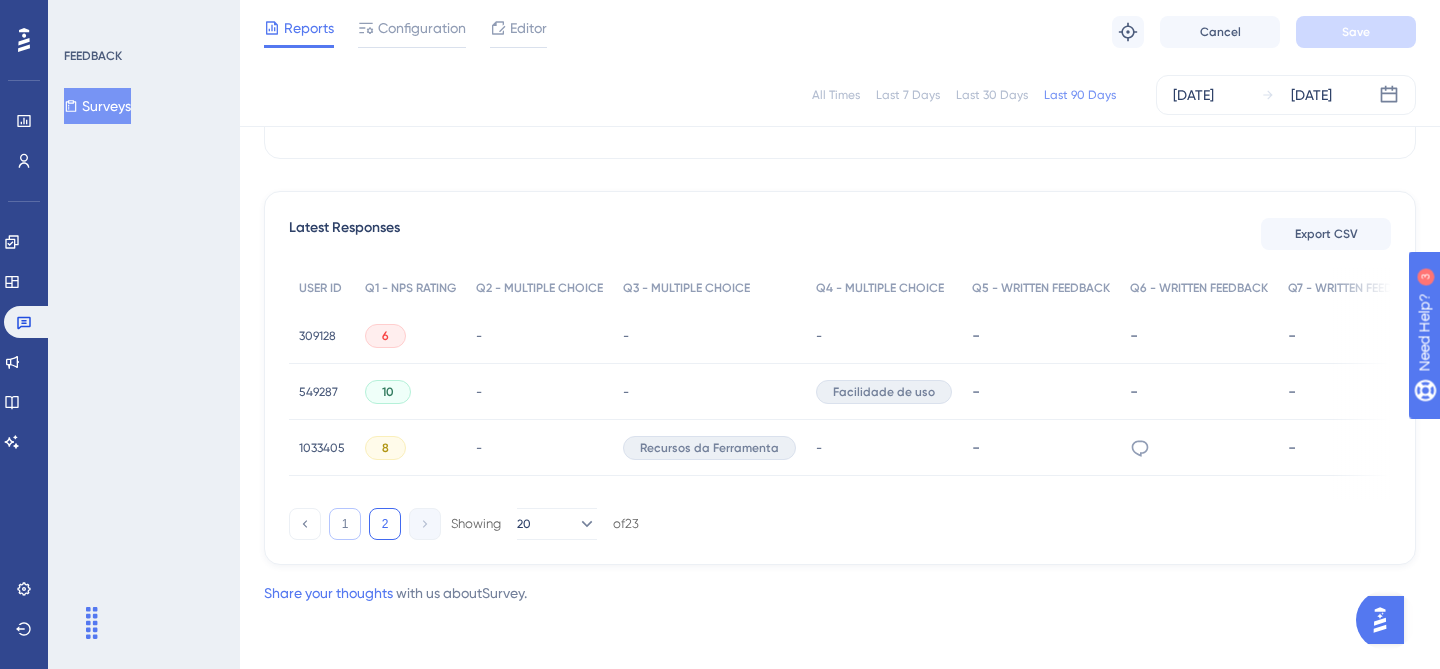 click on "1" at bounding box center [345, 524] 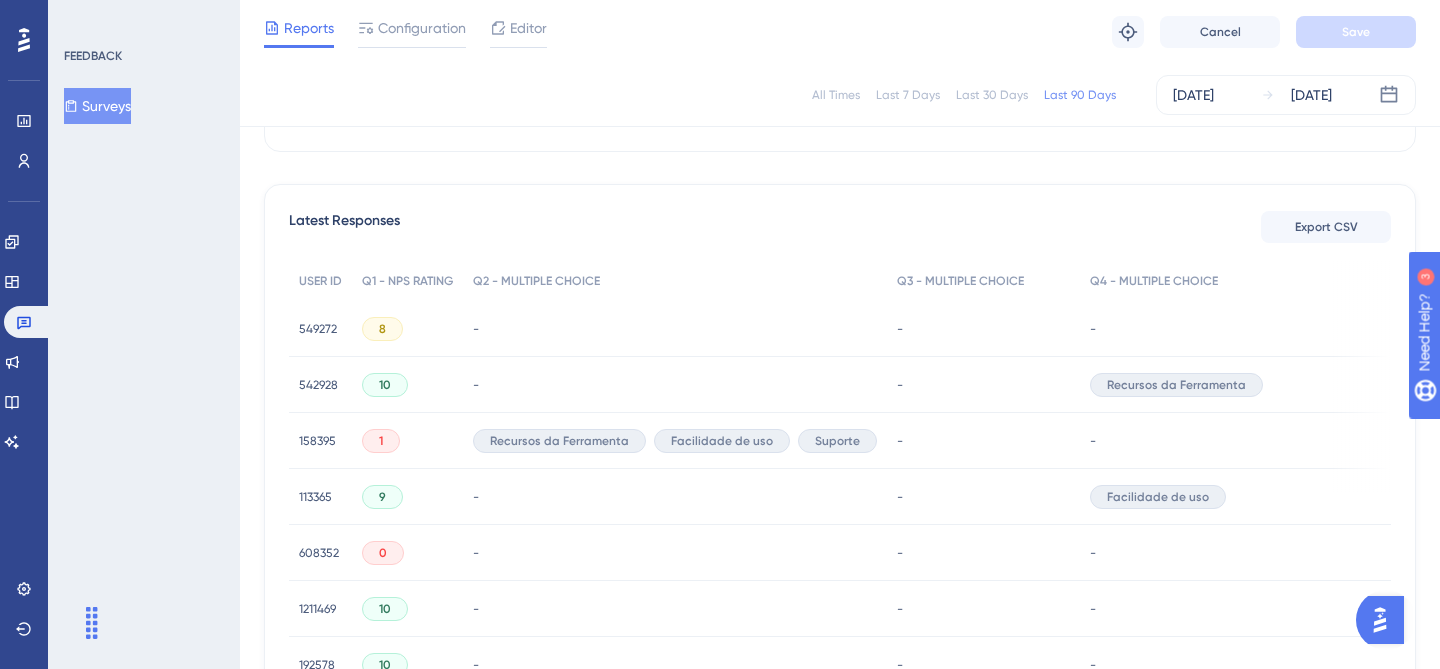scroll, scrollTop: 0, scrollLeft: 0, axis: both 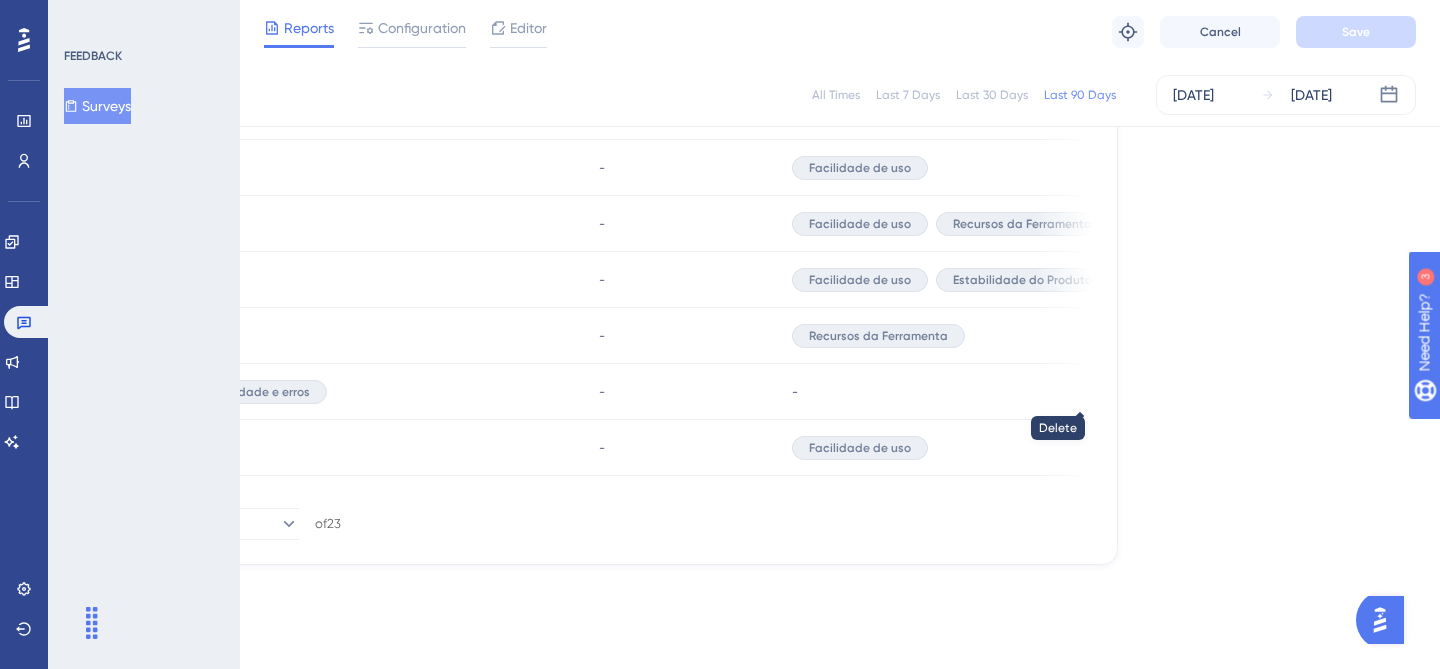 type 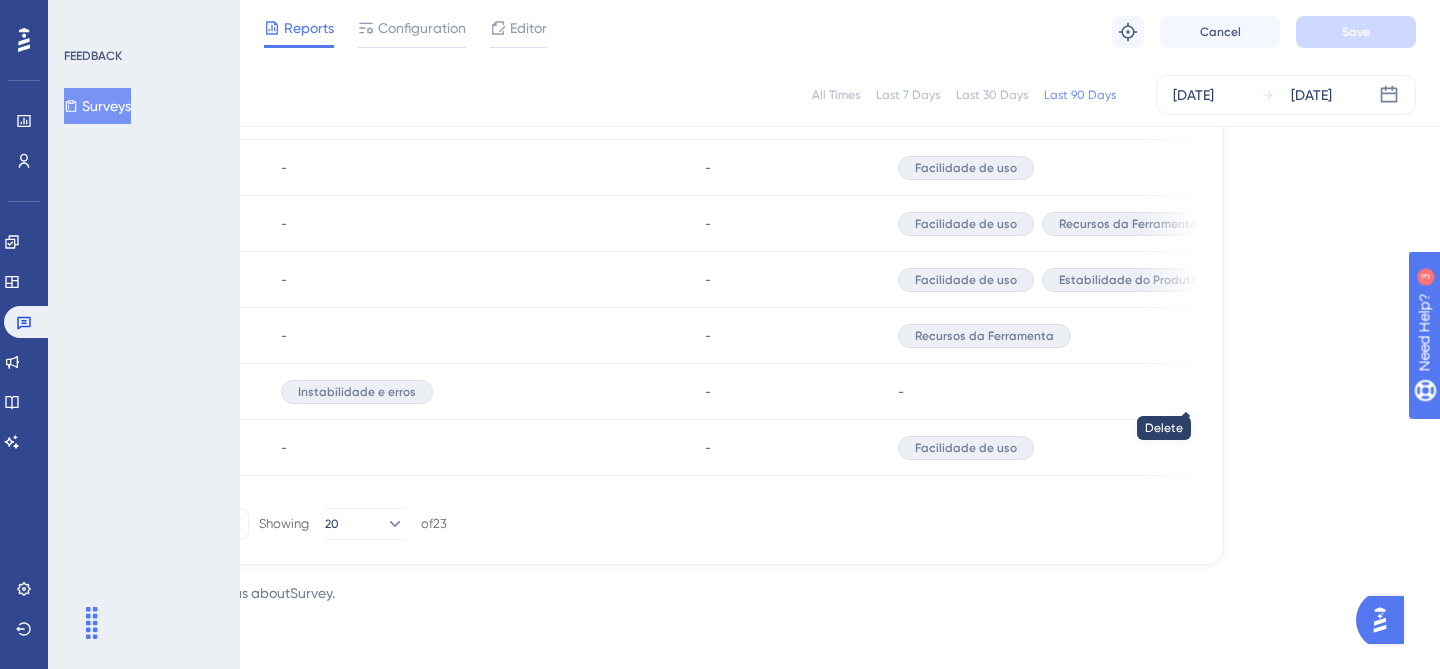 scroll, scrollTop: 1460, scrollLeft: 0, axis: vertical 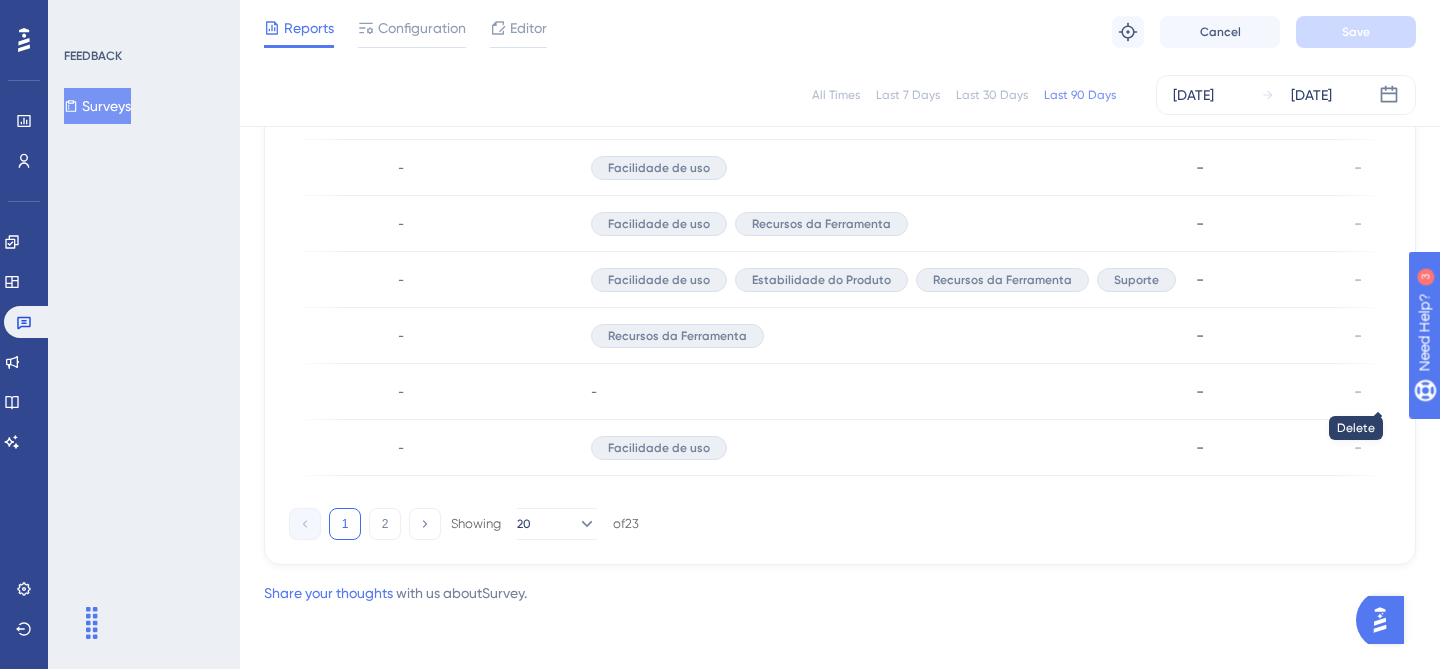 click on "-" at bounding box center (883, 392) 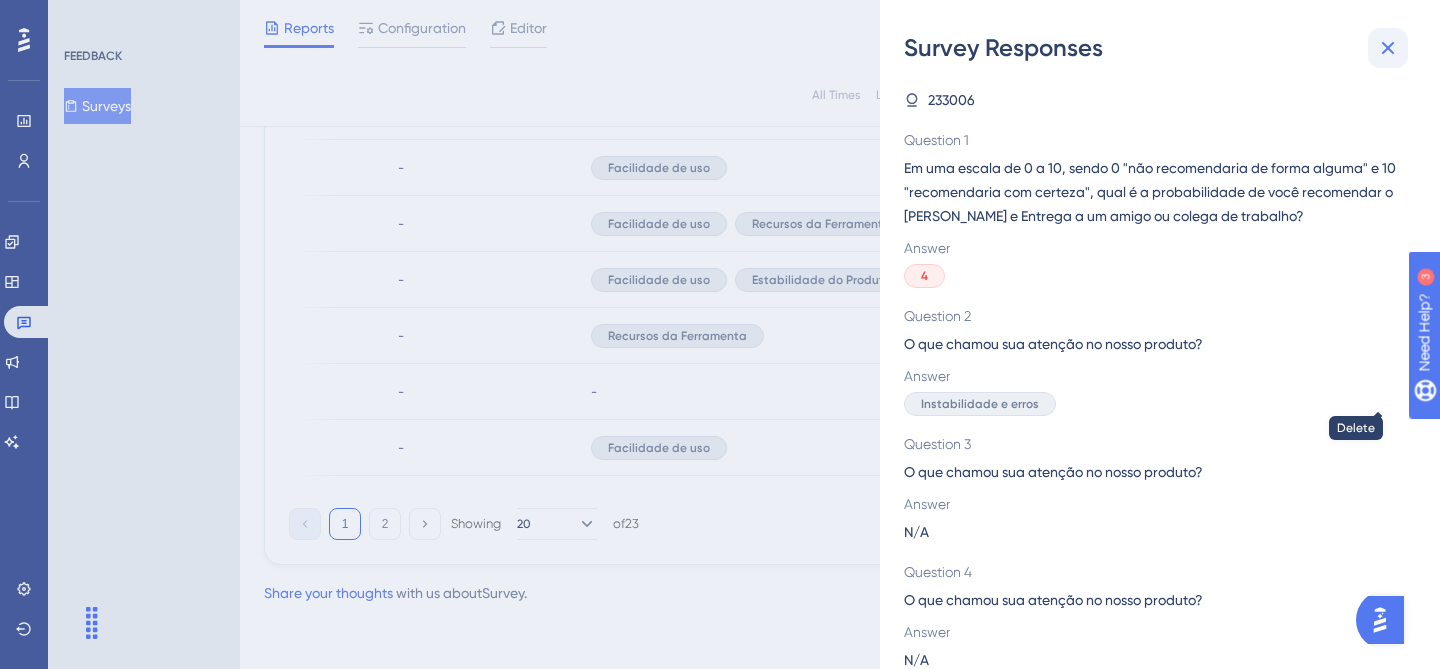 click 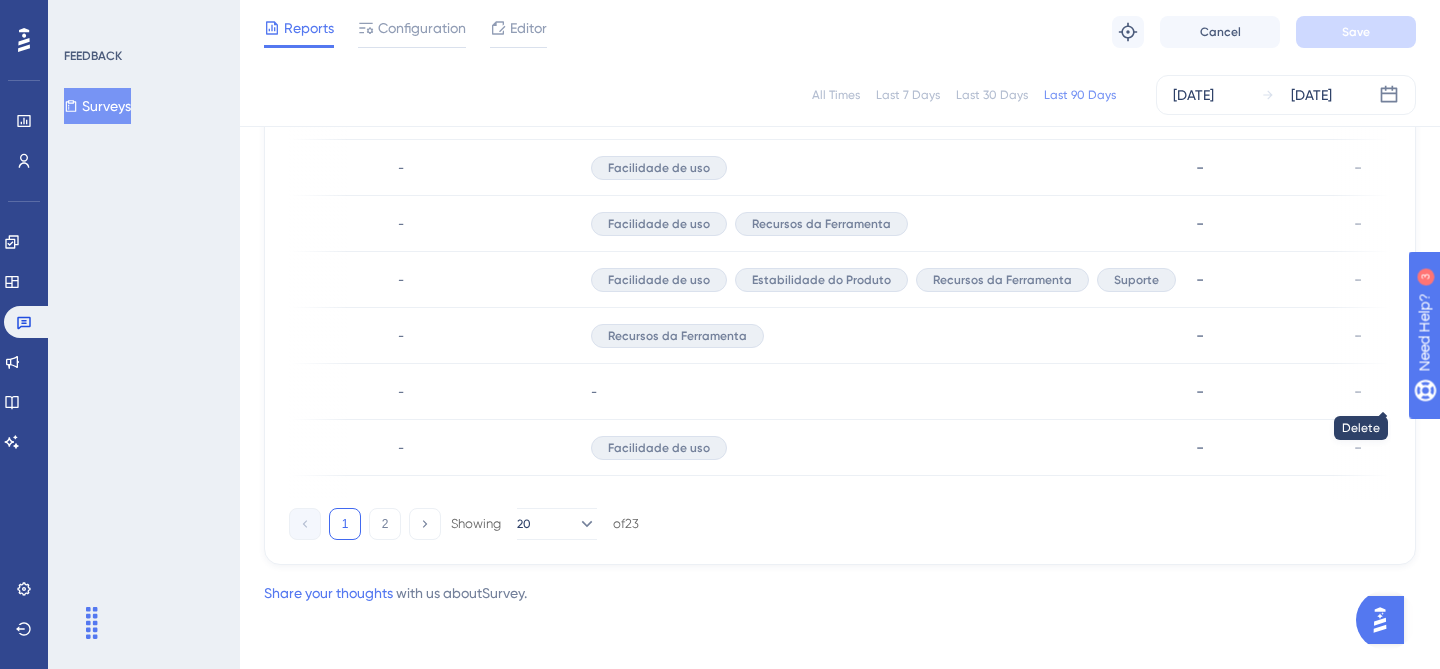 scroll, scrollTop: 0, scrollLeft: 925, axis: horizontal 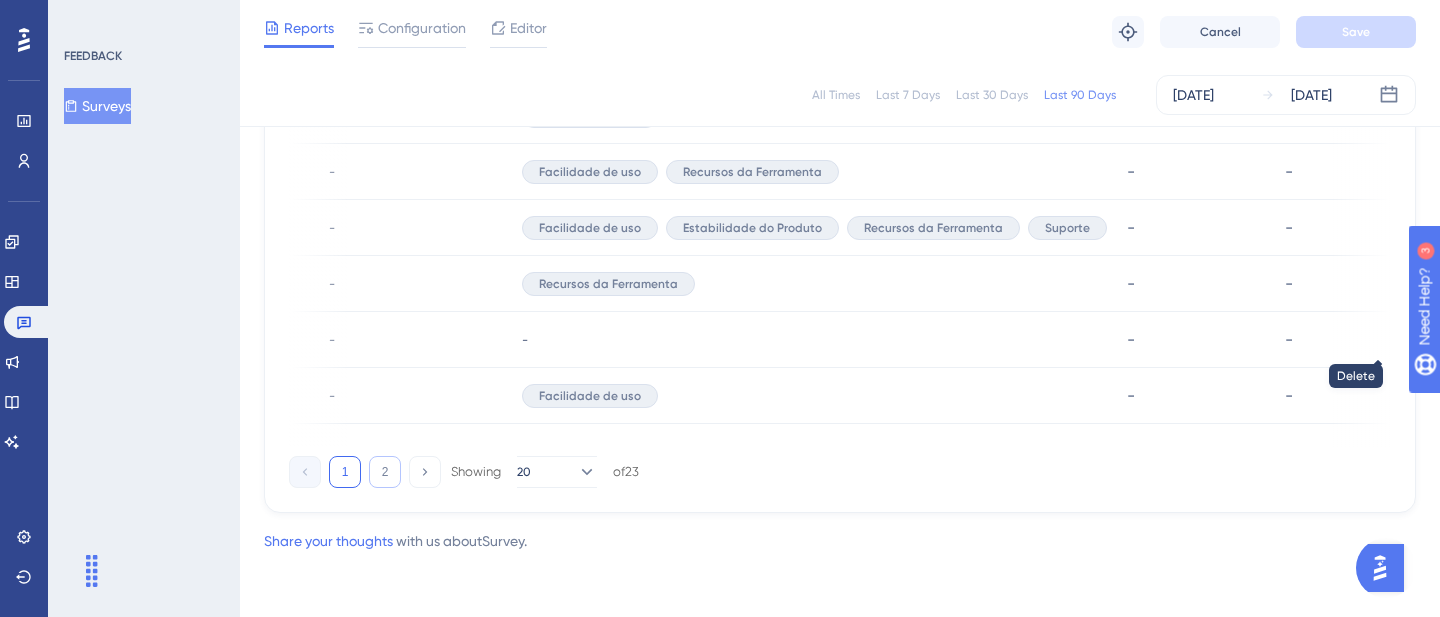 click on "2" at bounding box center [385, 472] 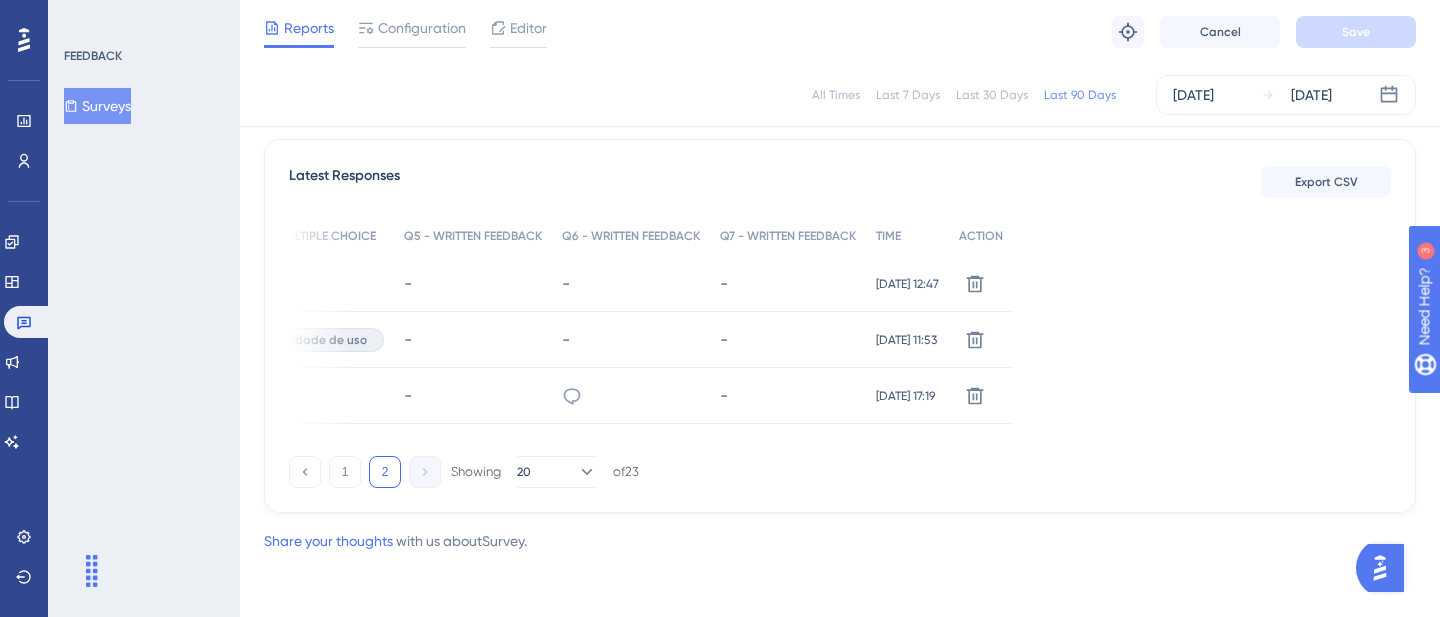 scroll, scrollTop: 560, scrollLeft: 0, axis: vertical 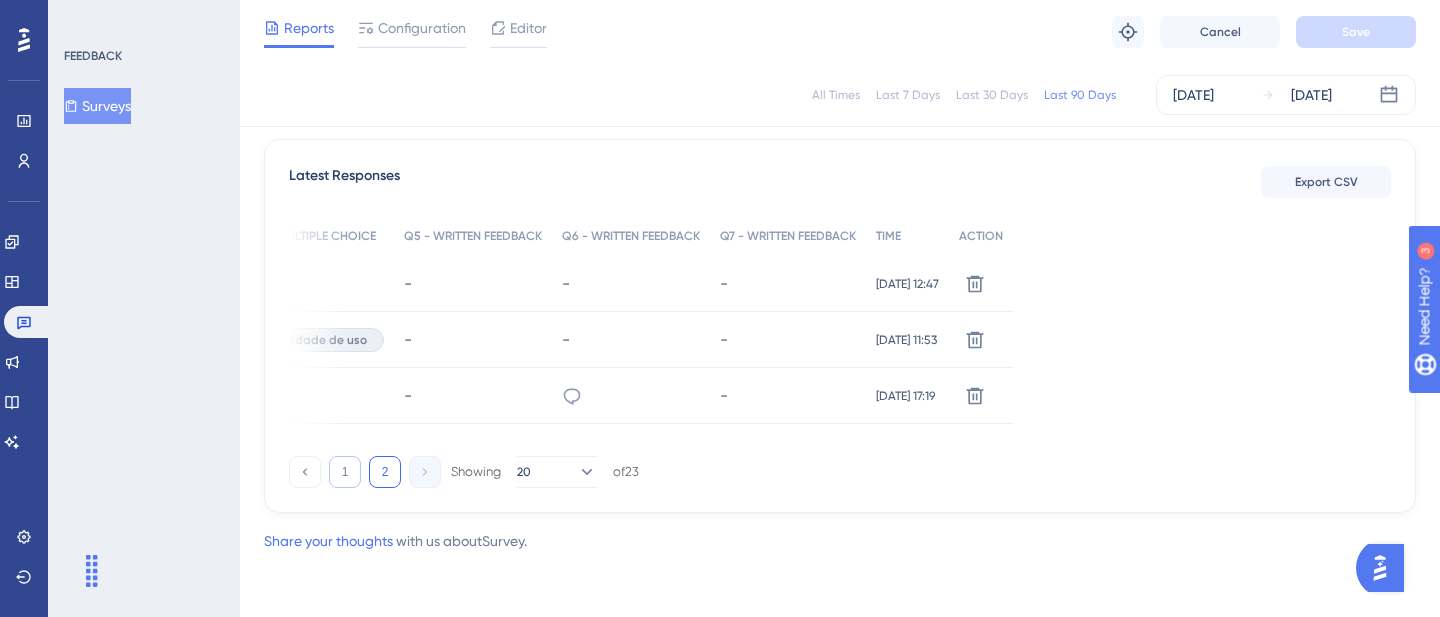 click on "1" at bounding box center [345, 472] 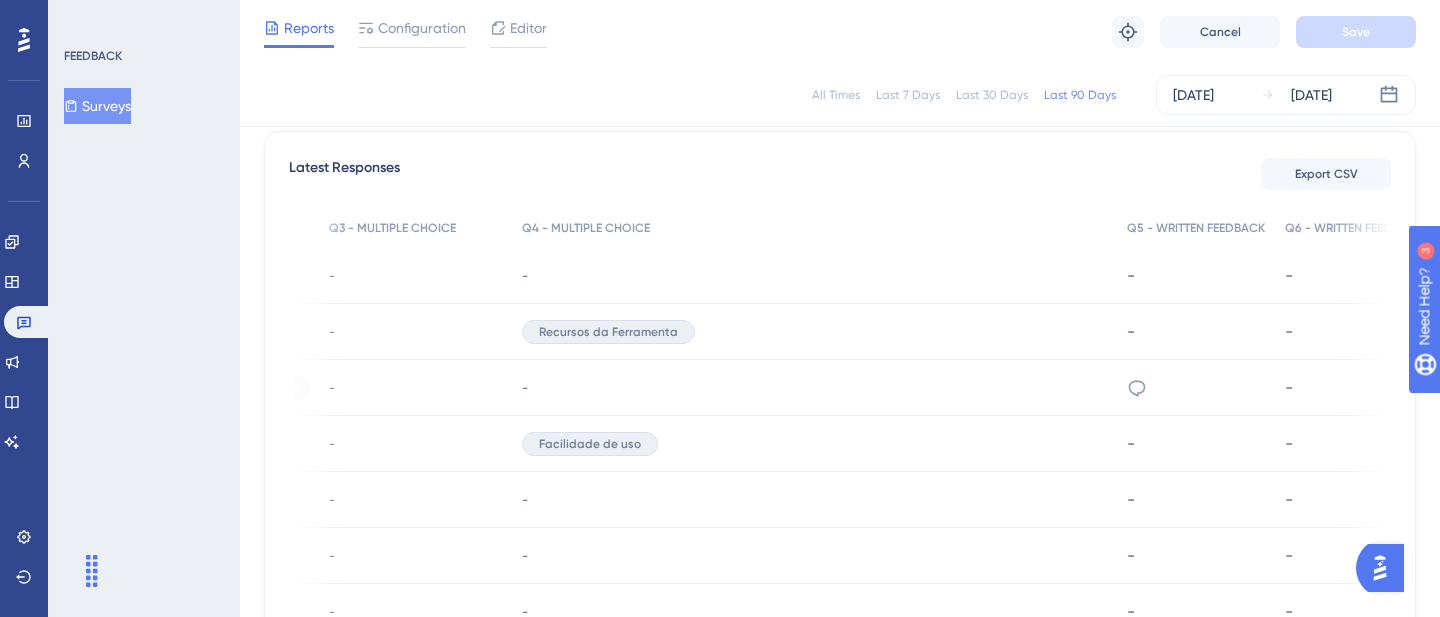 scroll, scrollTop: 1512, scrollLeft: 0, axis: vertical 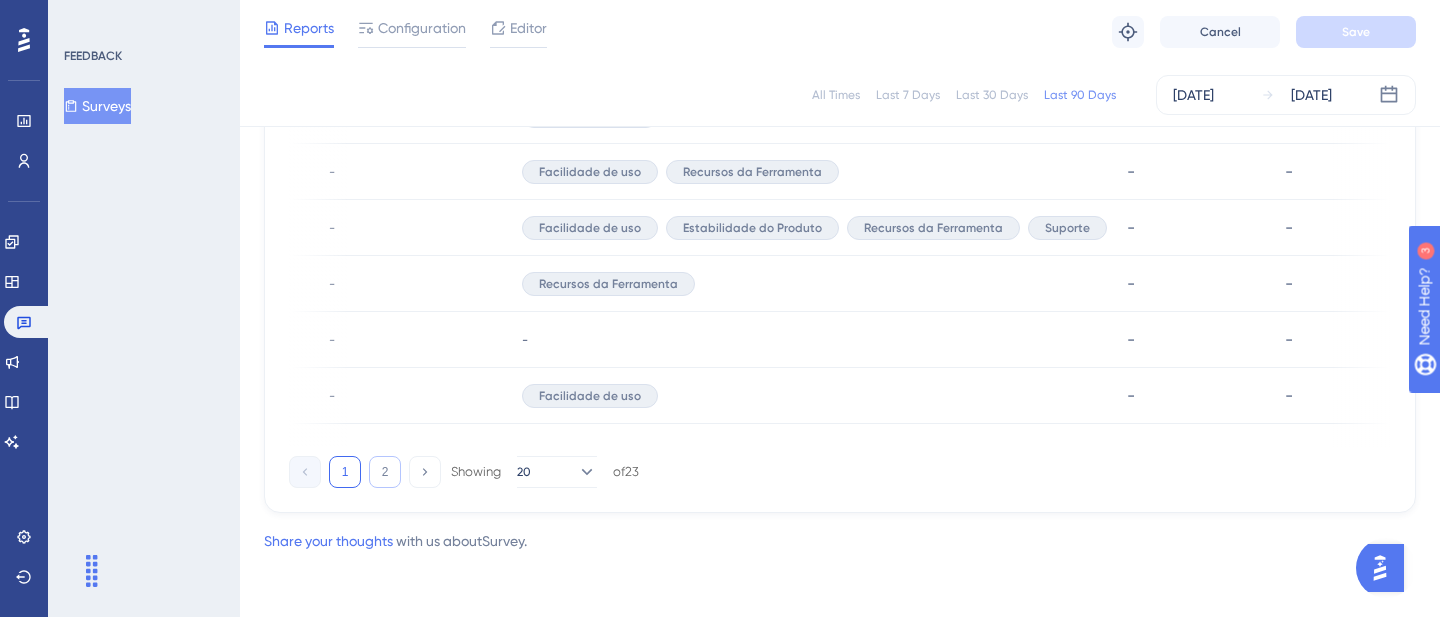 click on "2" at bounding box center [385, 472] 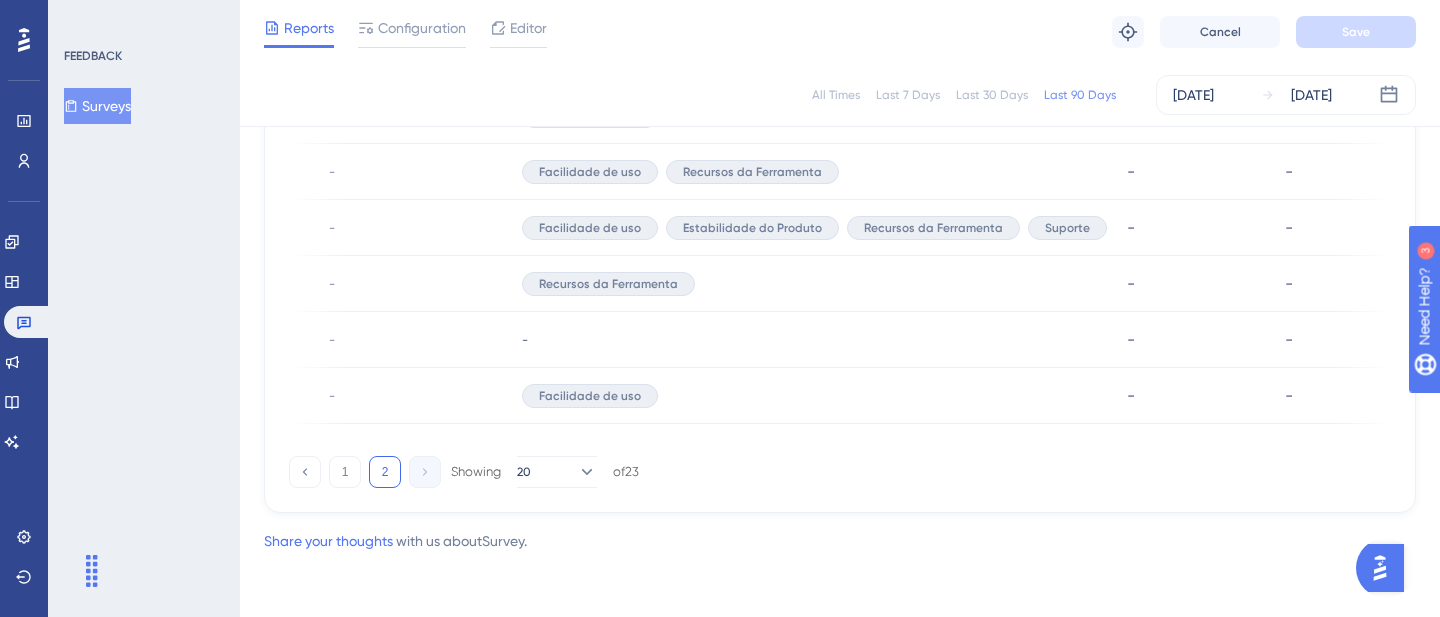 scroll, scrollTop: 560, scrollLeft: 0, axis: vertical 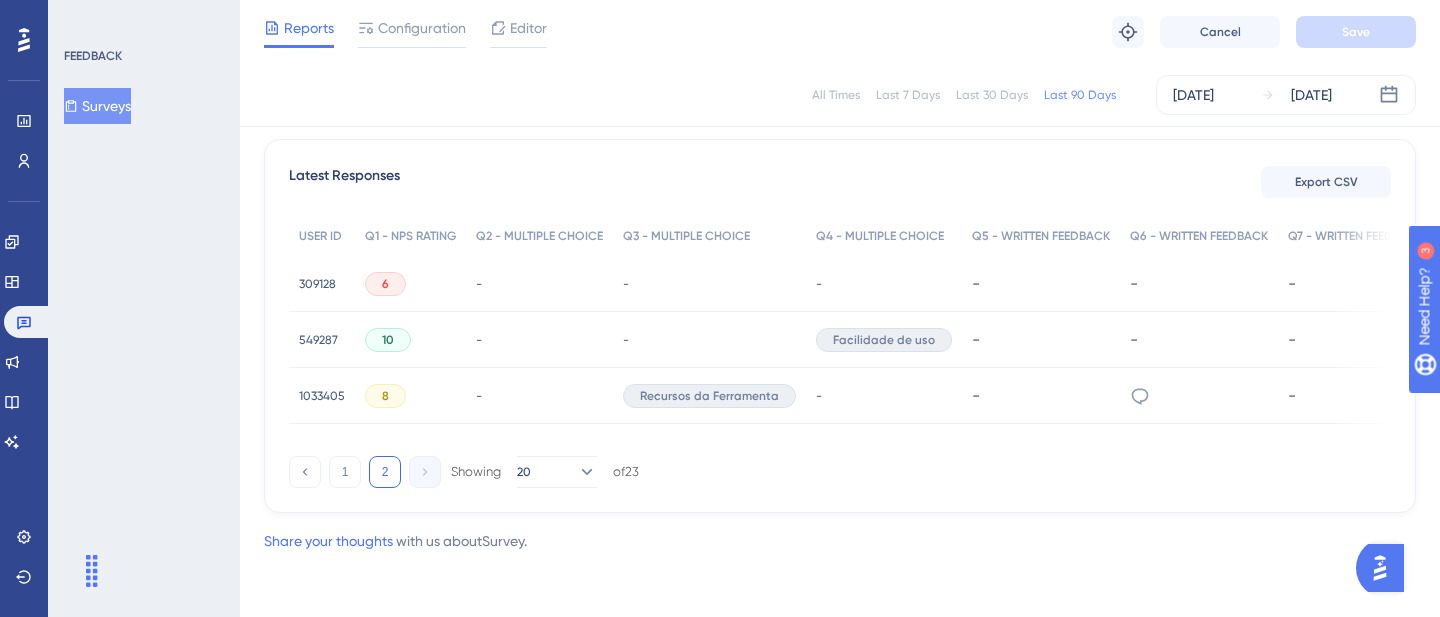 type 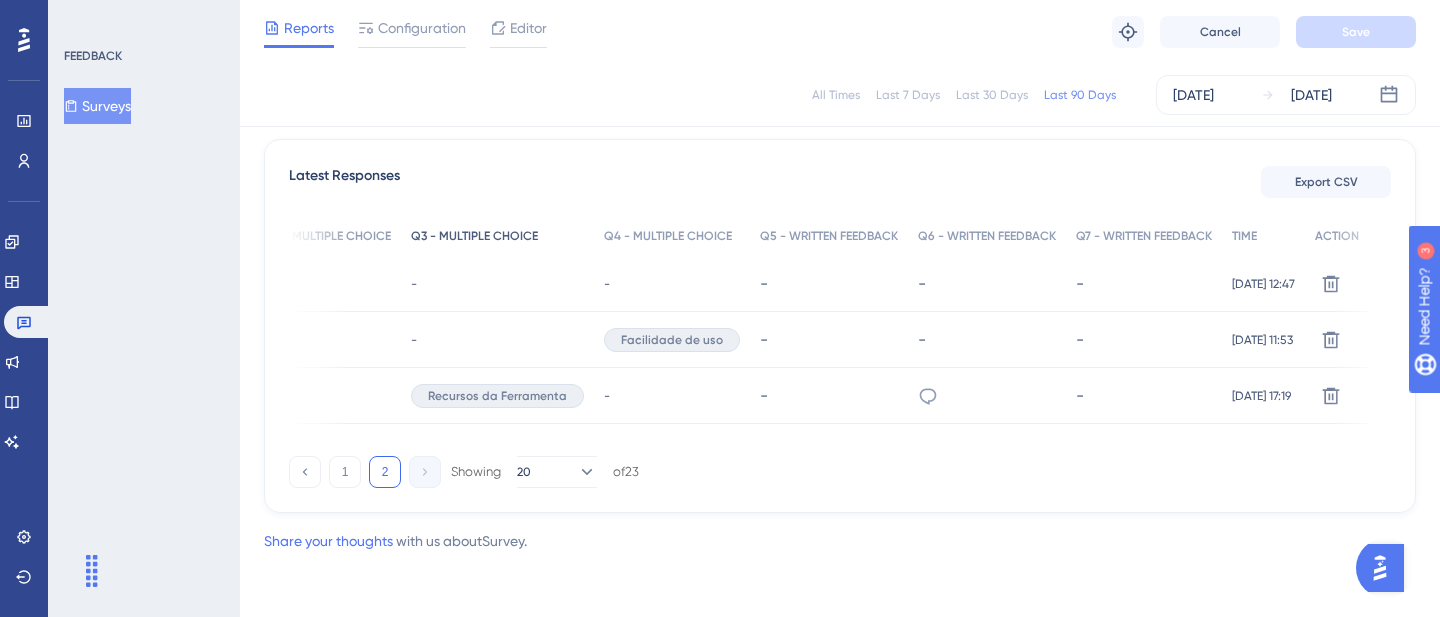 scroll, scrollTop: 0, scrollLeft: 214, axis: horizontal 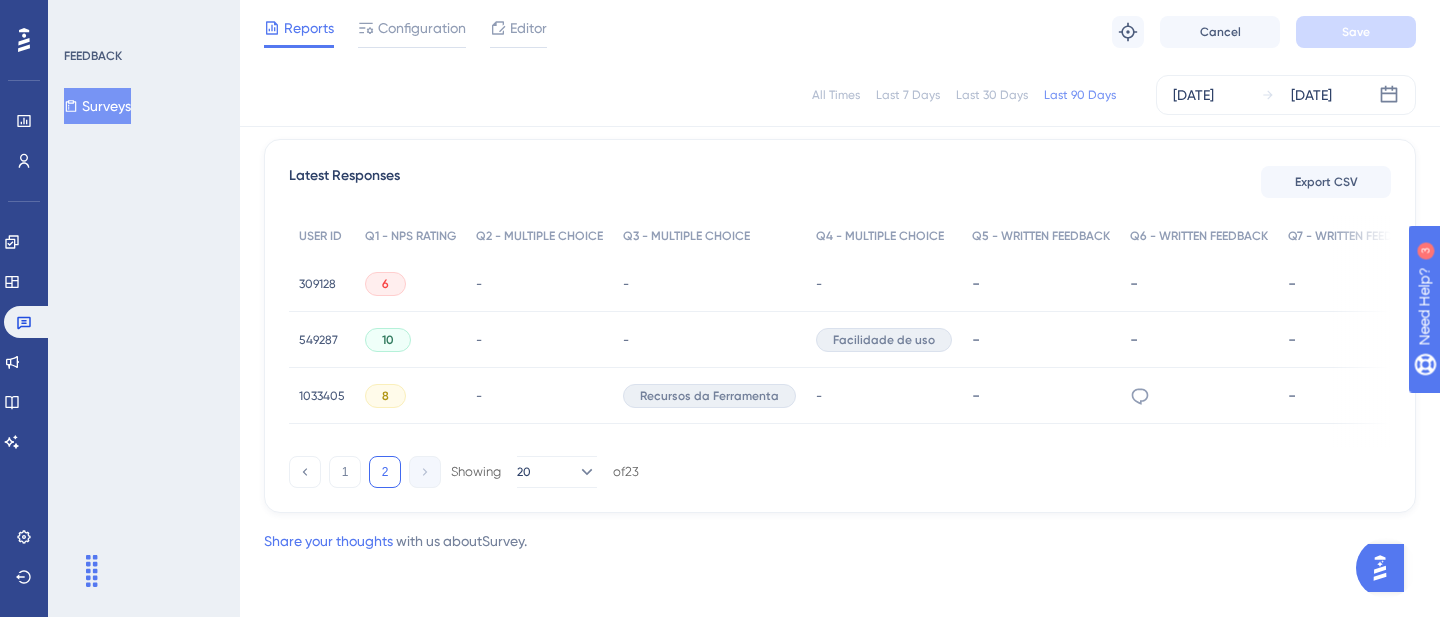 click on "309128" at bounding box center (317, 284) 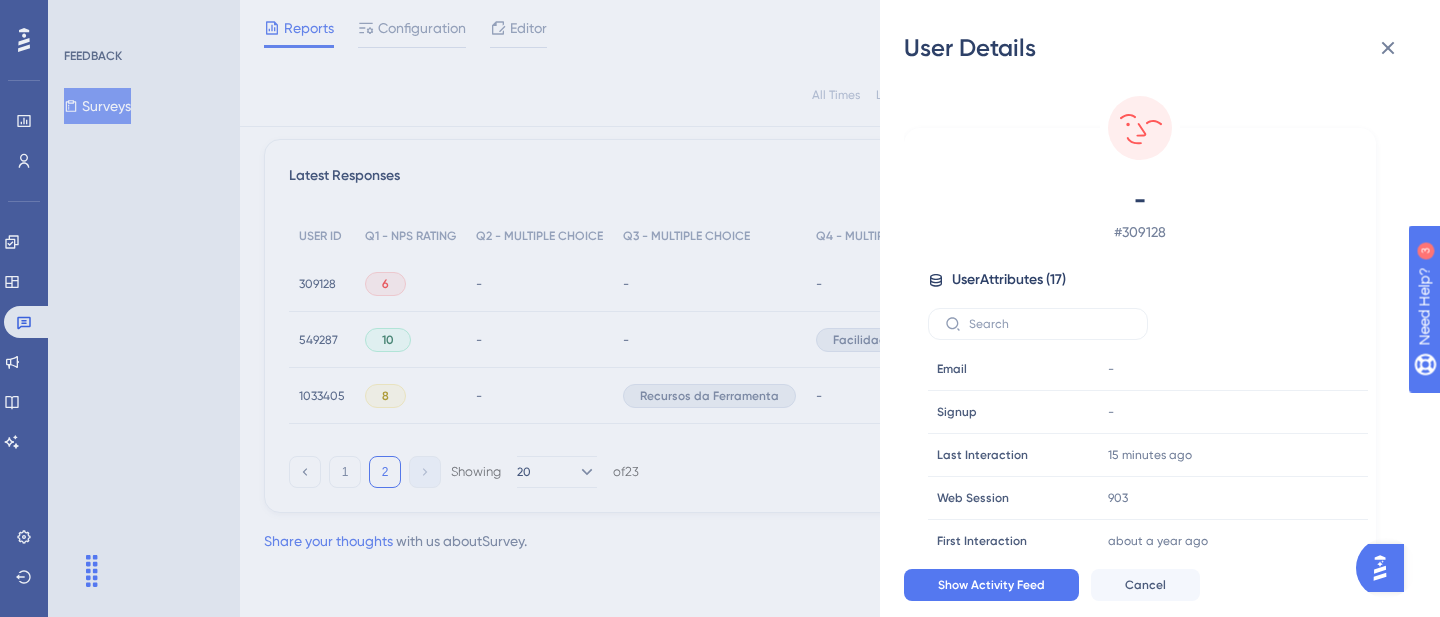scroll, scrollTop: 105, scrollLeft: 0, axis: vertical 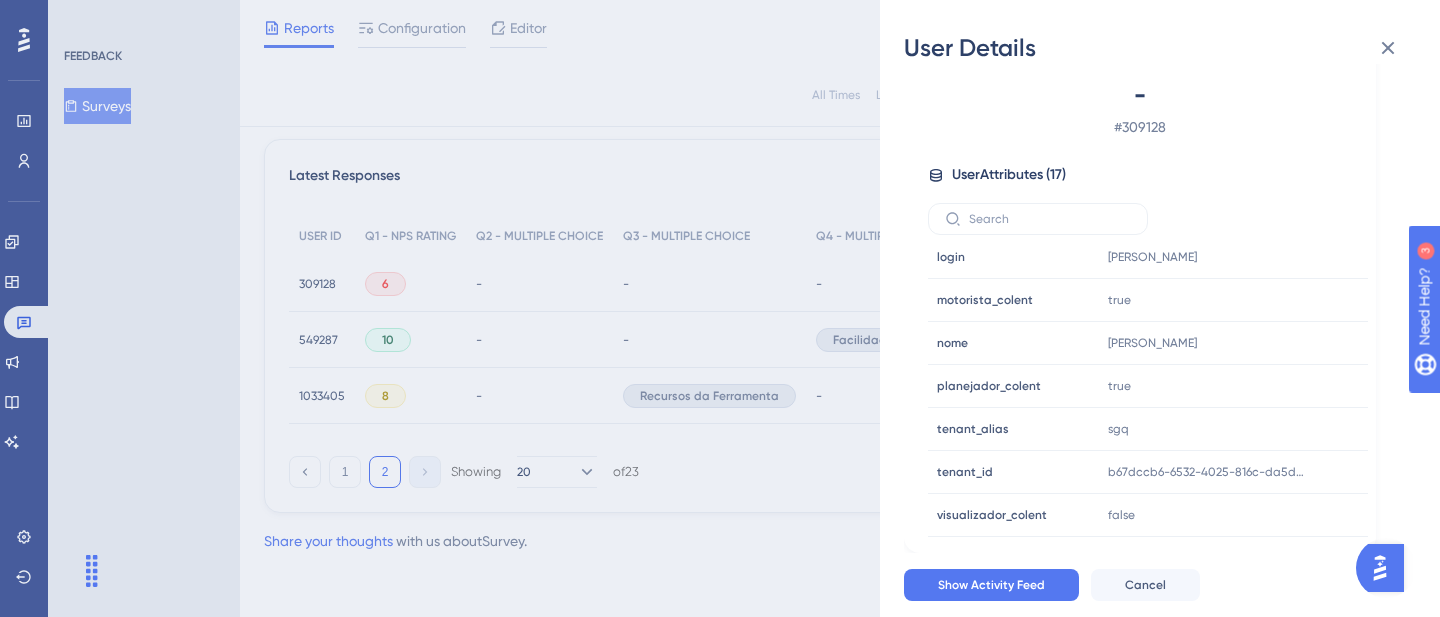 click on "User Details - #  309128 User  Attributes ( 17 ) Email Email - Signup Signup - Last Interaction Last Interaction 15 minutes ago [DATE] 09:15 Web Session Web Session 903 First Interaction First Interaction about a year ago [DATE] 10:07 Language Language pt-BR Browser Browser Chrome Device Device computer Operating System Operating System Windows admin_colent admin_colent false login login lucian motorista_colent motorista_colent true nome nome [PERSON_NAME] planejador_colent planejador_colent true tenant_alias tenant_alias sgq tenant_id tenant_id b67dccb6-6532-4025-816c-da5d05e372b4 visualizador_colent visualizador_colent false Show Activity Feed Cancel" at bounding box center (720, 308) 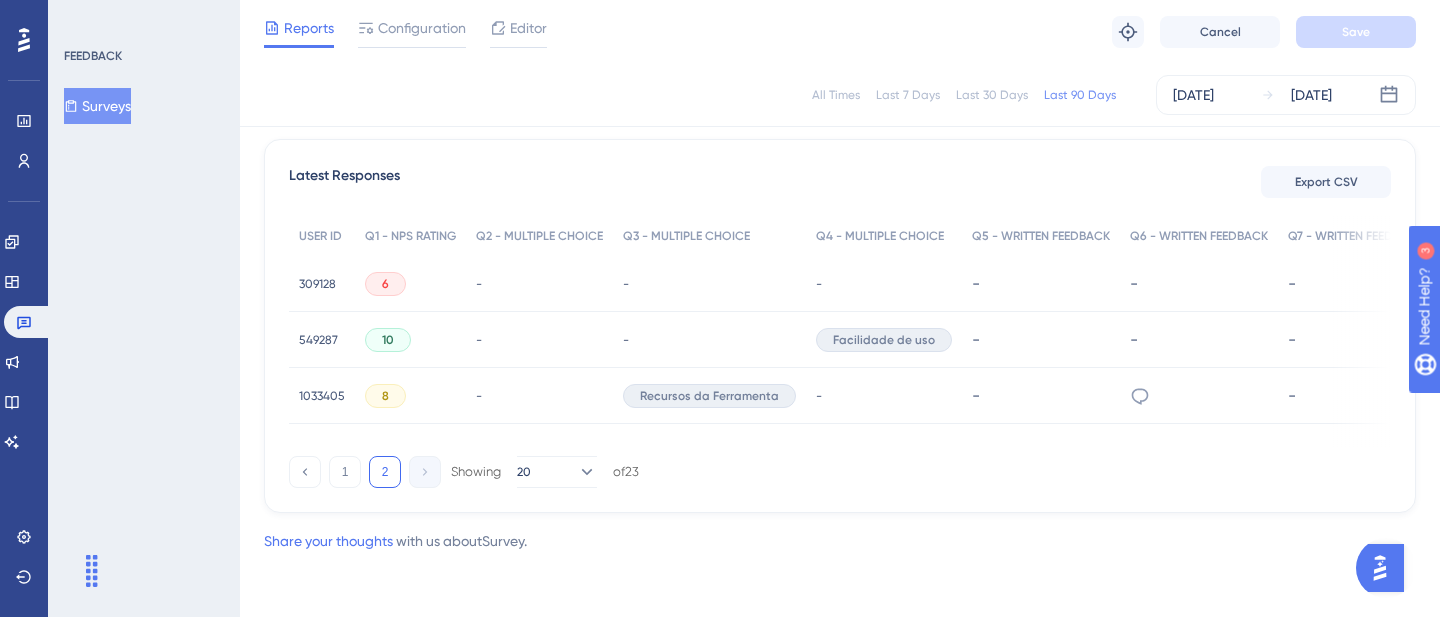 click on "309128" at bounding box center [317, 284] 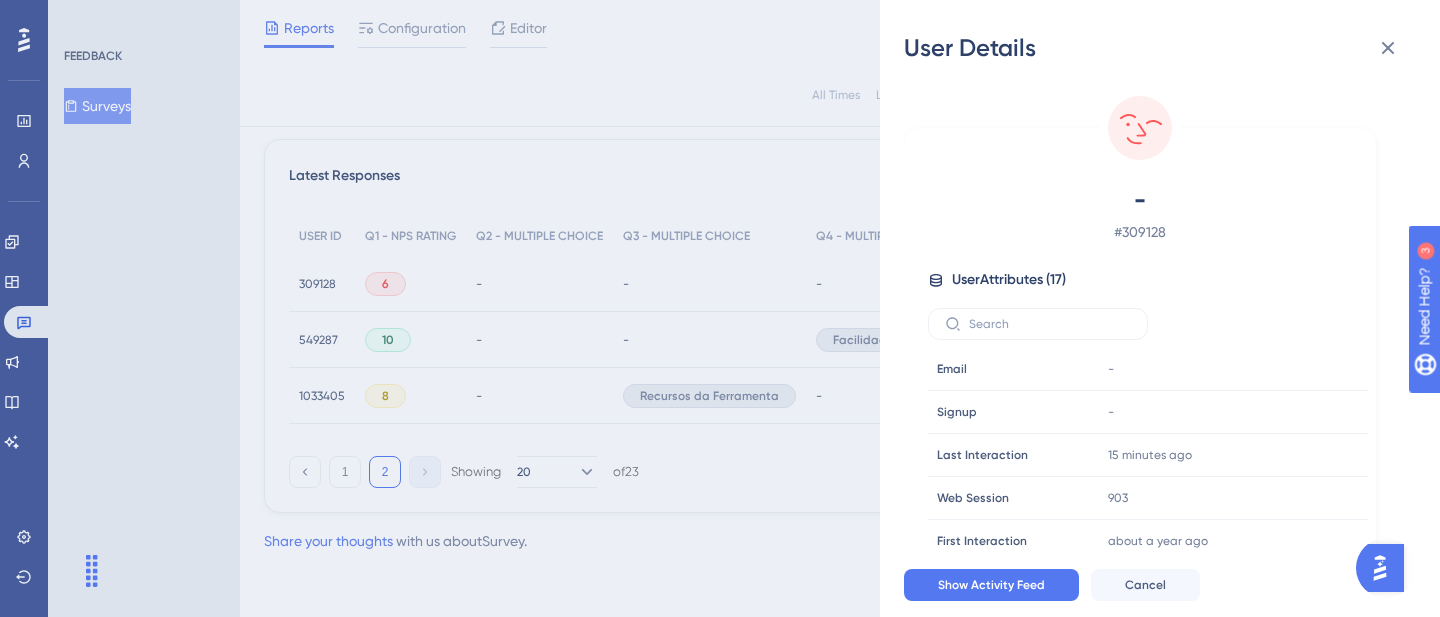 scroll, scrollTop: 105, scrollLeft: 0, axis: vertical 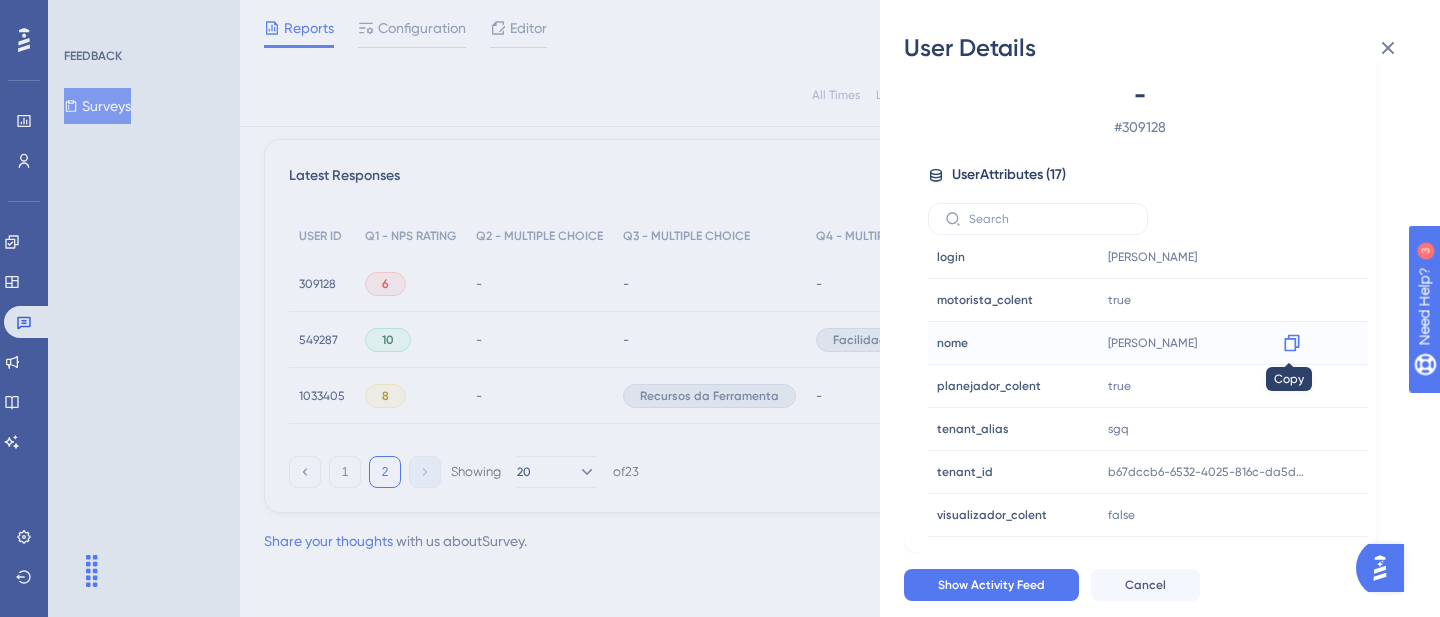 click 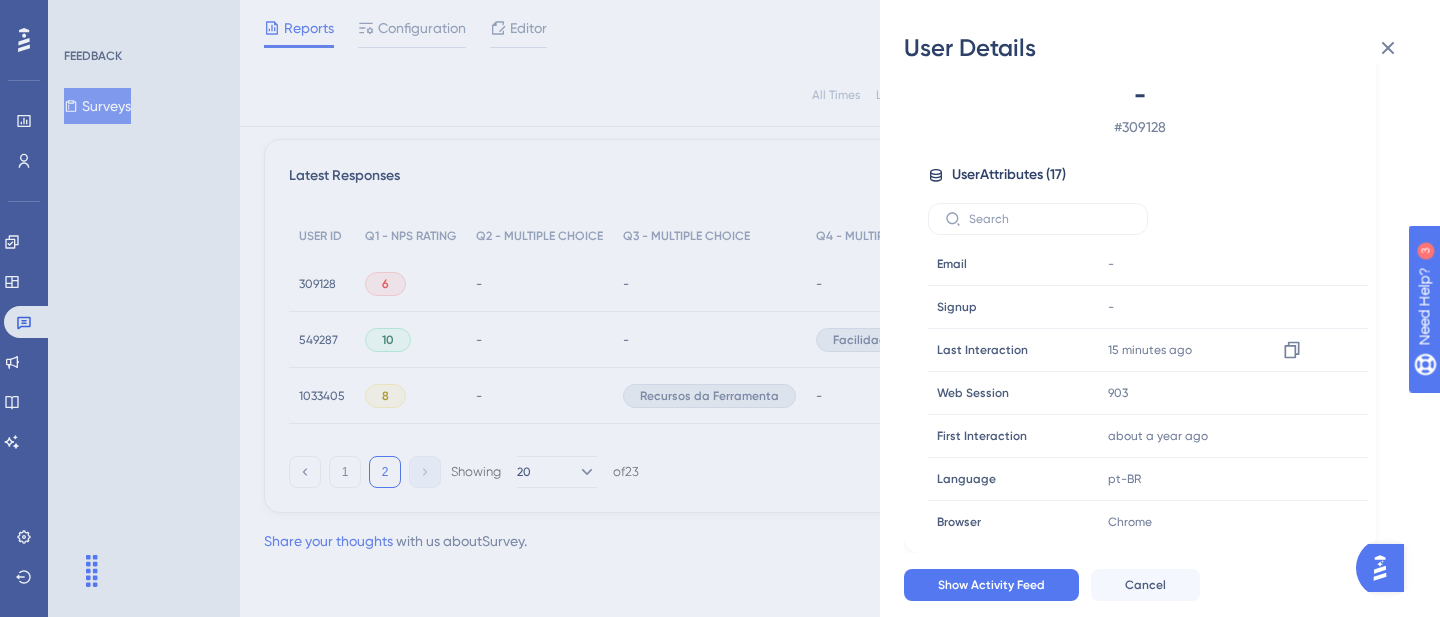 scroll, scrollTop: 437, scrollLeft: 0, axis: vertical 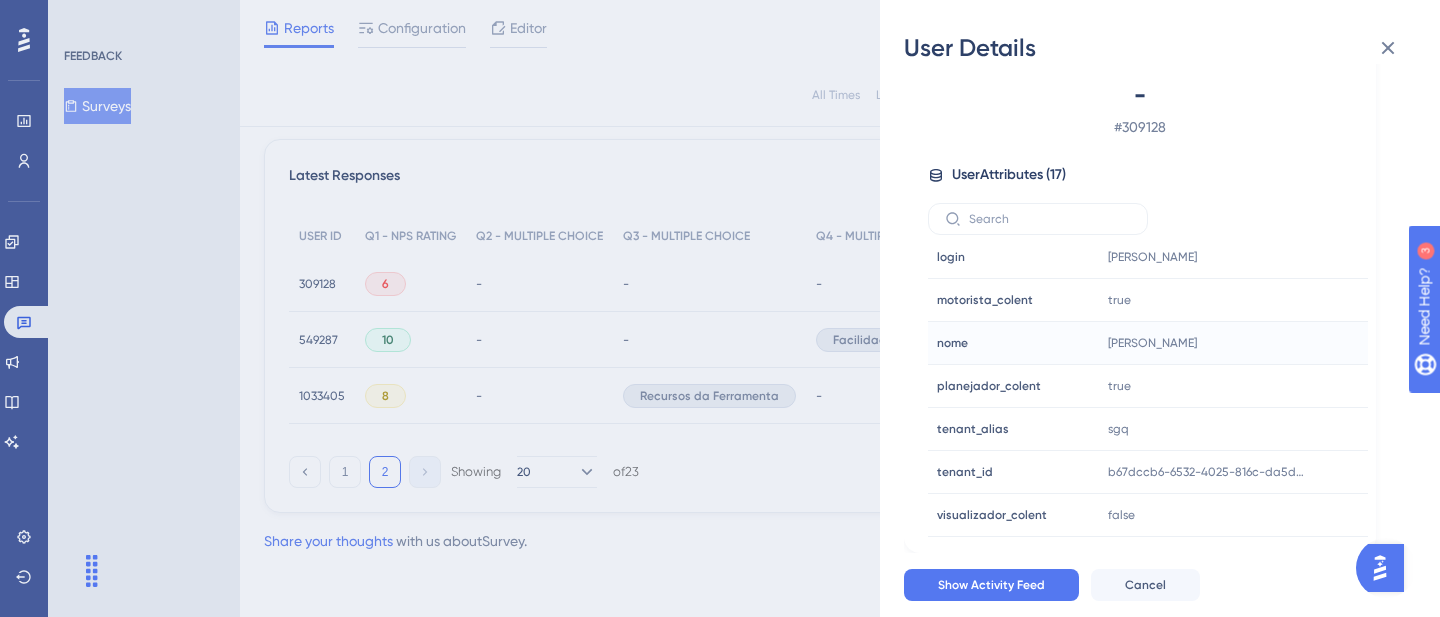 click on "User Details - #  309128 User  Attributes ( 17 ) Email Email - Signup Signup - Last Interaction Last Interaction 15 minutes ago [DATE] 09:15 Web Session Web Session 903 First Interaction First Interaction about a year ago [DATE] 10:07 Language Language pt-BR Browser Browser Chrome Device Device computer Operating System Operating System Windows admin_colent admin_colent false login login lucian motorista_colent motorista_colent true nome nome [PERSON_NAME] planejador_colent planejador_colent true tenant_alias tenant_alias sgq tenant_id tenant_id b67dccb6-6532-4025-816c-da5d05e372b4 visualizador_colent visualizador_colent false Show Activity Feed Cancel" at bounding box center (720, 308) 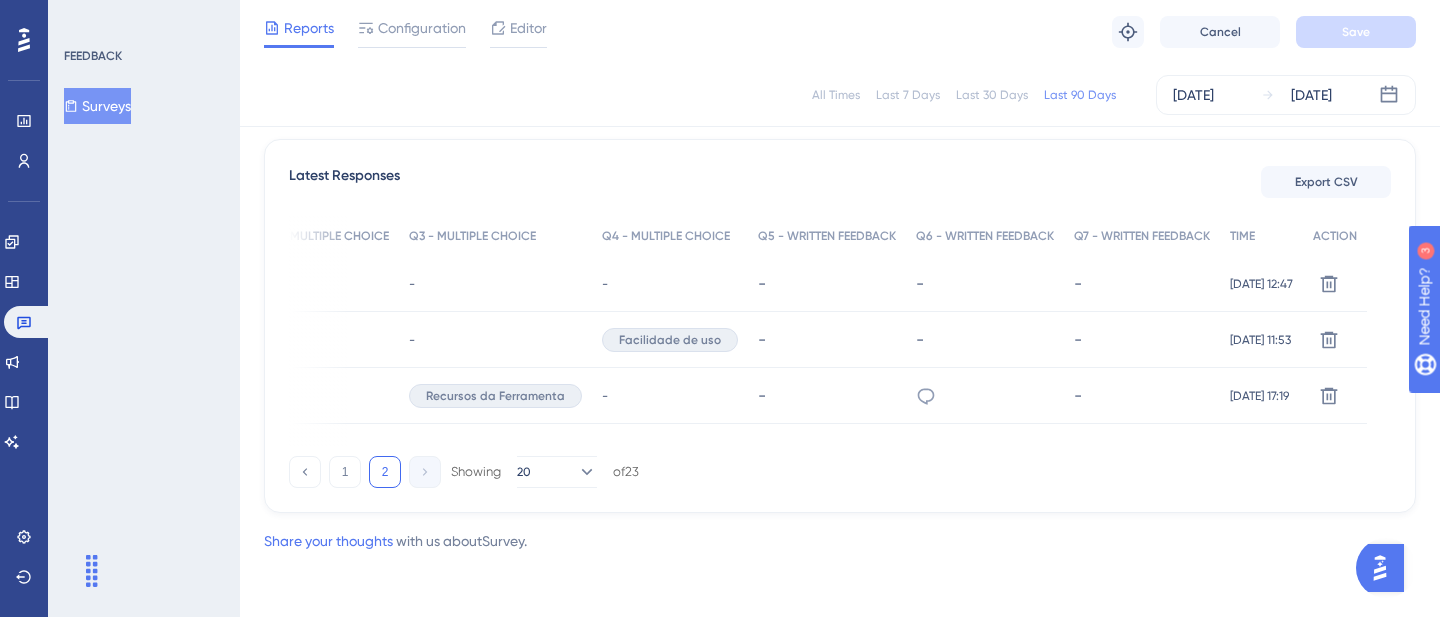 scroll, scrollTop: 0, scrollLeft: 0, axis: both 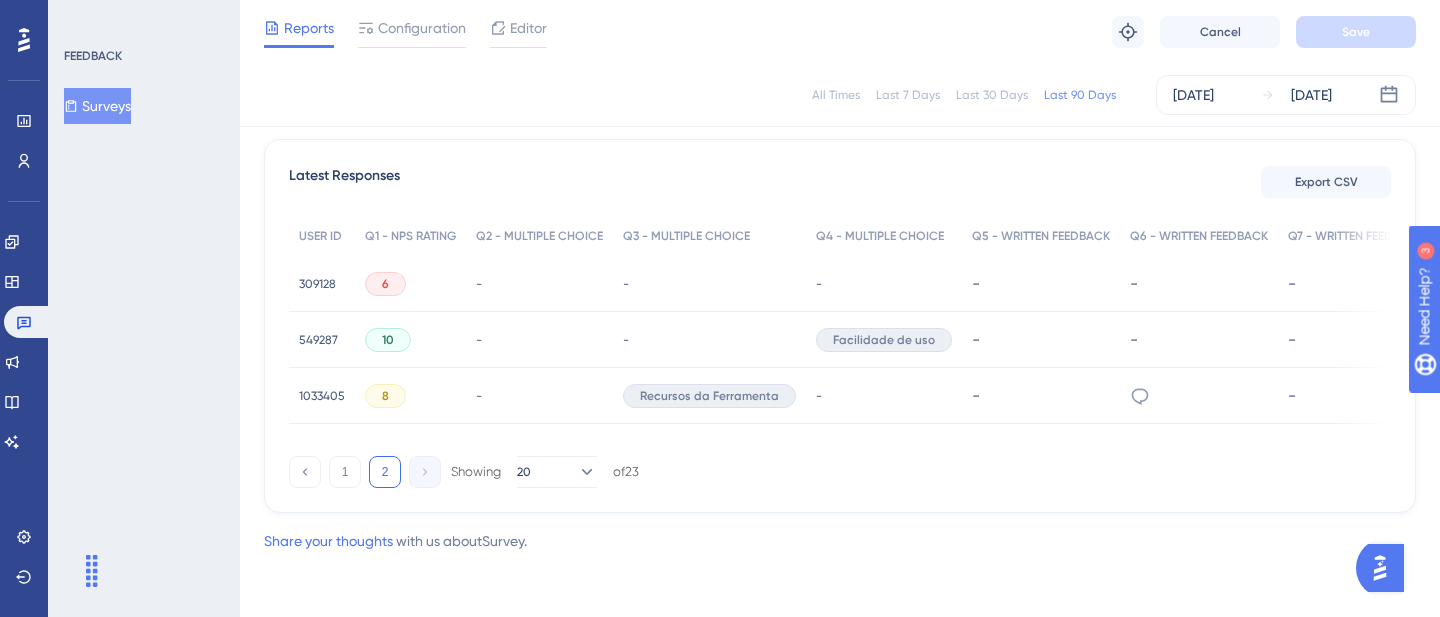 click on "309128" at bounding box center [317, 284] 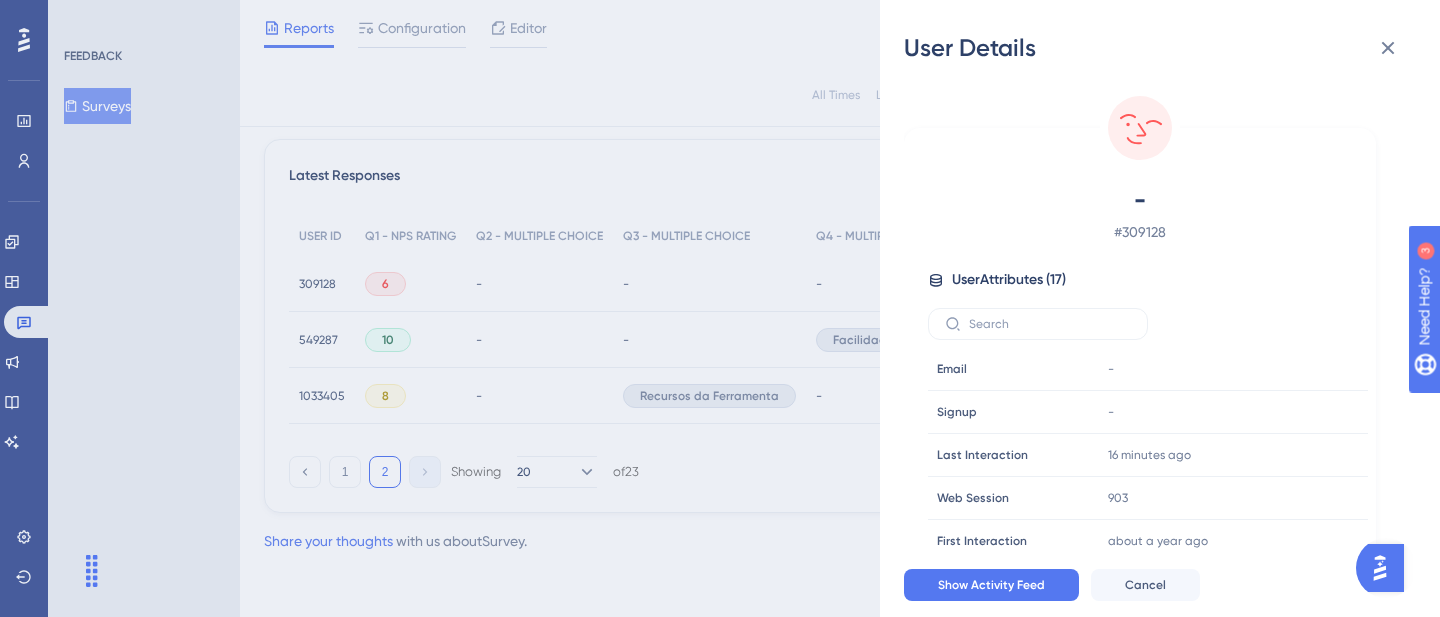 scroll, scrollTop: 105, scrollLeft: 0, axis: vertical 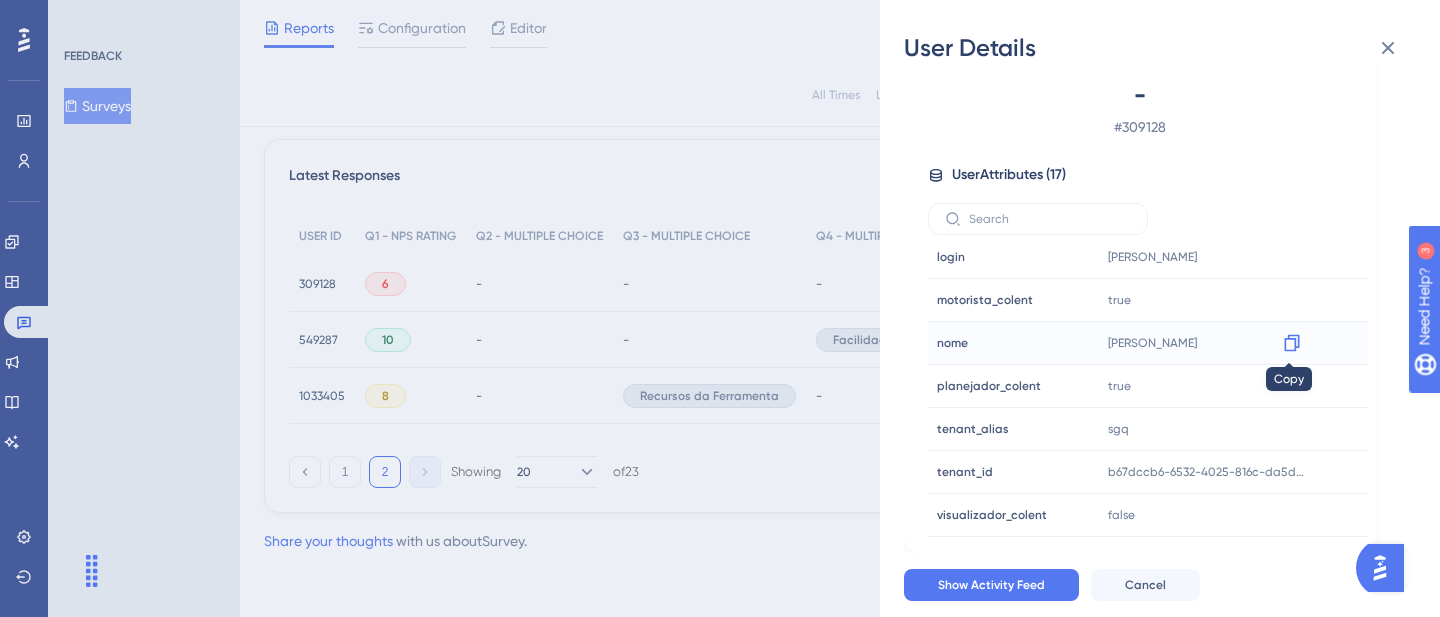 click 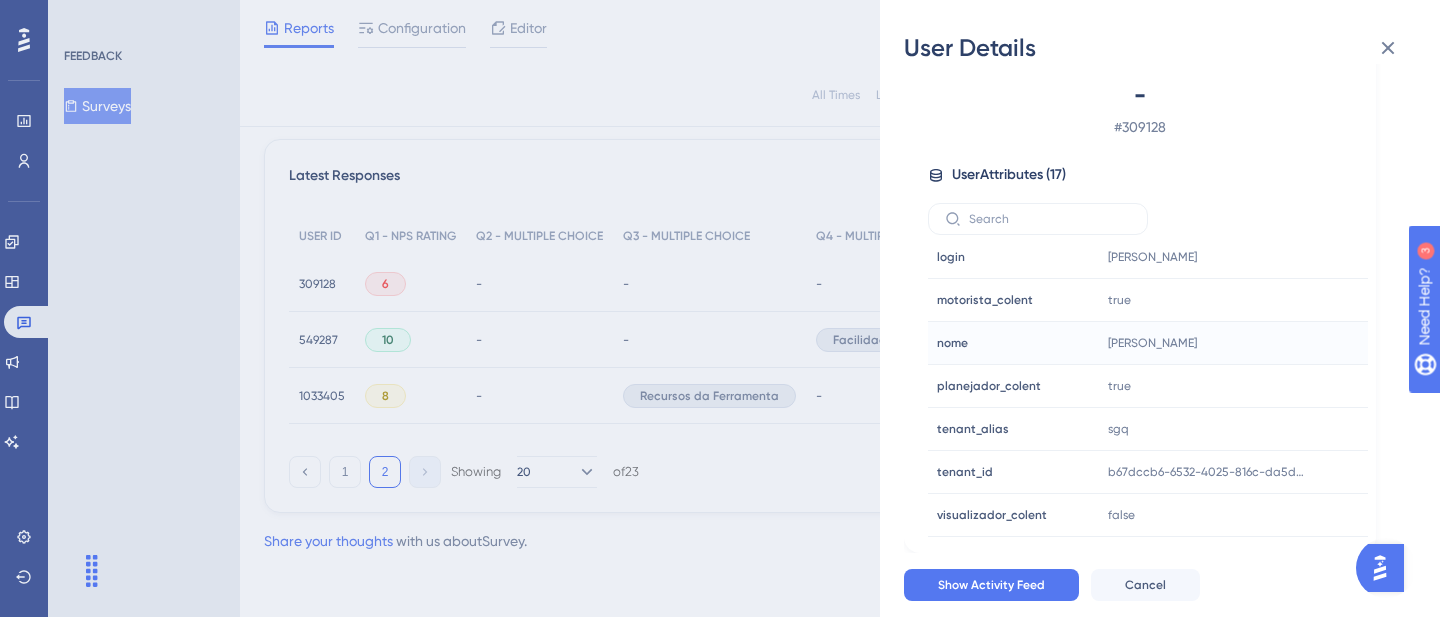click on "User Details - #  309128 User  Attributes ( 17 ) Email Email - Signup Signup - Last Interaction Last Interaction 16 minutes ago [DATE] 09:15 Web Session Web Session 903 First Interaction First Interaction about a year ago [DATE] 10:07 Language Language pt-BR Browser Browser Chrome Device Device computer Operating System Operating System Windows admin_colent admin_colent false login login lucian motorista_colent motorista_colent true nome nome [PERSON_NAME] planejador_colent planejador_colent true tenant_alias tenant_alias sgq tenant_id tenant_id b67dccb6-6532-4025-816c-da5d05e372b4 visualizador_colent visualizador_colent false Show Activity Feed Cancel" at bounding box center (720, 308) 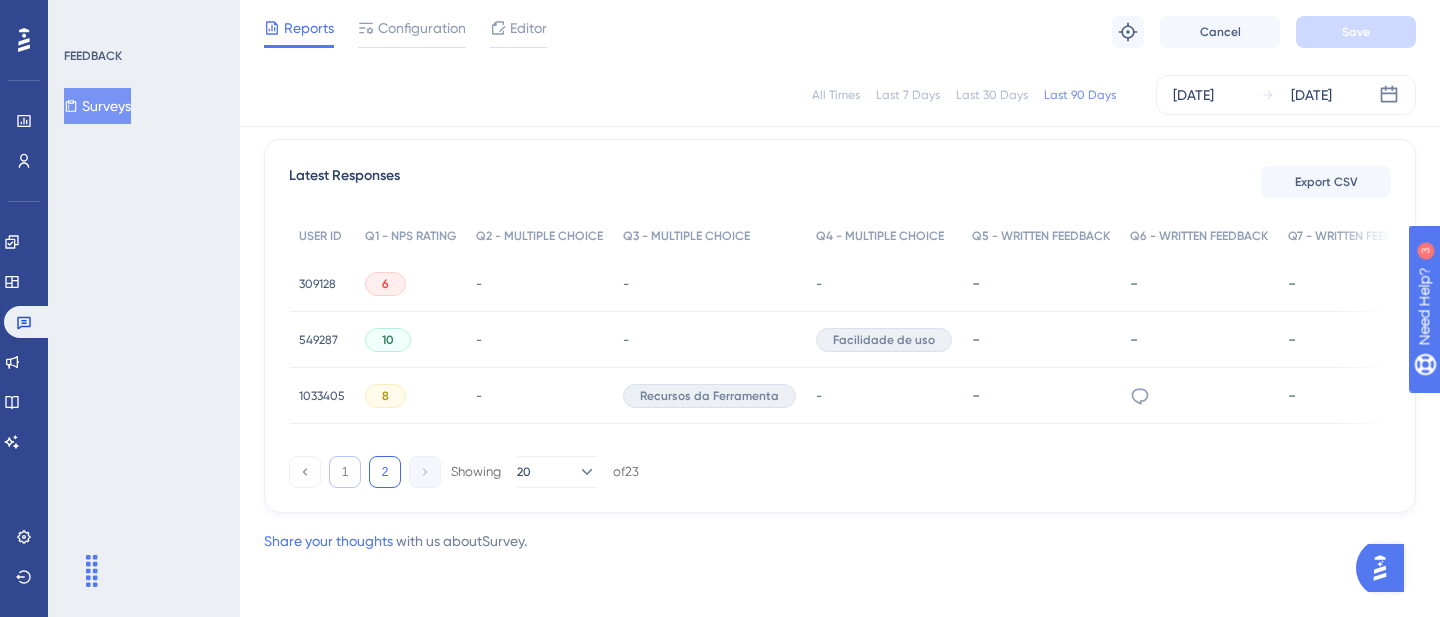 click on "1" at bounding box center [345, 472] 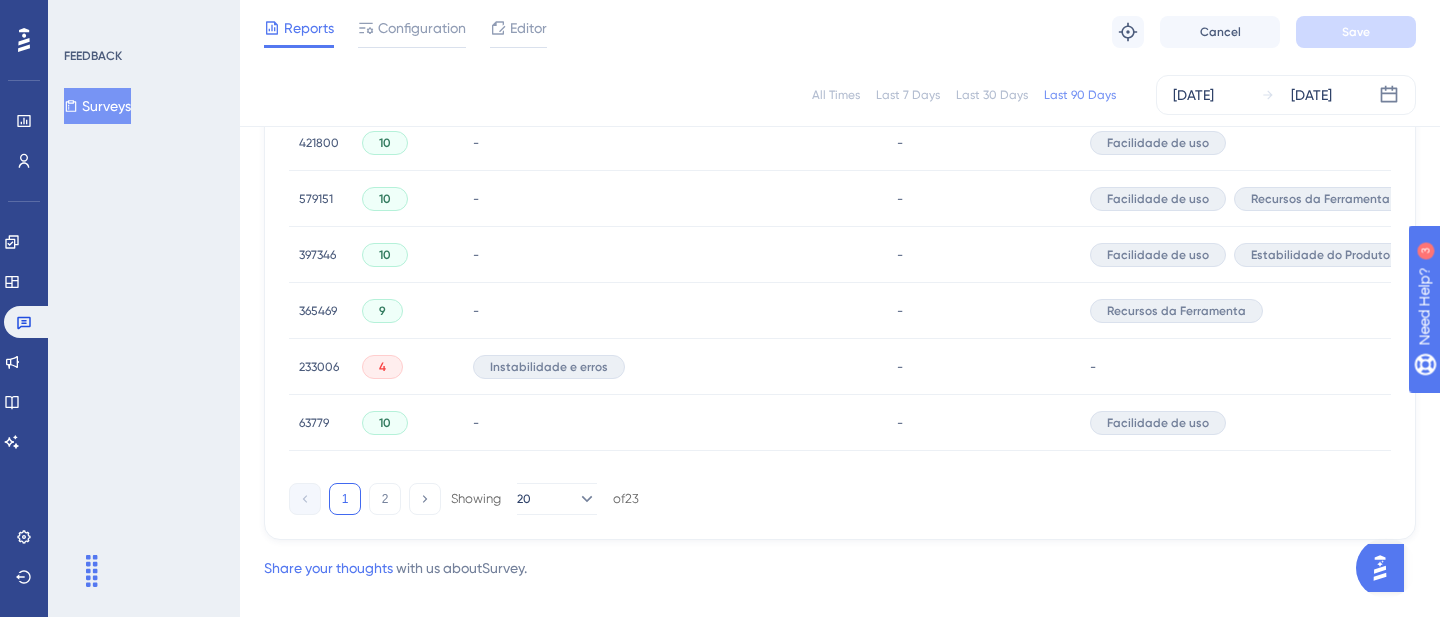 scroll, scrollTop: 1457, scrollLeft: 0, axis: vertical 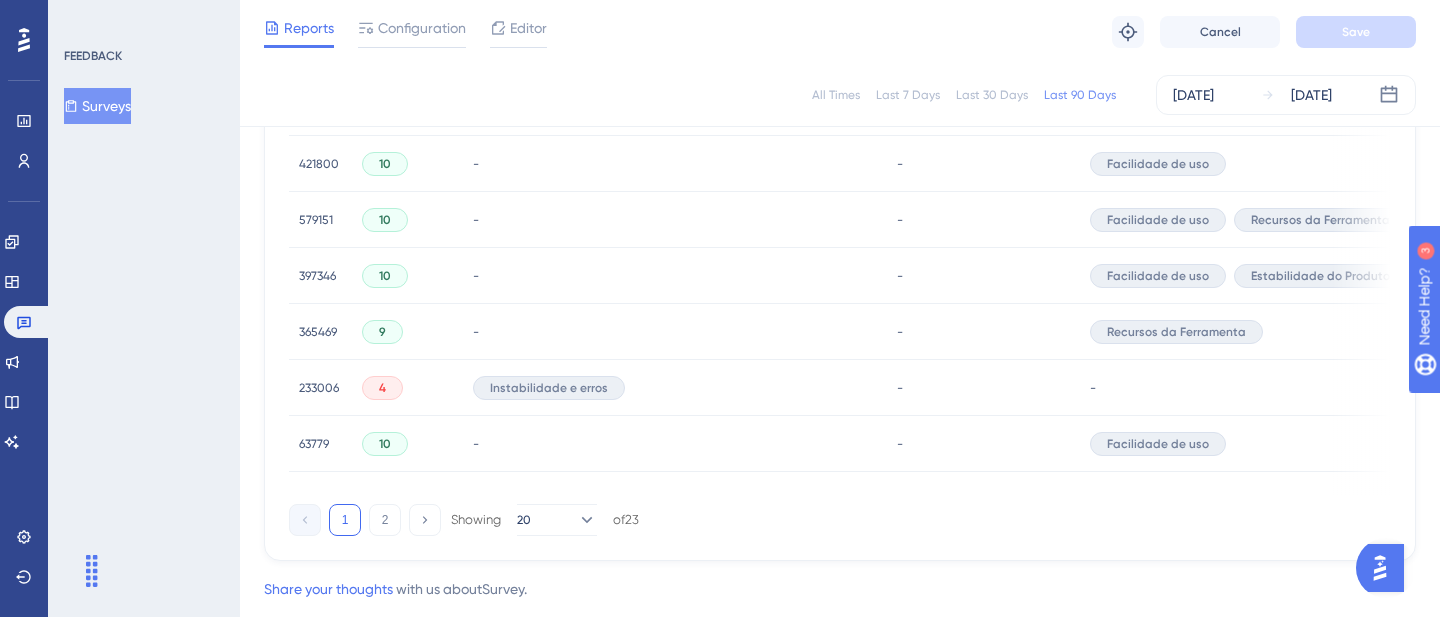 click on "233006" at bounding box center [319, 388] 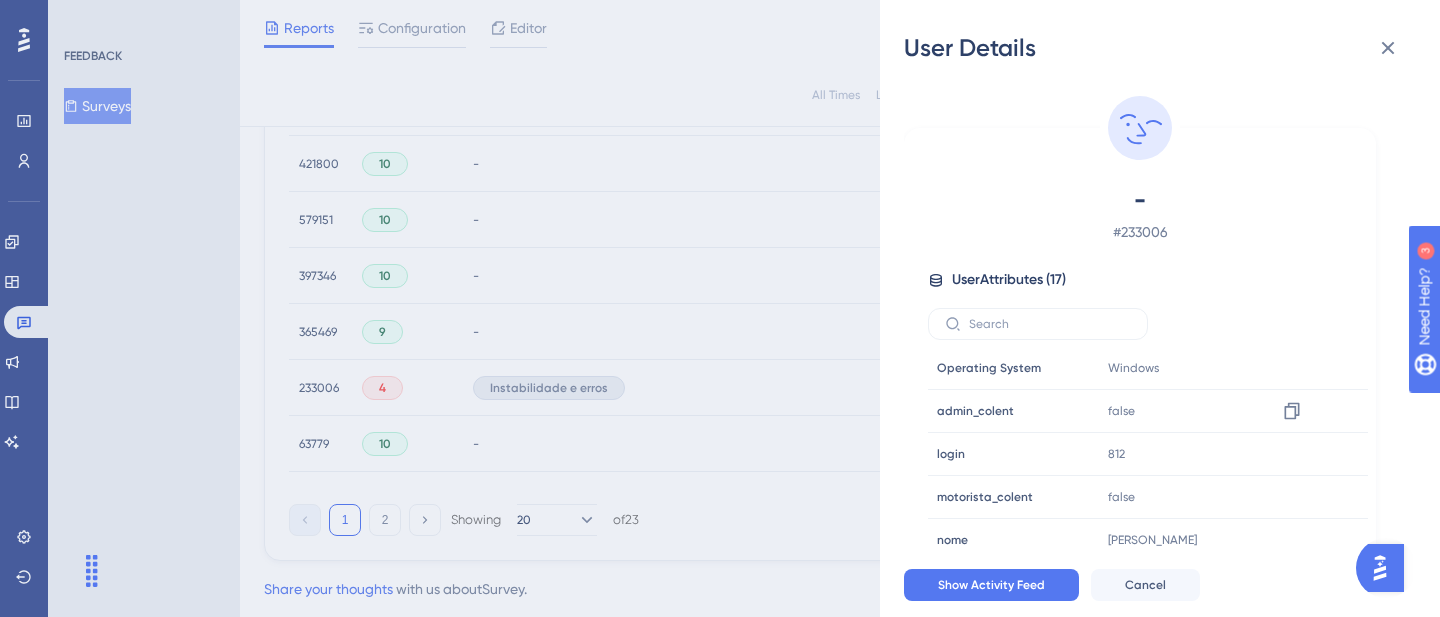 scroll, scrollTop: 437, scrollLeft: 0, axis: vertical 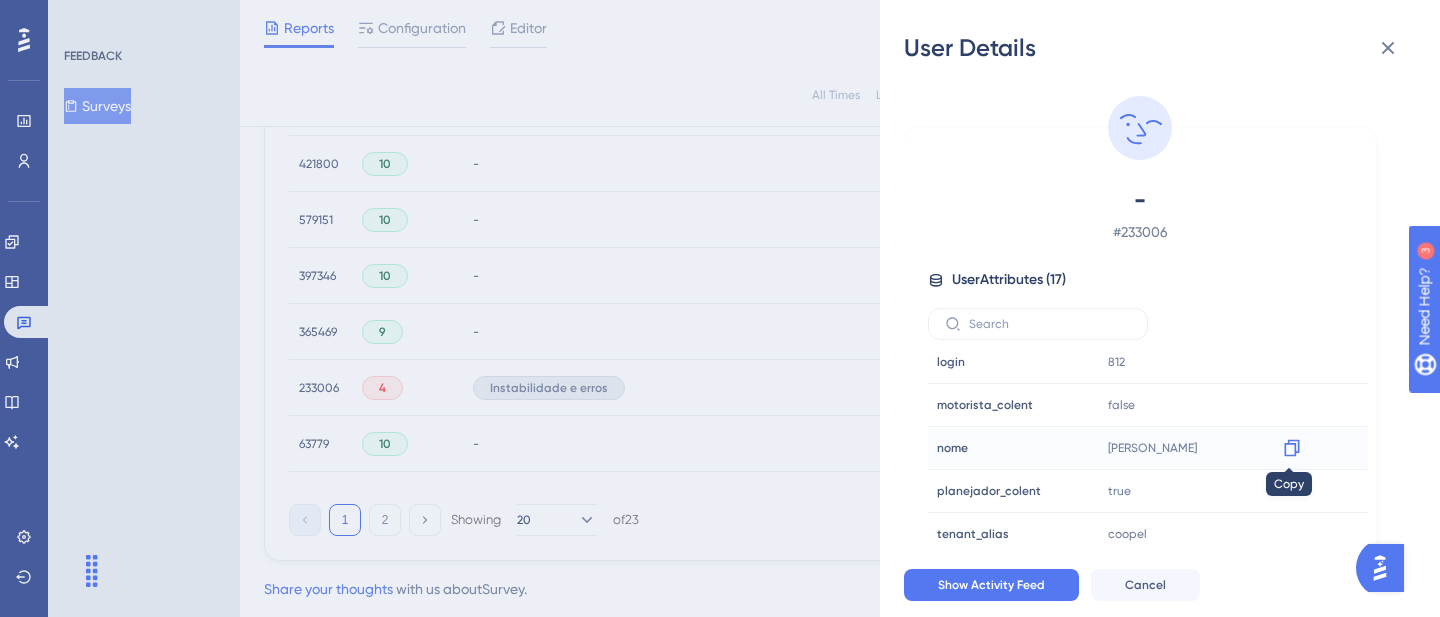 click 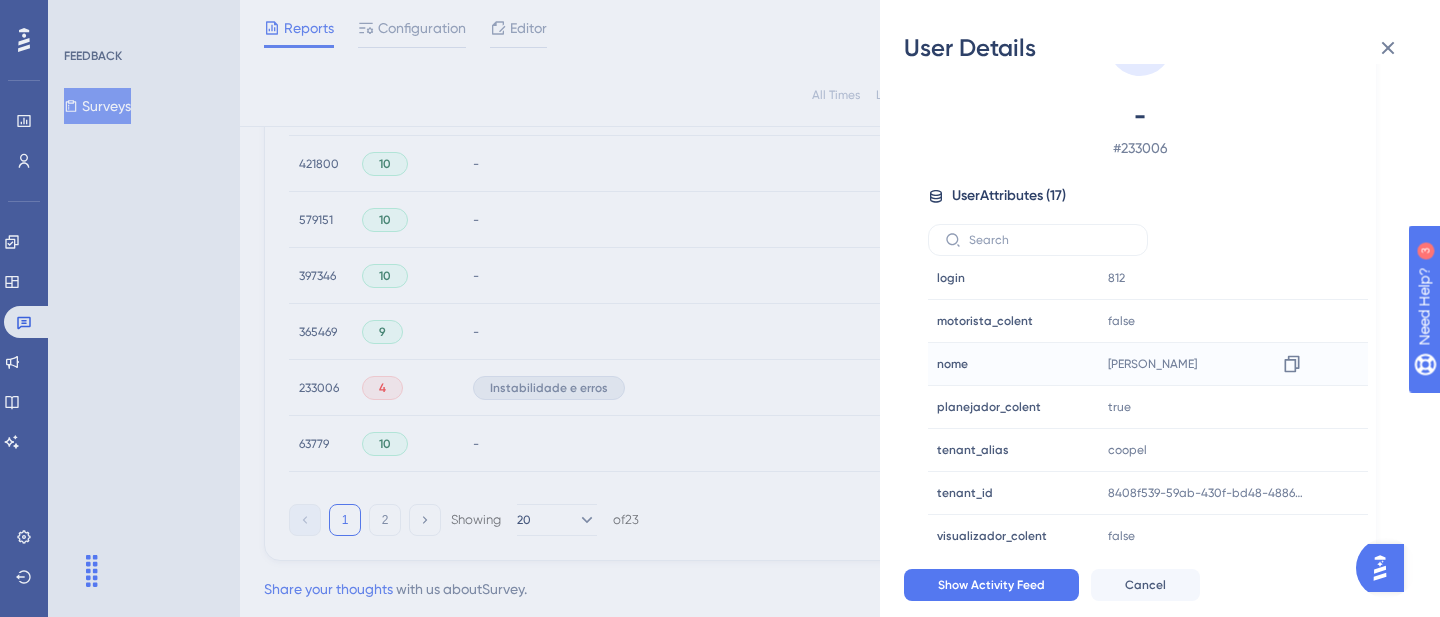 scroll, scrollTop: 105, scrollLeft: 0, axis: vertical 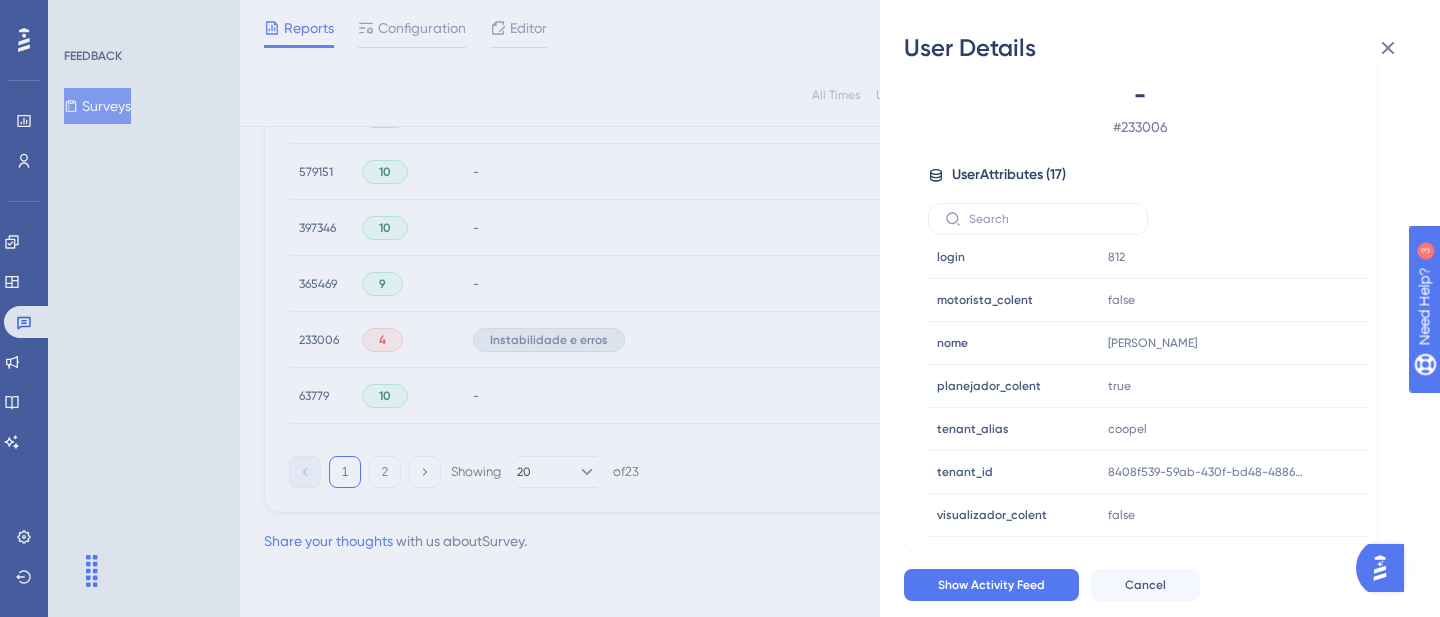 click on "User Details - #  233006 User  Attributes ( 17 ) Email Email - Signup Signup - Last Interaction Last Interaction 19 minutes ago [DATE] 09:12 Web Session Web Session 1259 First Interaction First Interaction [DATE] [DATE] 16:24 Language Language pt-BR Browser Browser Chrome Device Device computer Operating System Operating System Windows admin_colent admin_colent false login login 812 motorista_colent motorista_colent false nome nome [PERSON_NAME] planejador_colent planejador_colent true tenant_alias tenant_alias coopel tenant_id tenant_id 8408f539-59ab-430f-bd48-48868f21b814 visualizador_colent visualizador_colent false Show Activity Feed Cancel" at bounding box center [720, 308] 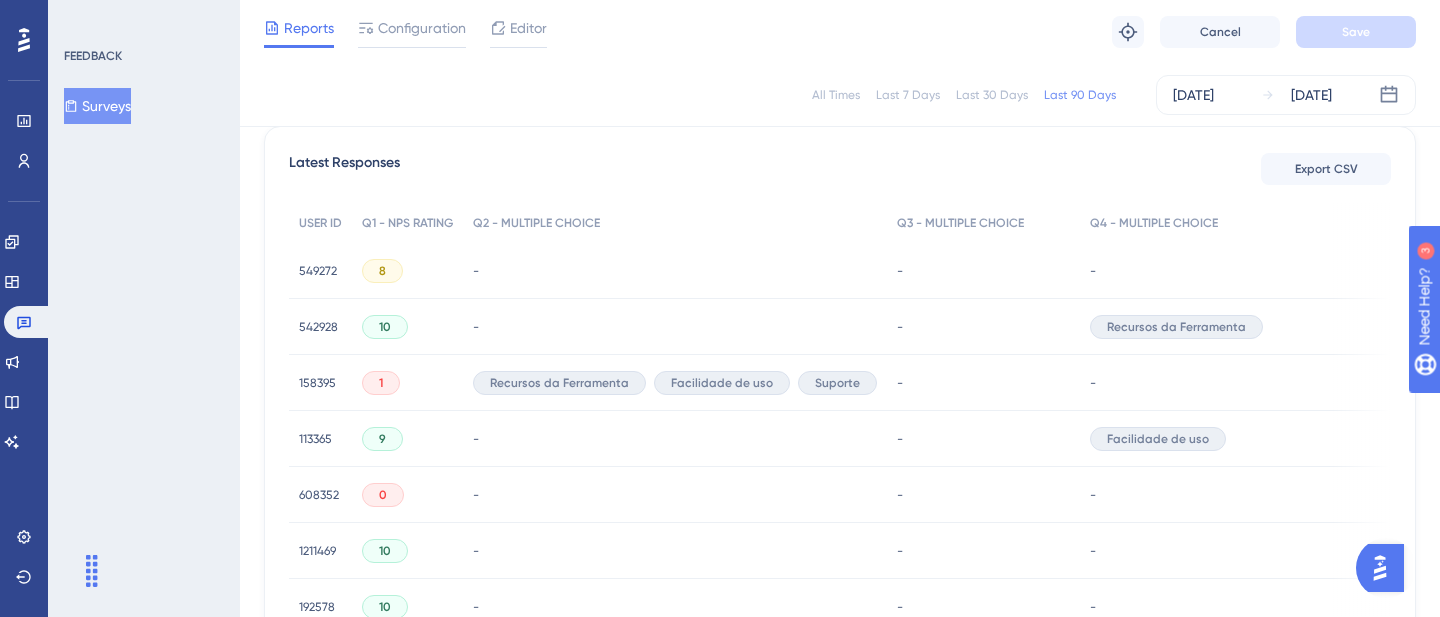 scroll, scrollTop: 598, scrollLeft: 0, axis: vertical 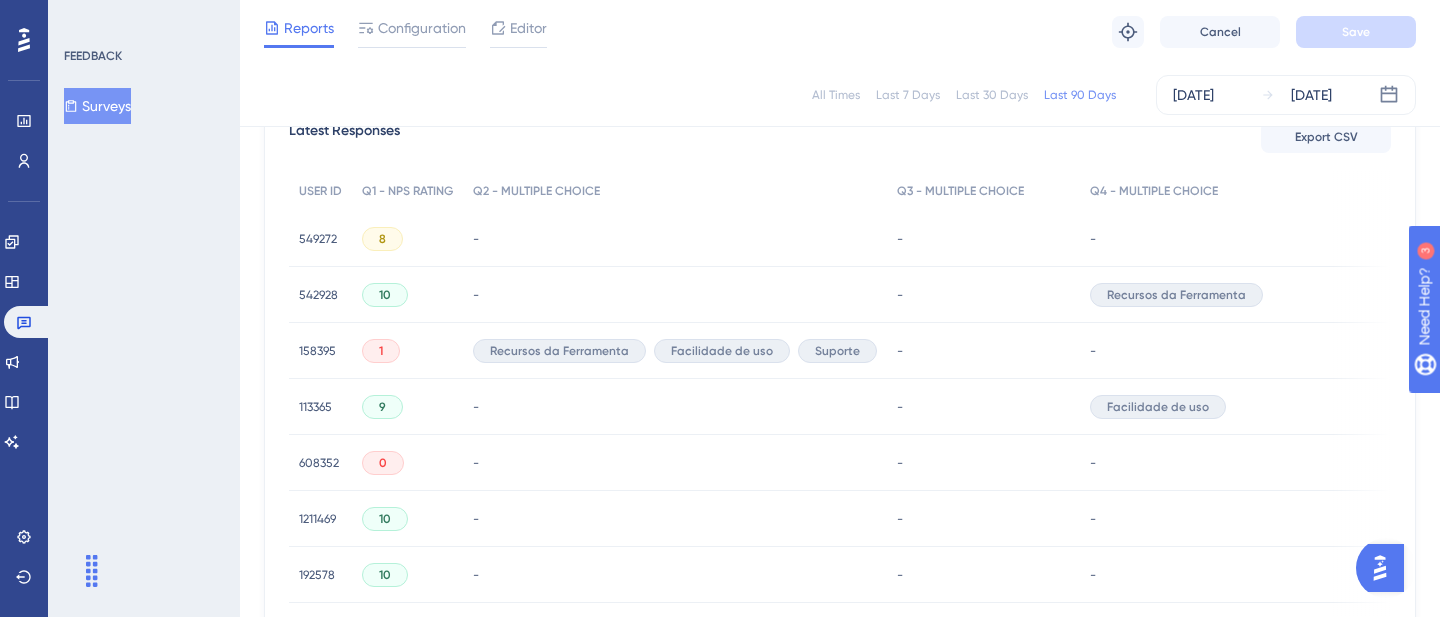 click on "608352" at bounding box center (319, 463) 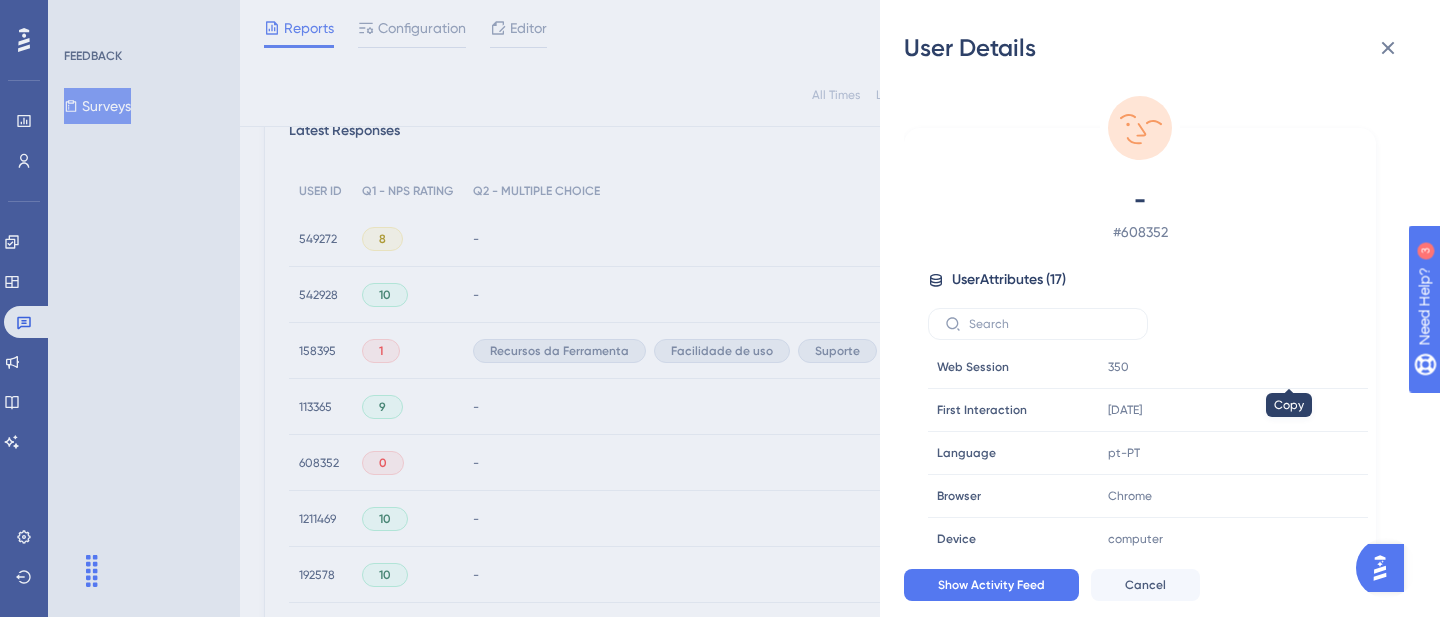 scroll, scrollTop: 0, scrollLeft: 0, axis: both 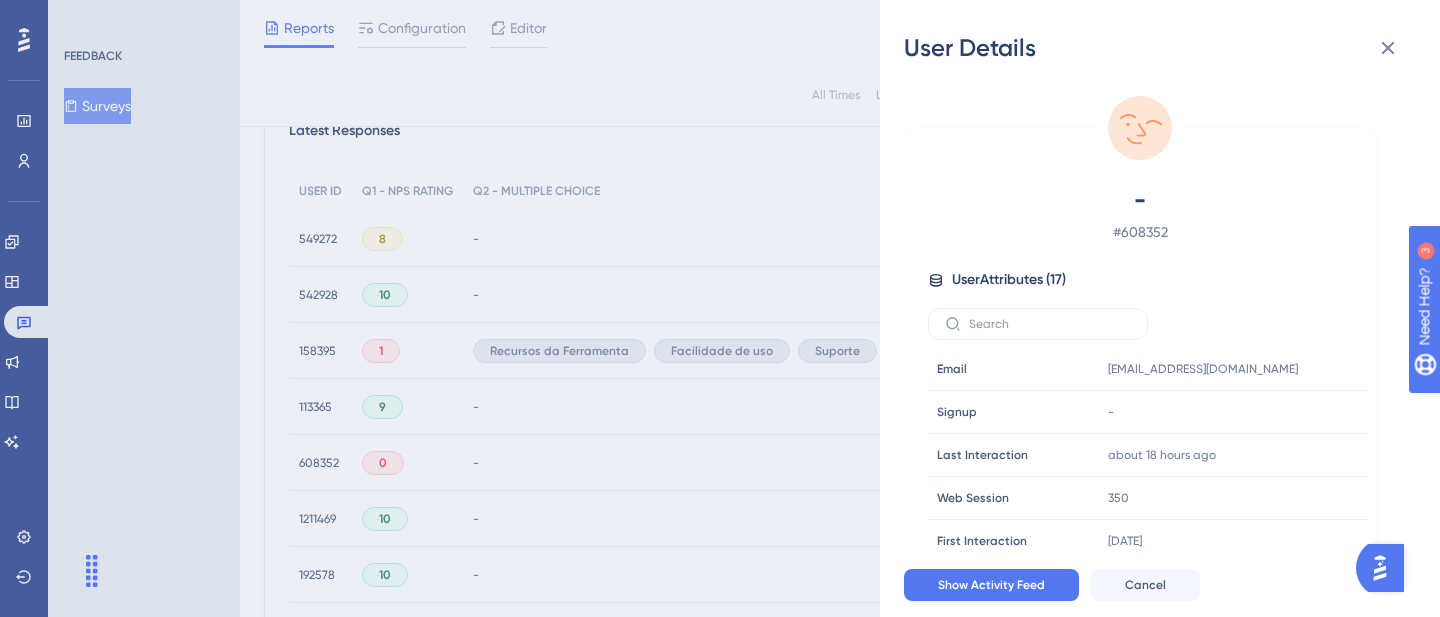 click on "- #  608352 User  Attributes ( 17 ) Email Email [EMAIL_ADDRESS][DOMAIN_NAME] Signup Signup - Last Interaction Last Interaction about 18 hours ago [DATE] 15:52 Web Session Web Session 350 First Interaction First Interaction [DATE] [DATE] 09:32 Language Language pt-PT Browser Browser Chrome Device Device computer Operating System Operating System Windows admin_colent admin_colent false login login WELLINGTON.ARAUJO motorista_colent motorista_colent false nome nome [PERSON_NAME] planejador_colent planejador_colent true tenant_alias tenant_alias combrasil tenant_id tenant_id c70632fa-031e-49c6-8307-125b092a4e55 visualizador_colent visualizador_colent true" at bounding box center [1140, 393] 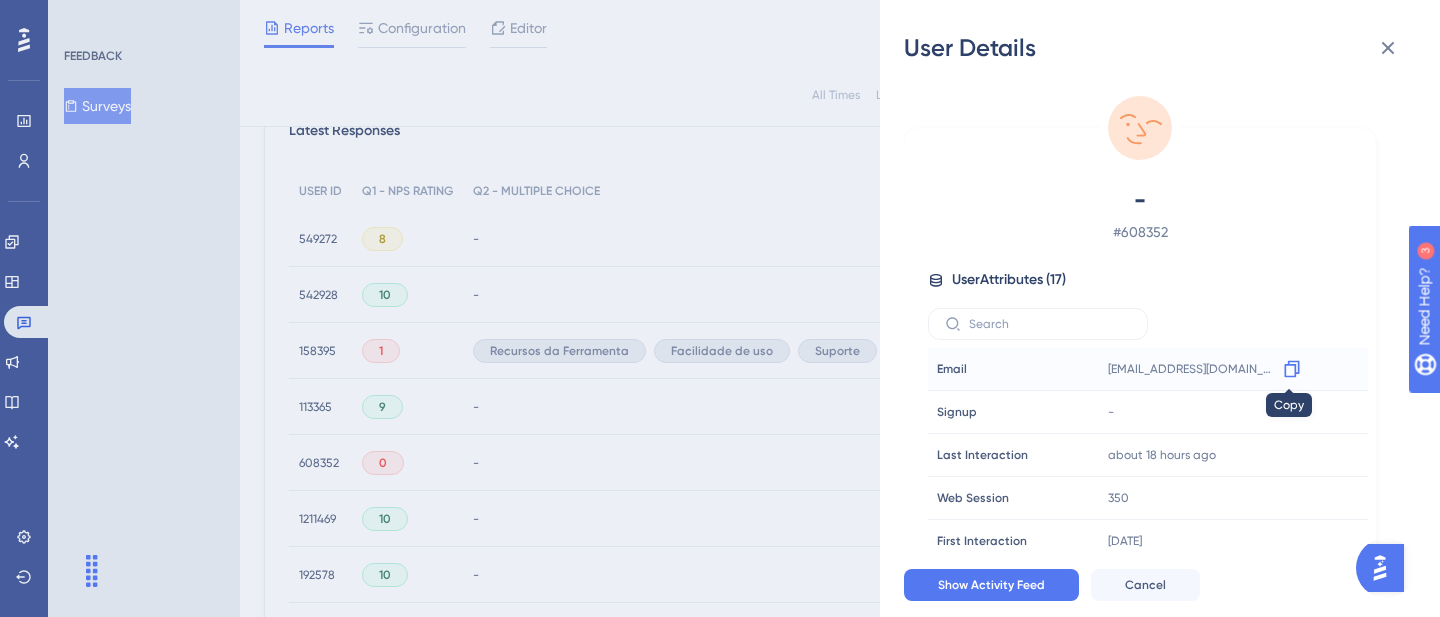 click 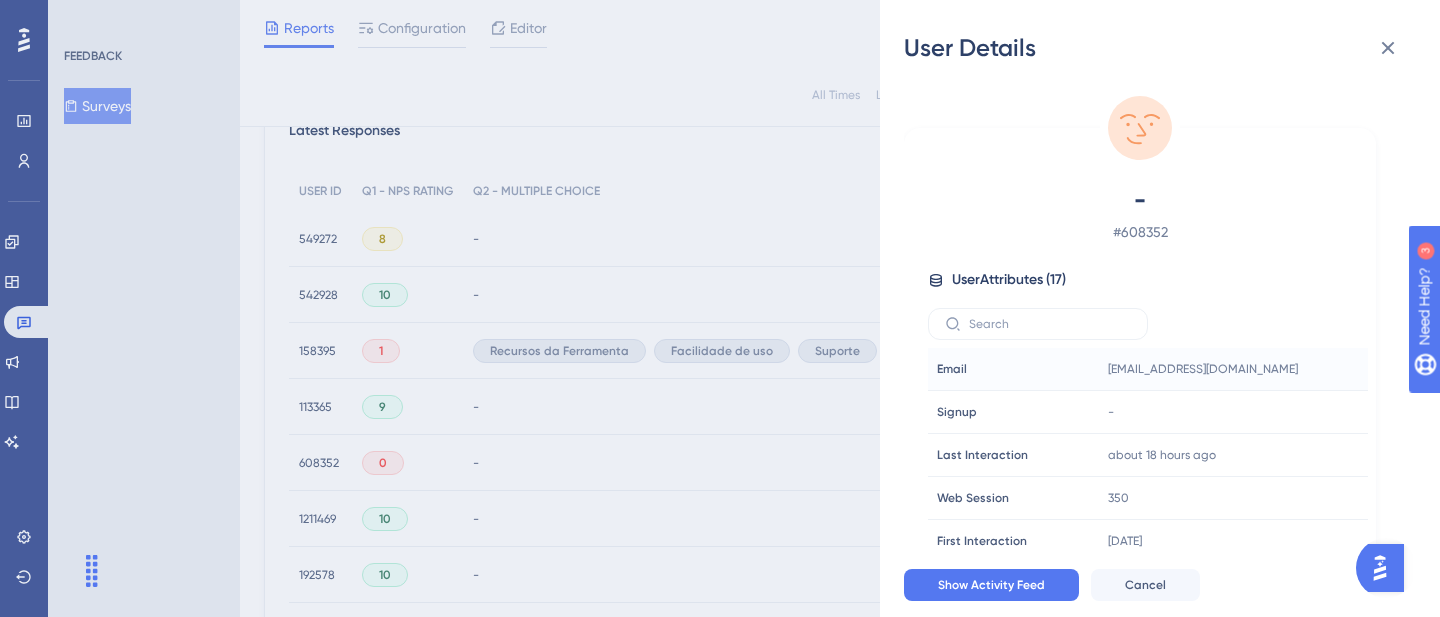 click on "User Details - #  608352 User  Attributes ( 17 ) Email Email [EMAIL_ADDRESS][DOMAIN_NAME] Signup Signup - Last Interaction Last Interaction about 18 hours ago [DATE] 15:52 Web Session Web Session 350 First Interaction First Interaction [DATE] [DATE] 09:32 Language Language pt-PT Browser Browser Chrome Device Device computer Operating System Operating System Windows admin_colent admin_colent false login login [GEOGRAPHIC_DATA]ARAUJO motorista_colent motorista_colent false nome nome [PERSON_NAME] planejador_colent planejador_colent true tenant_alias tenant_alias combrasil tenant_id tenant_id c70632fa-031e-49c6-8307-125b092a4e55 visualizador_colent visualizador_colent true Show Activity Feed Cancel" at bounding box center [720, 308] 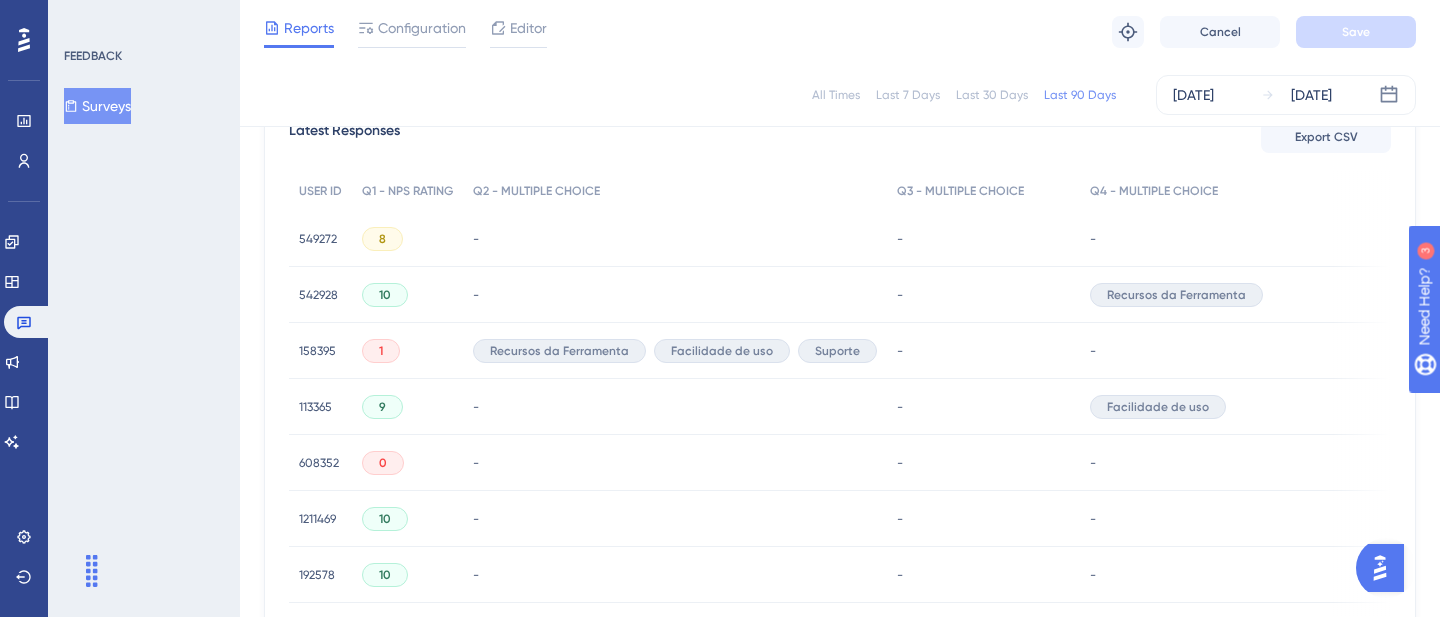 click on "-" at bounding box center (983, 239) 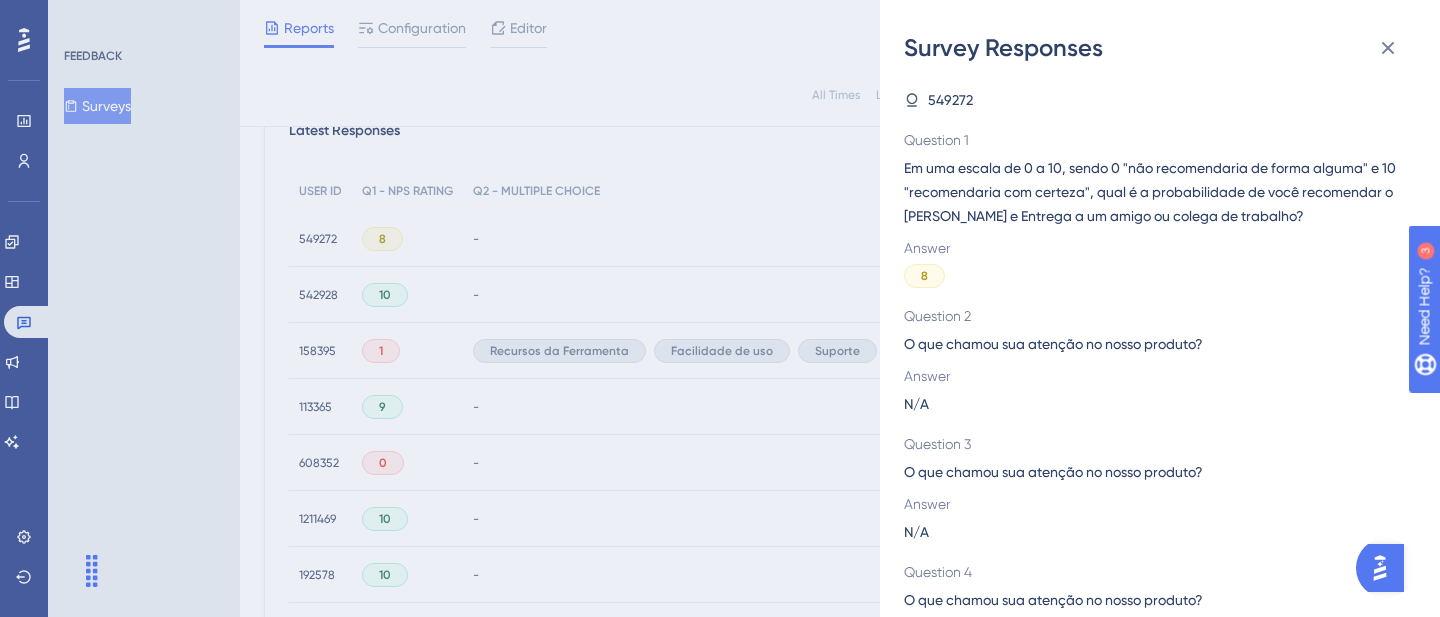 click on "Survey Responses 549272 Question 1 Em uma escala de 0 a 10, sendo 0  "não recomendaria de forma alguma" e 10 "recomendaria com certeza", qual é a probabilidade de você recomendar o [PERSON_NAME] e Entrega a um amigo ou colega de trabalho? Answer 8 Question 2 O que chamou sua atenção no nosso produto? Answer N/A Question 3 O que chamou sua atenção no nosso produto? Answer N/A Question 4 O que chamou sua atenção no nosso produto? Answer N/A Question 5 Por que você escolheu essa nota? Answer N/A Question 6 O que te impediu de dar um nota mais alta? Answer N/A Question 7 O que mais te agradou em nosso produto? Answer N/A" at bounding box center (720, 308) 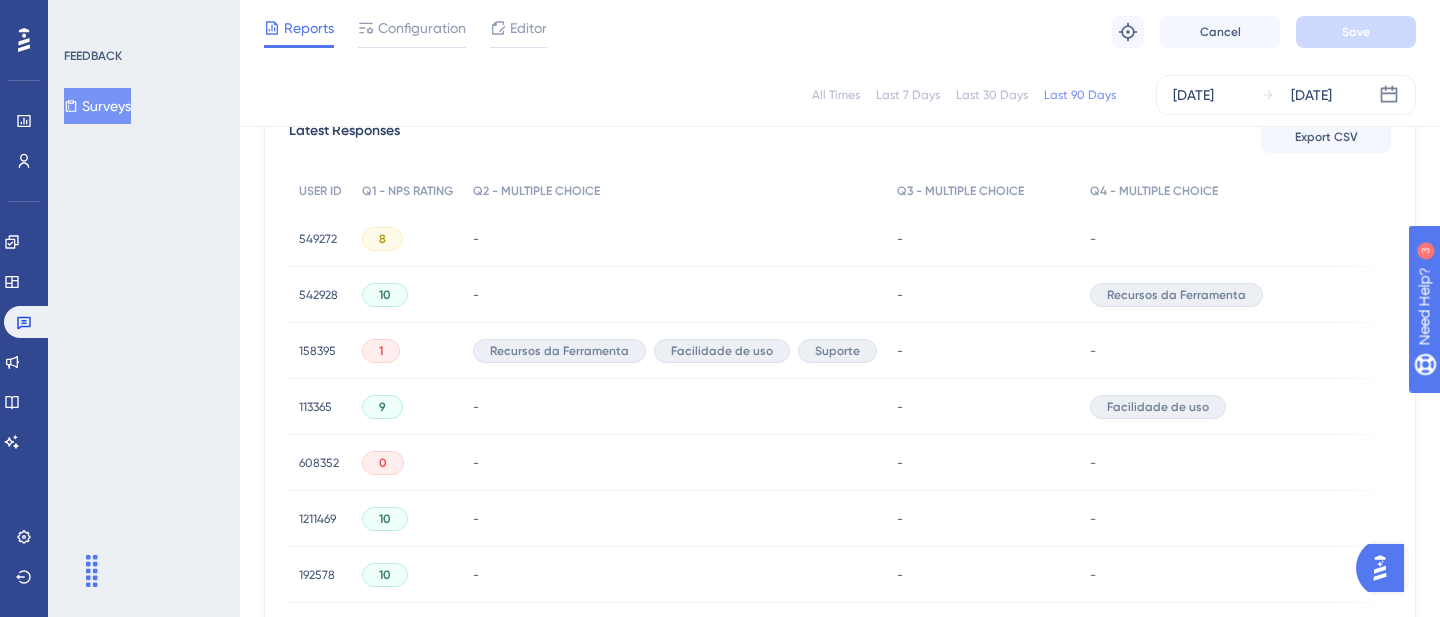 click on "608352" at bounding box center [319, 463] 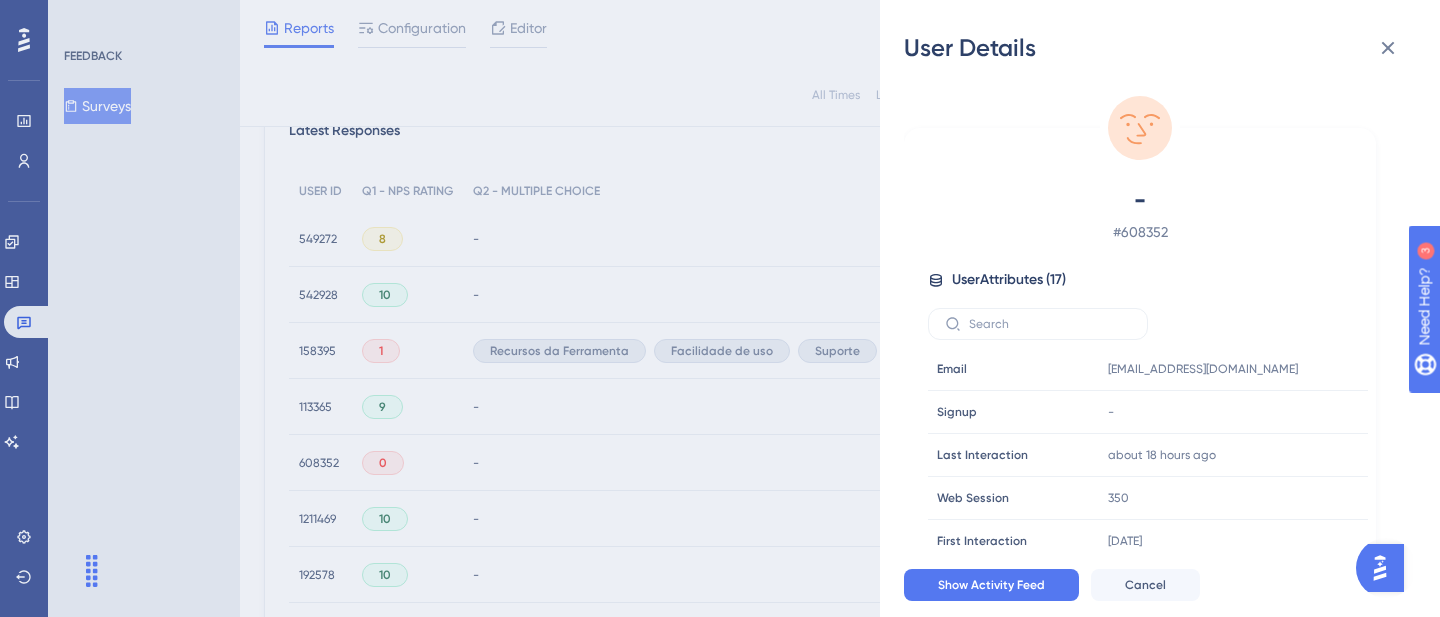 click on "User Details - #  608352 User  Attributes ( 17 ) Email Email [EMAIL_ADDRESS][DOMAIN_NAME] Signup Signup - Last Interaction Last Interaction about 18 hours ago [DATE] 15:52 Web Session Web Session 350 First Interaction First Interaction [DATE] [DATE] 09:32 Language Language pt-PT Browser Browser Chrome Device Device computer Operating System Operating System Windows admin_colent admin_colent false login login [GEOGRAPHIC_DATA]ARAUJO motorista_colent motorista_colent false nome nome [PERSON_NAME] planejador_colent planejador_colent true tenant_alias tenant_alias combrasil tenant_id tenant_id c70632fa-031e-49c6-8307-125b092a4e55 visualizador_colent visualizador_colent true Show Activity Feed Cancel" at bounding box center [720, 308] 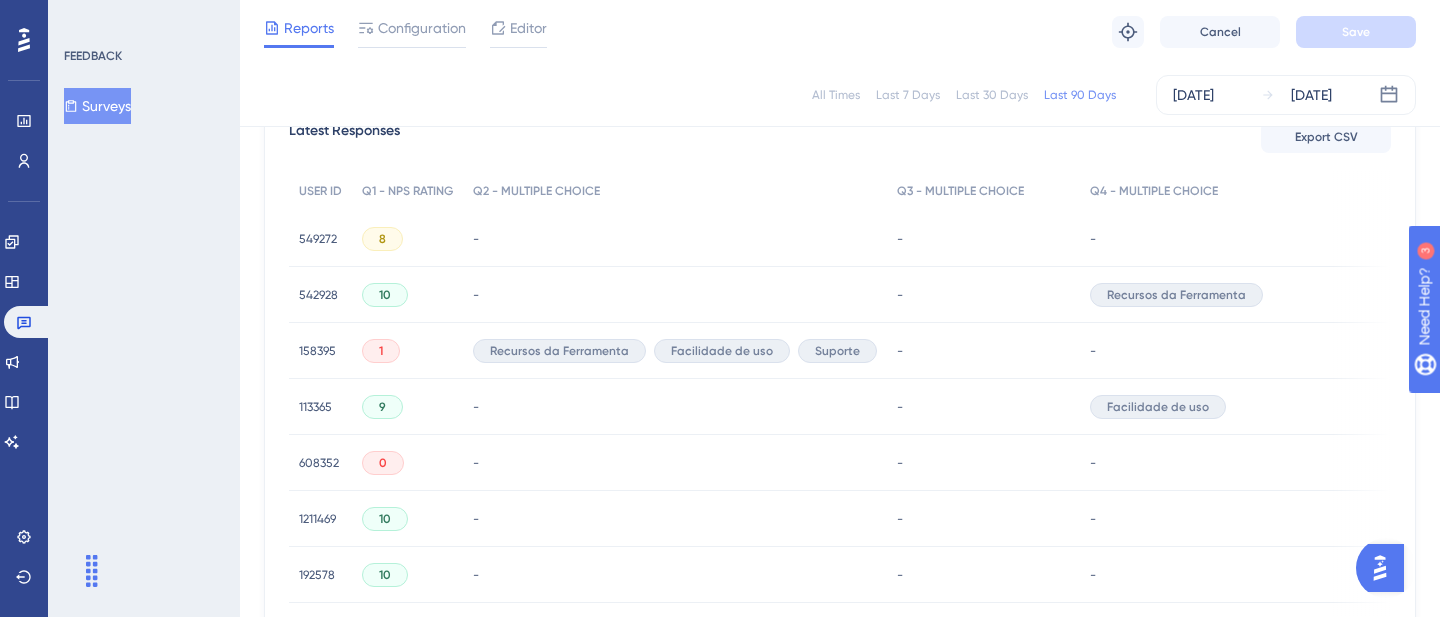 click on "158395" at bounding box center (317, 351) 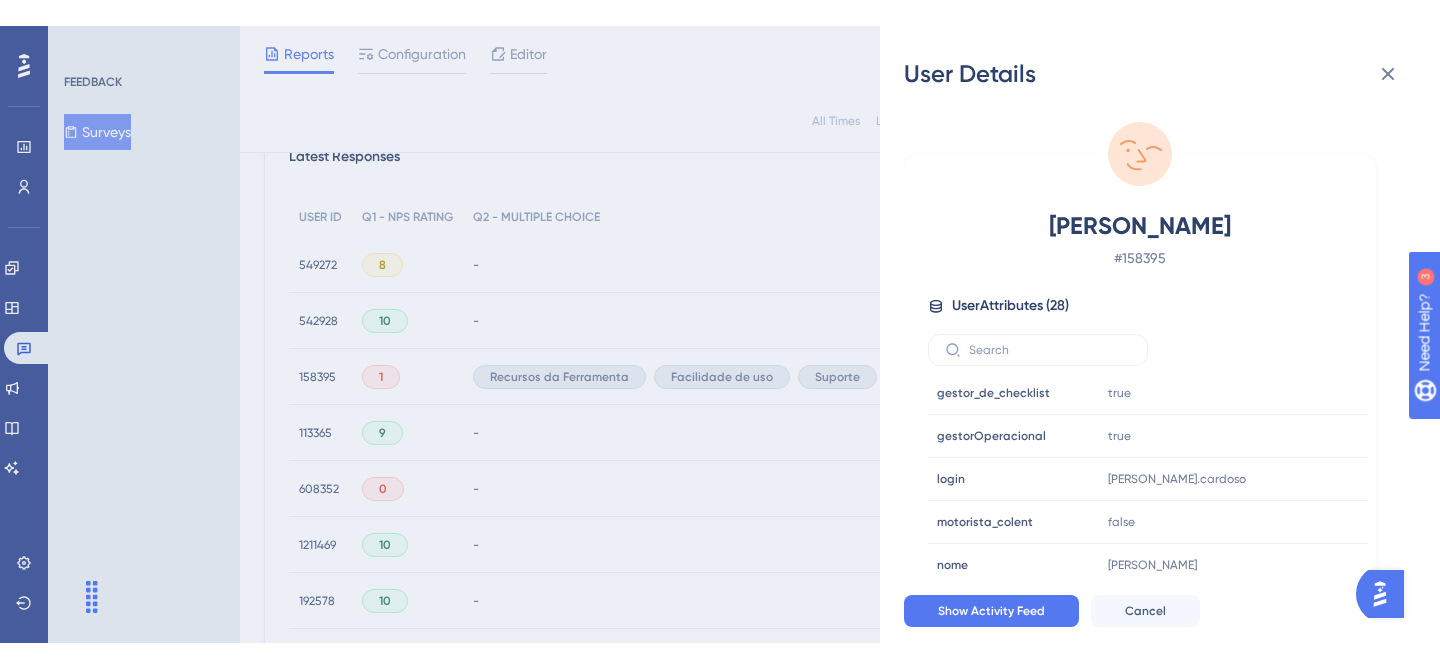 scroll, scrollTop: 910, scrollLeft: 0, axis: vertical 